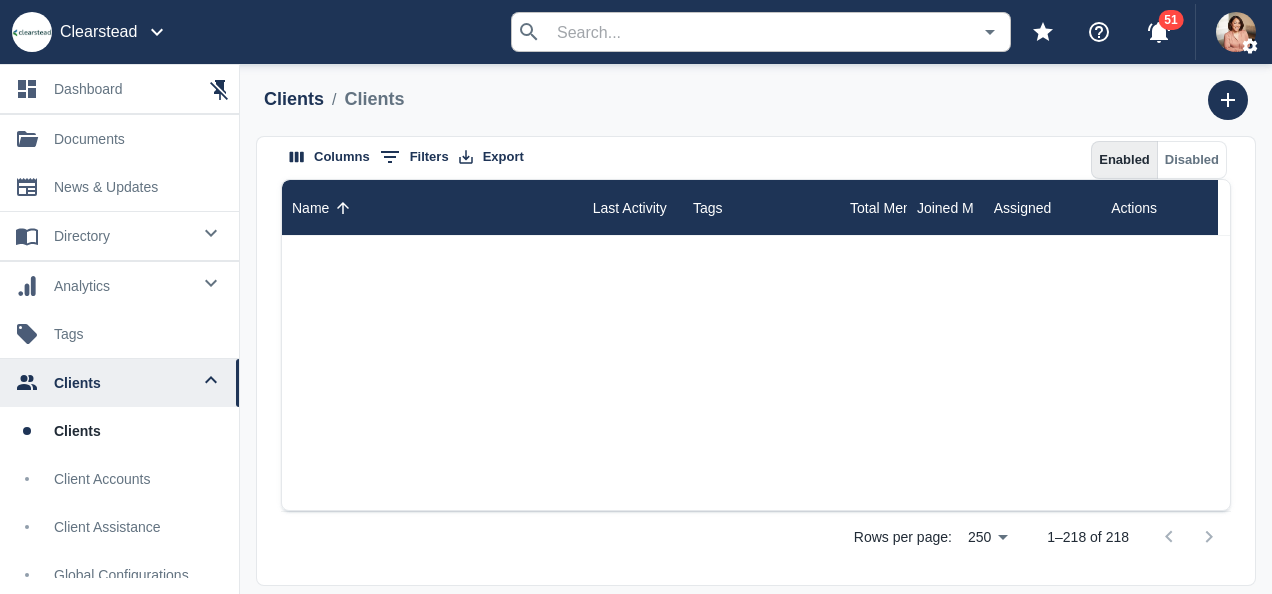 scroll, scrollTop: 0, scrollLeft: 0, axis: both 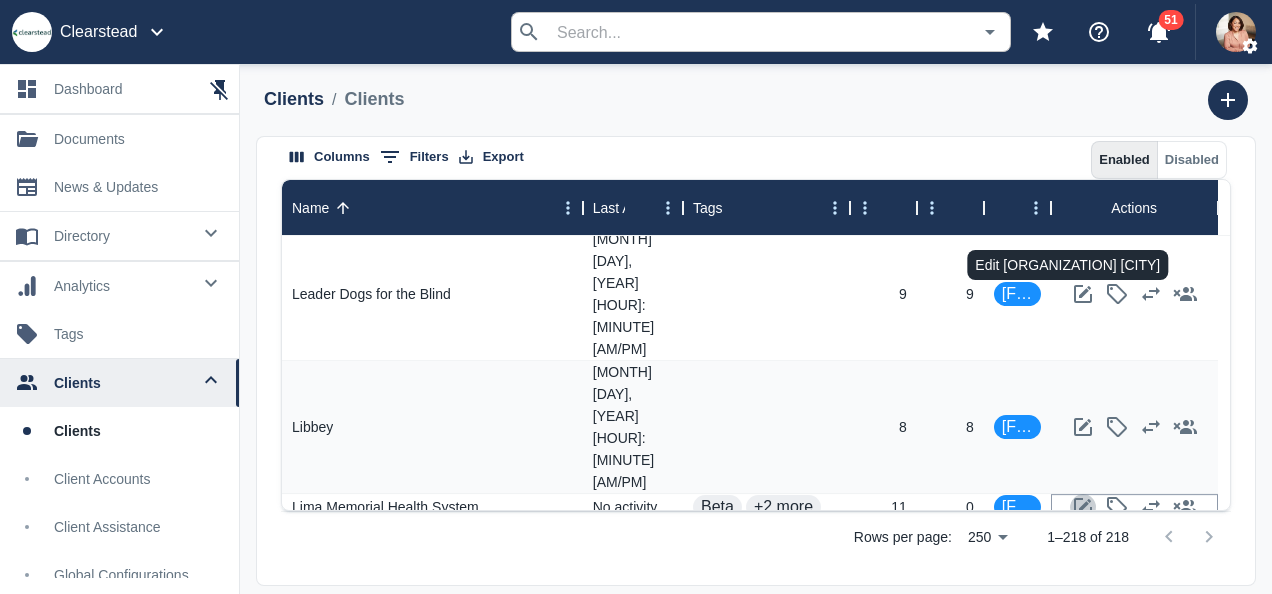 click at bounding box center (1083, 507) 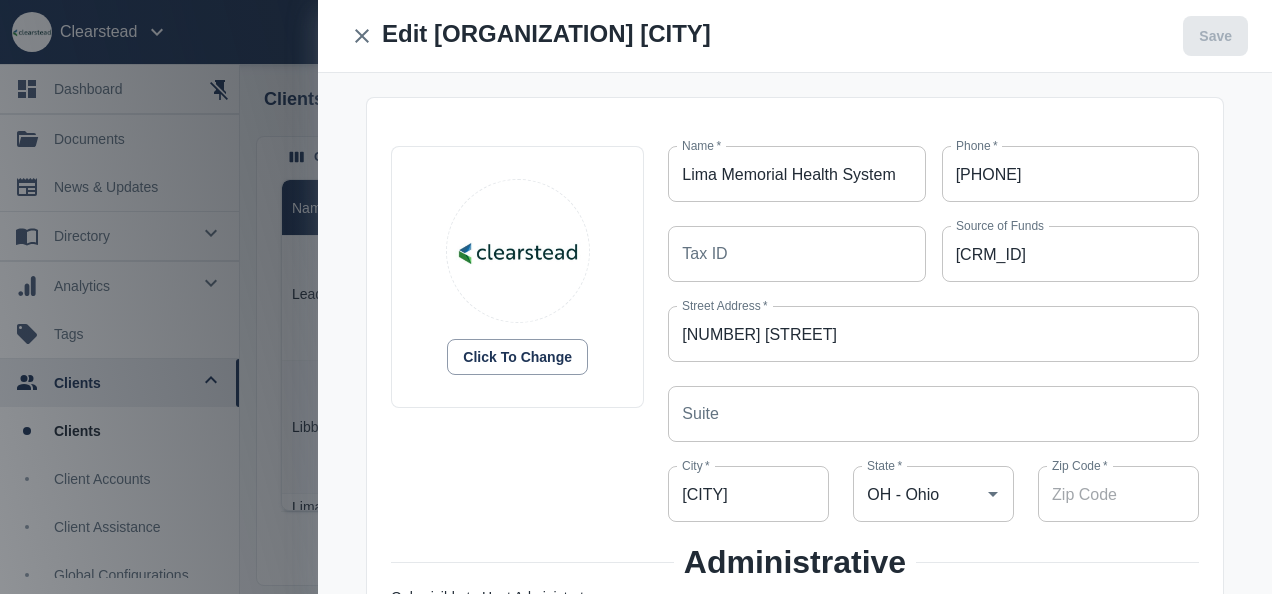 scroll, scrollTop: 347, scrollLeft: 0, axis: vertical 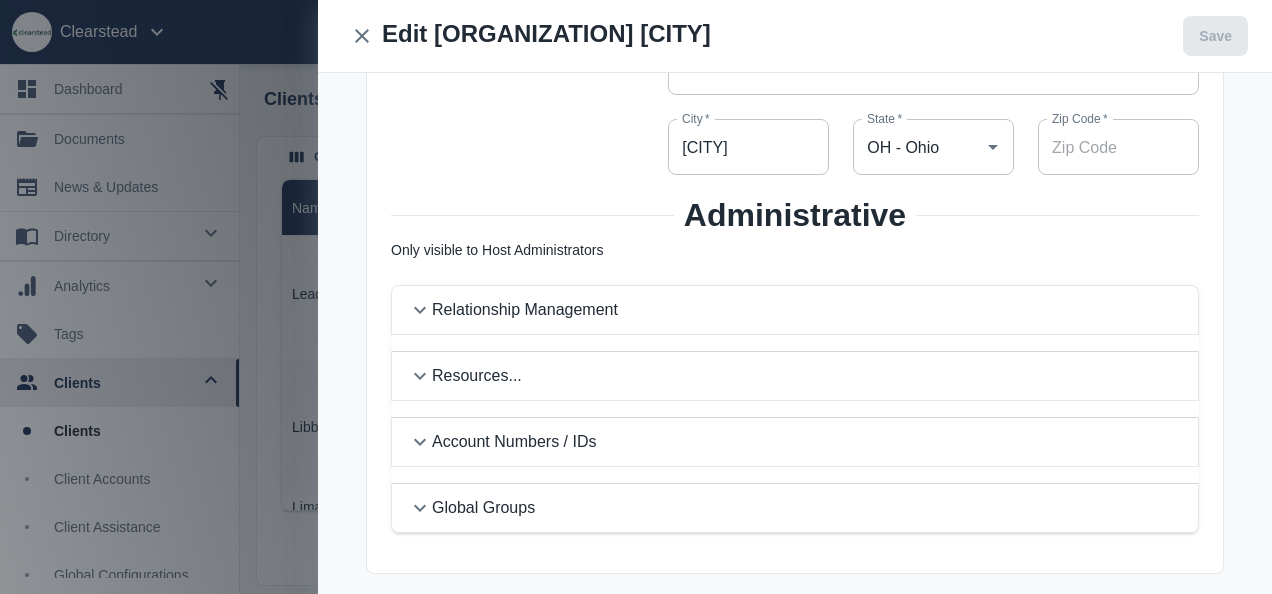 click on "Relationship Management" at bounding box center (525, 310) 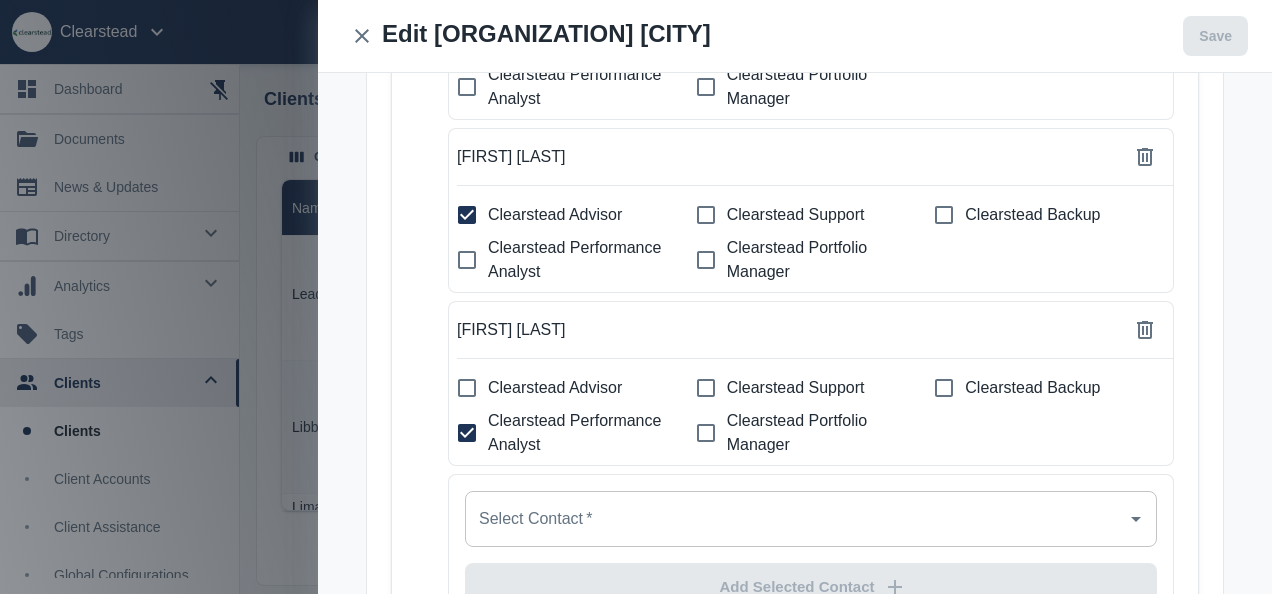 scroll, scrollTop: 787, scrollLeft: 0, axis: vertical 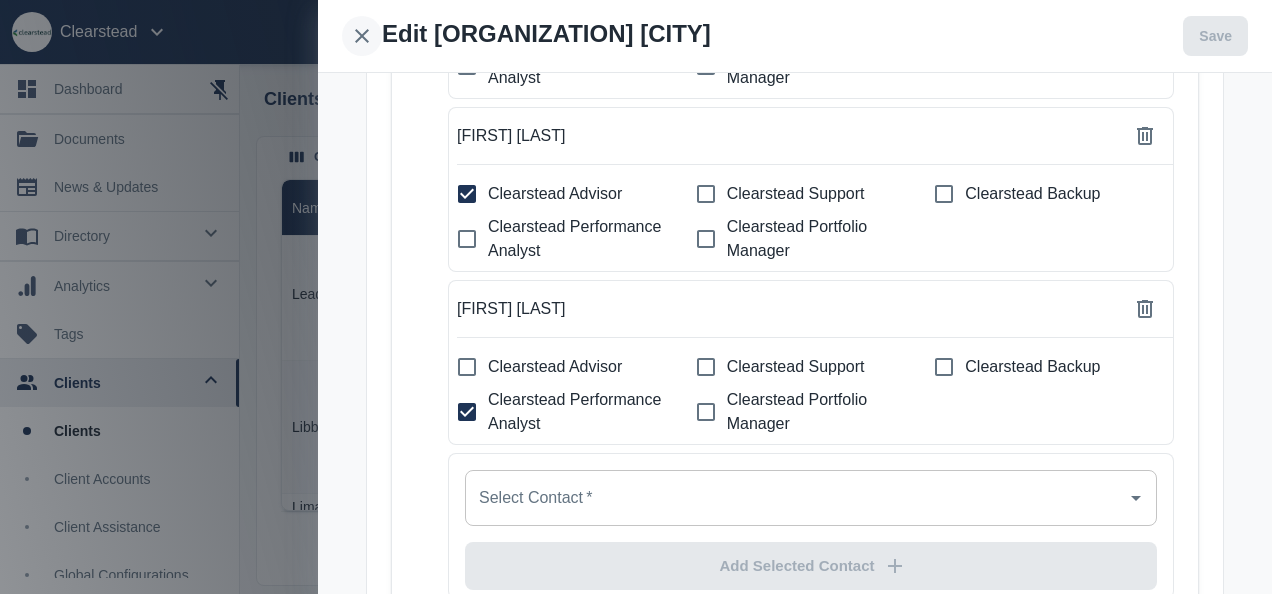 click at bounding box center [362, 36] 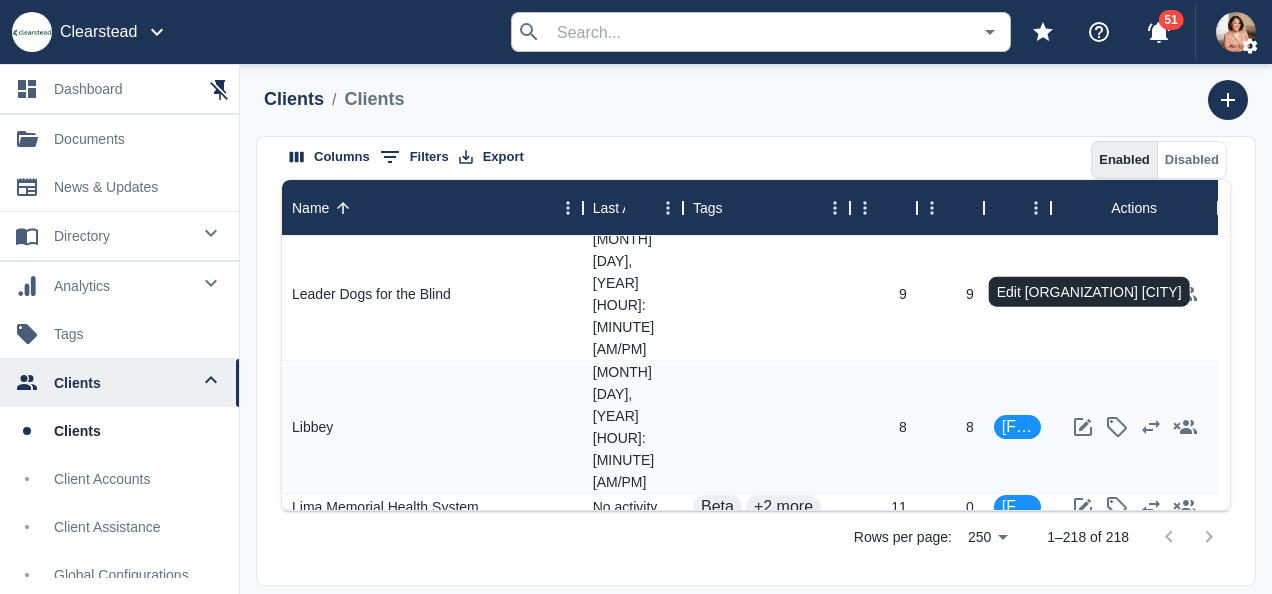 click at bounding box center [1083, 534] 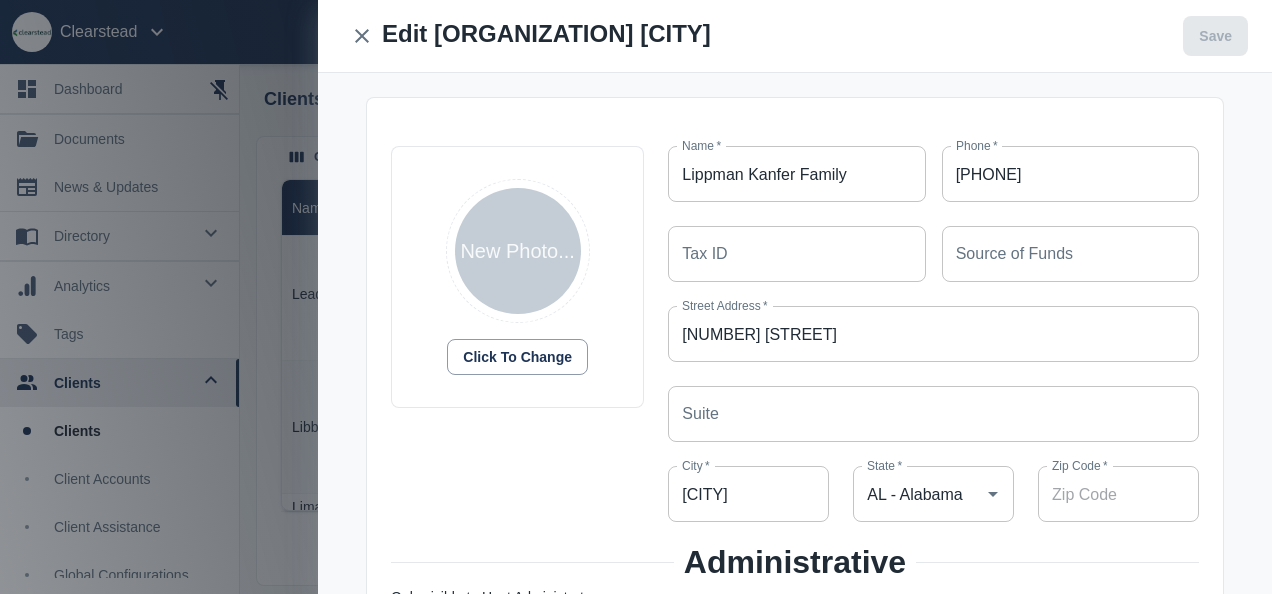 scroll, scrollTop: 347, scrollLeft: 0, axis: vertical 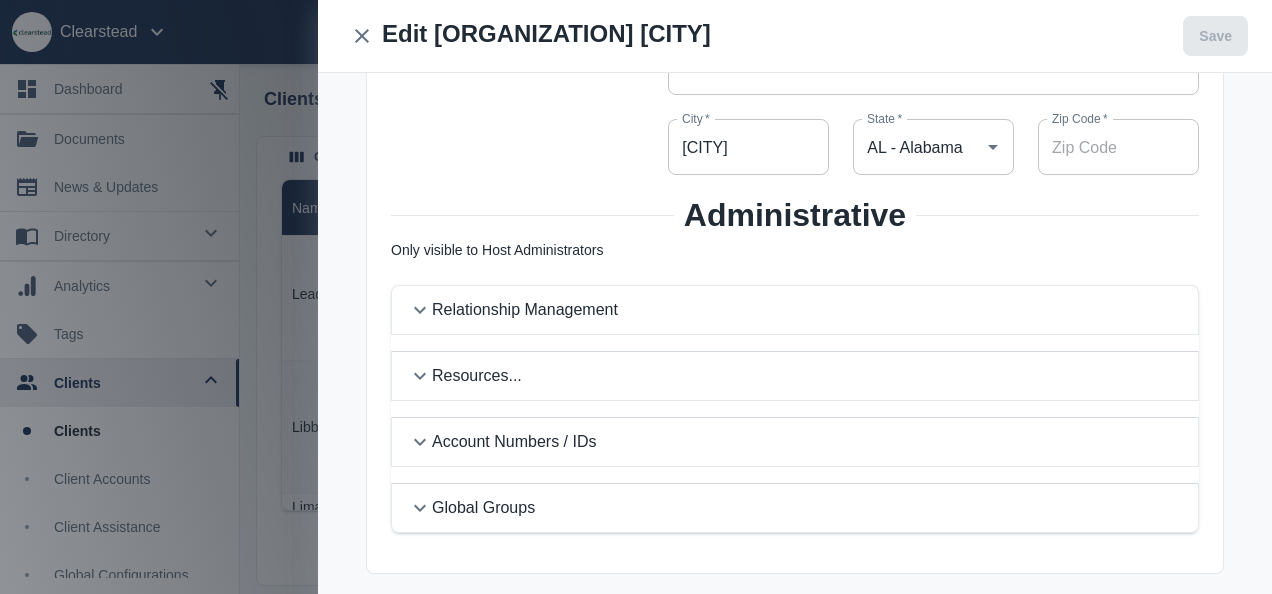 click on "Relationship Management" at bounding box center (807, 310) 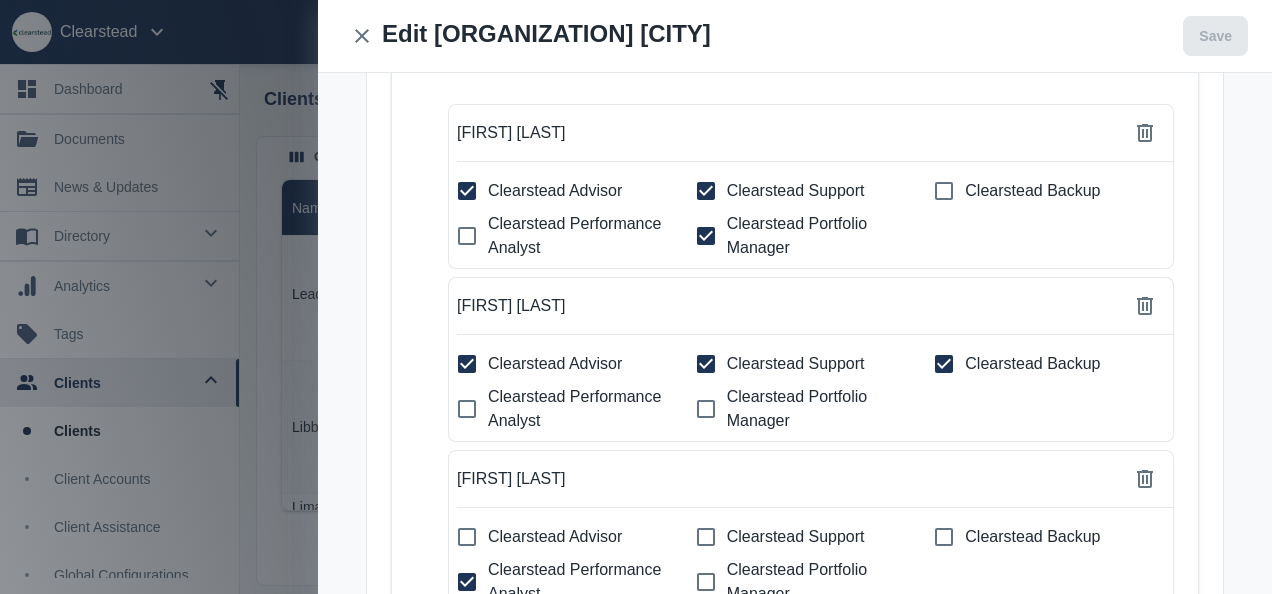 scroll, scrollTop: 621, scrollLeft: 0, axis: vertical 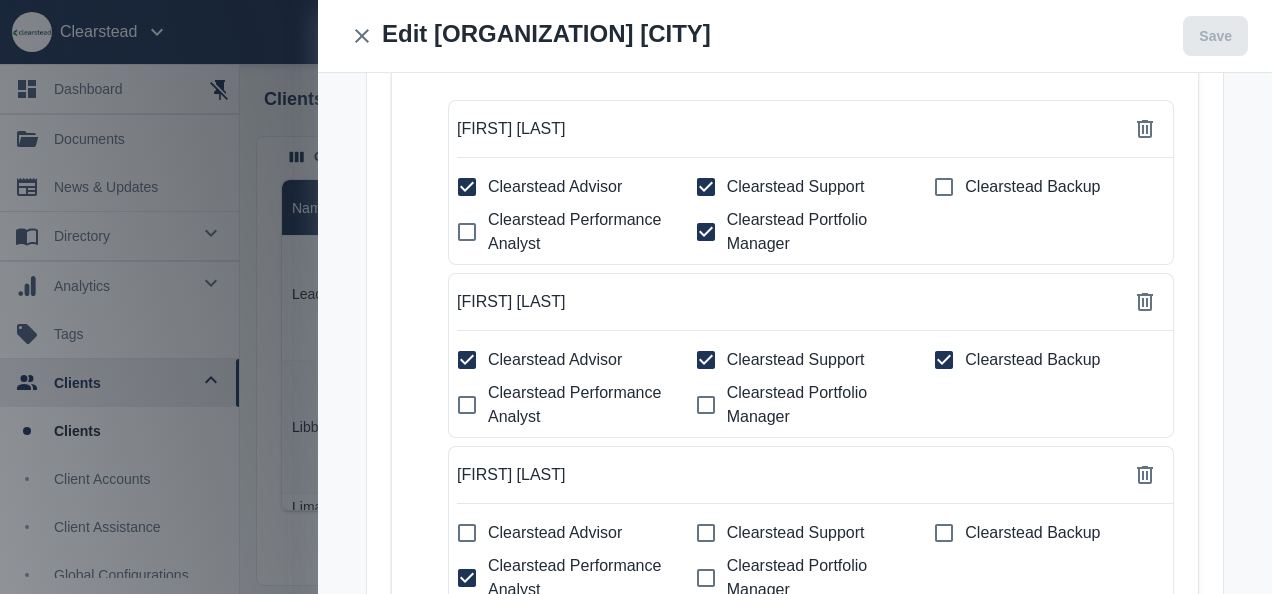 click on "Clearstead Portfolio Manager" at bounding box center (467, 187) 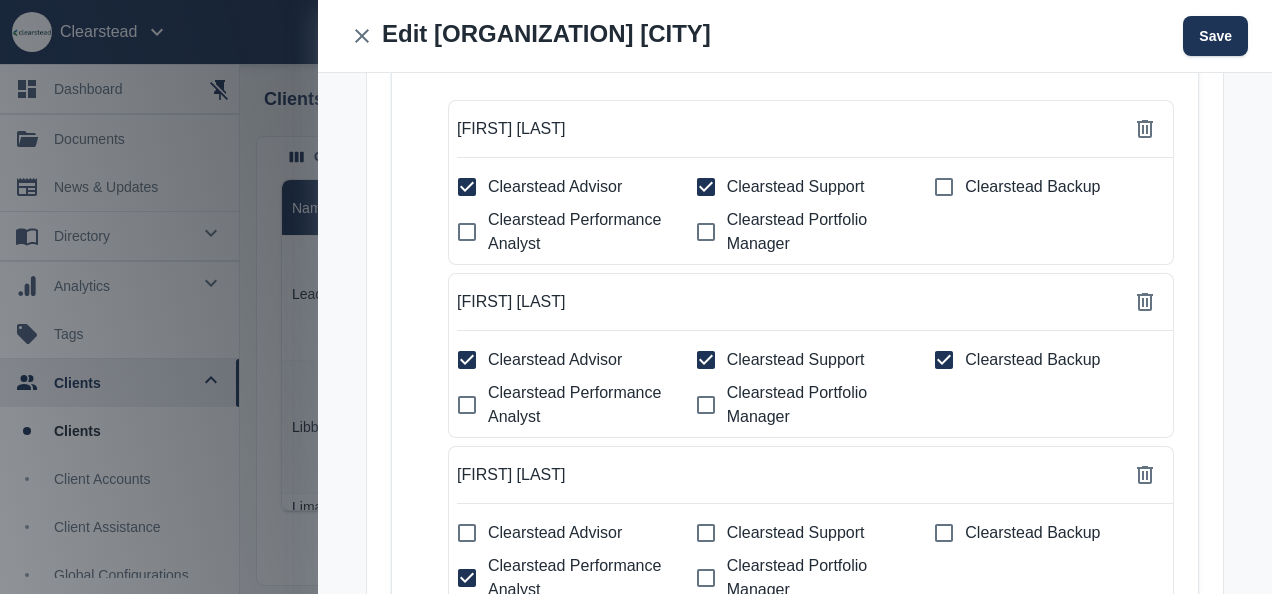 click on "Clearstead Support" at bounding box center (467, 187) 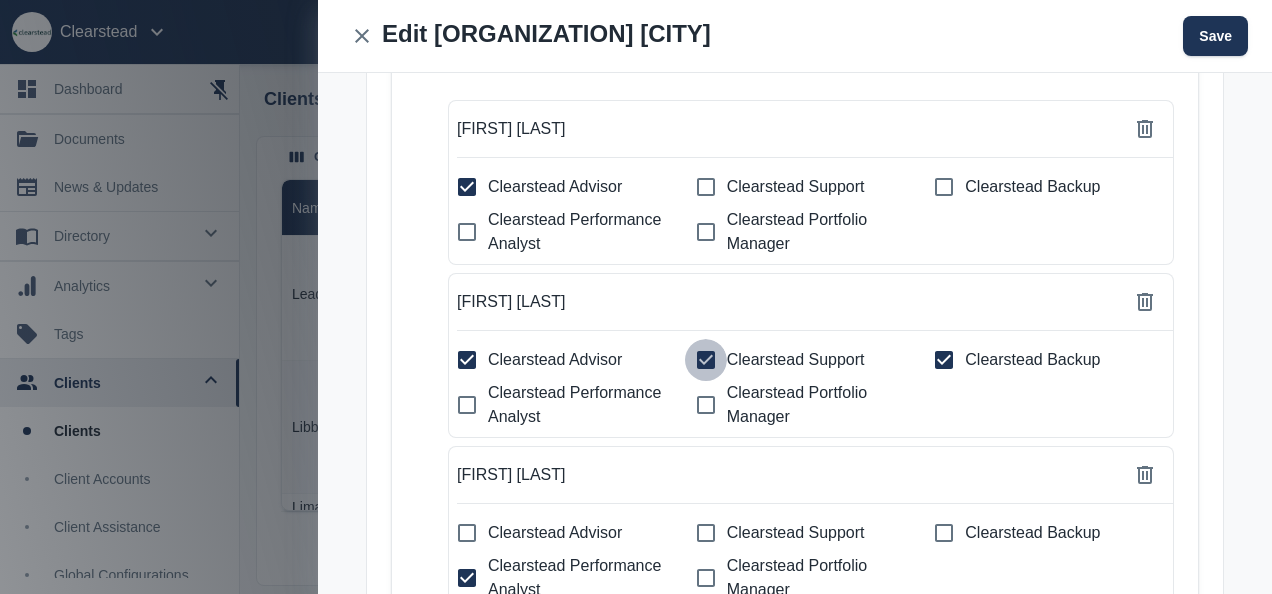 click on "Clearstead Support" at bounding box center (467, 187) 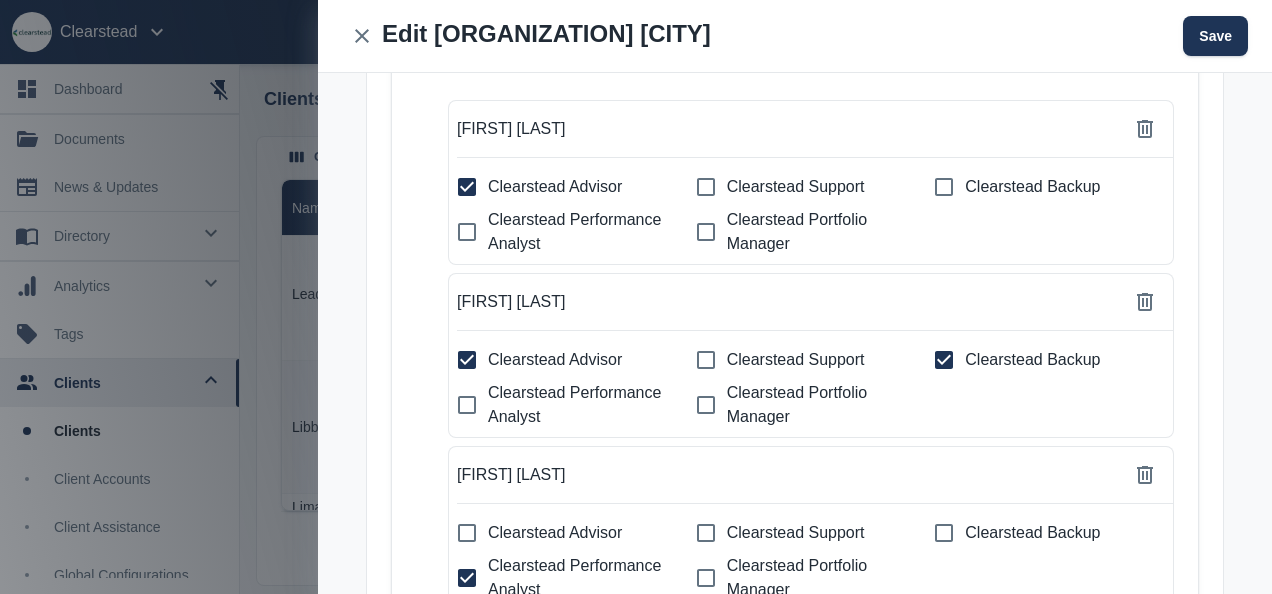 click on "Clearstead Backup" at bounding box center (467, 187) 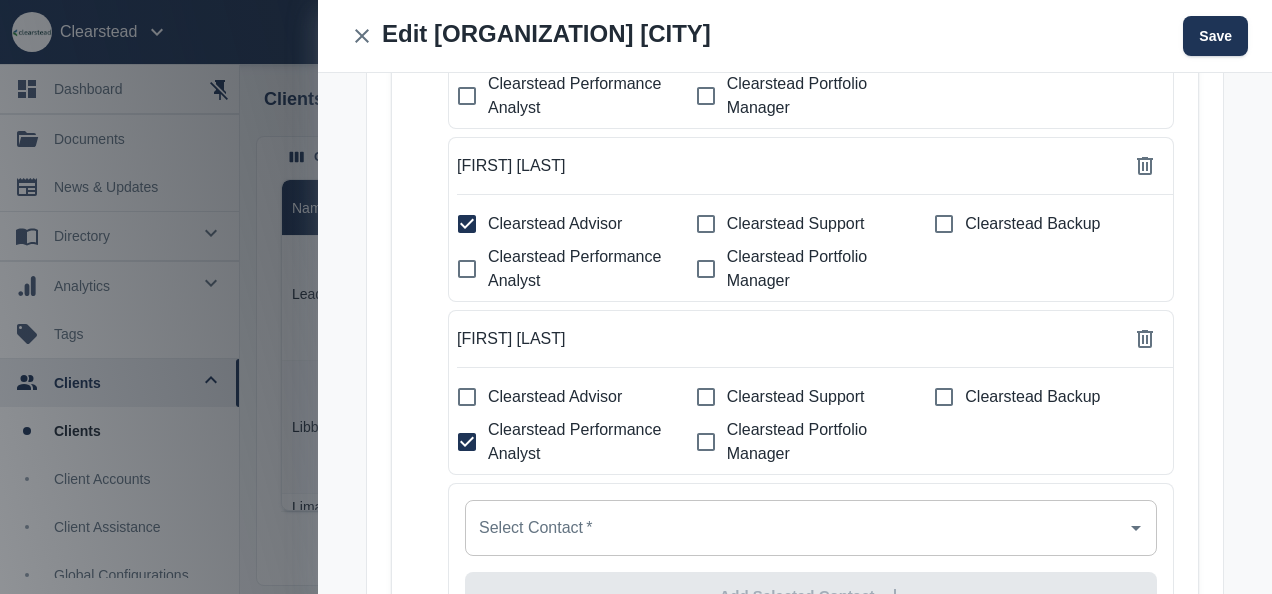 scroll, scrollTop: 769, scrollLeft: 0, axis: vertical 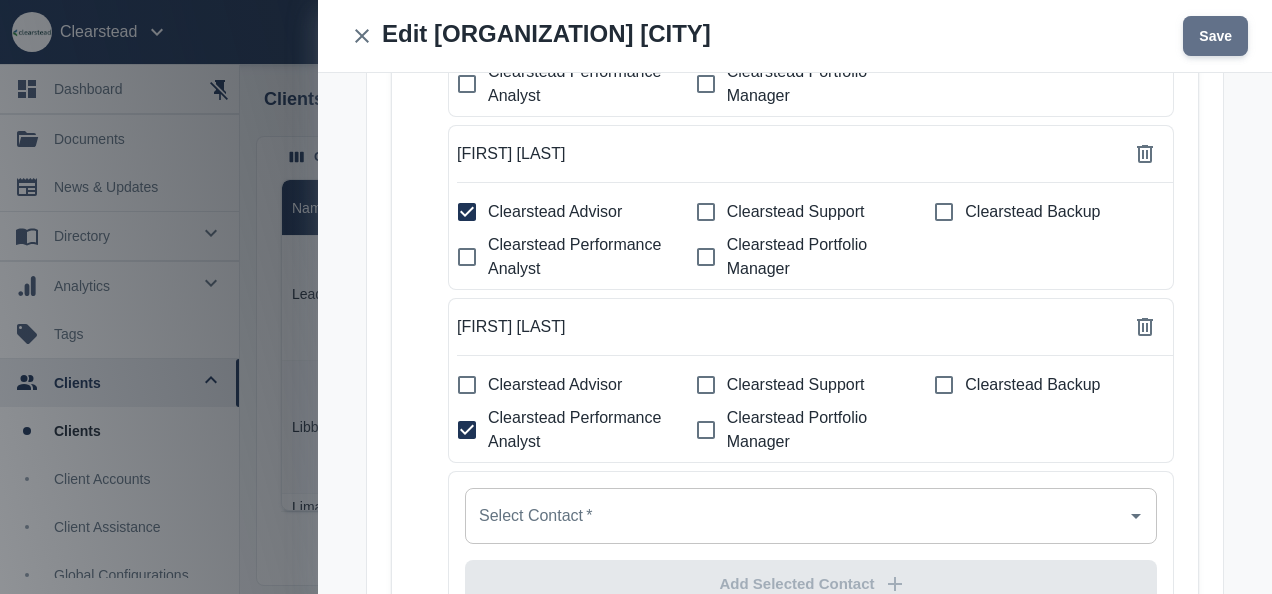 click on "Save" at bounding box center [1215, 36] 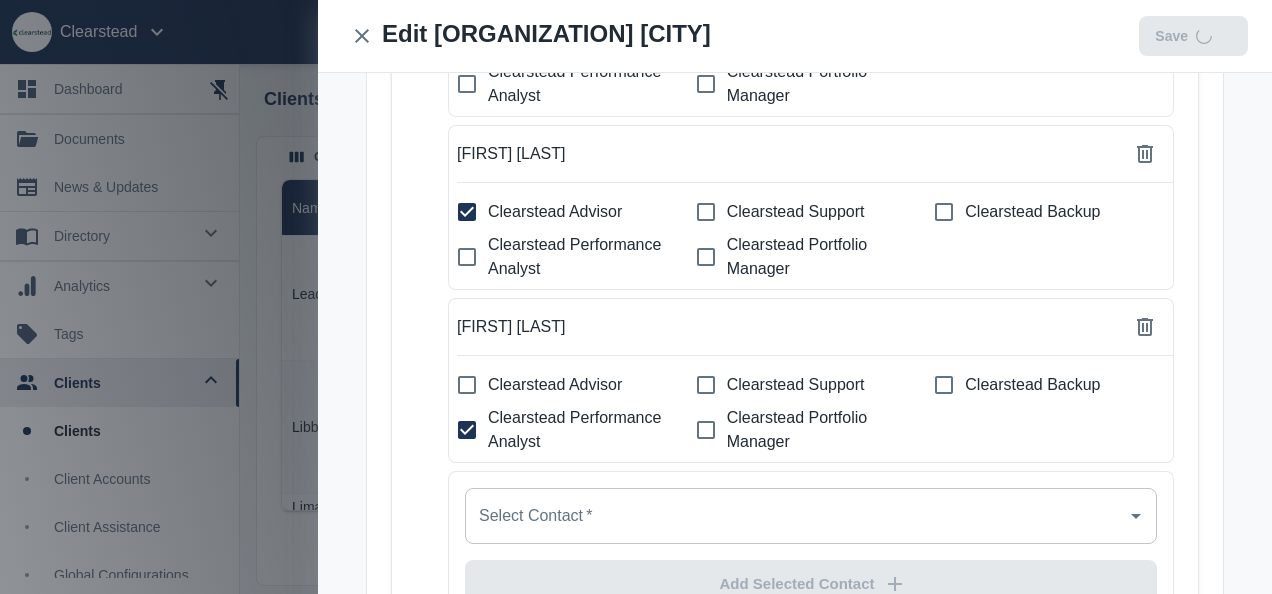 scroll, scrollTop: 835, scrollLeft: 0, axis: vertical 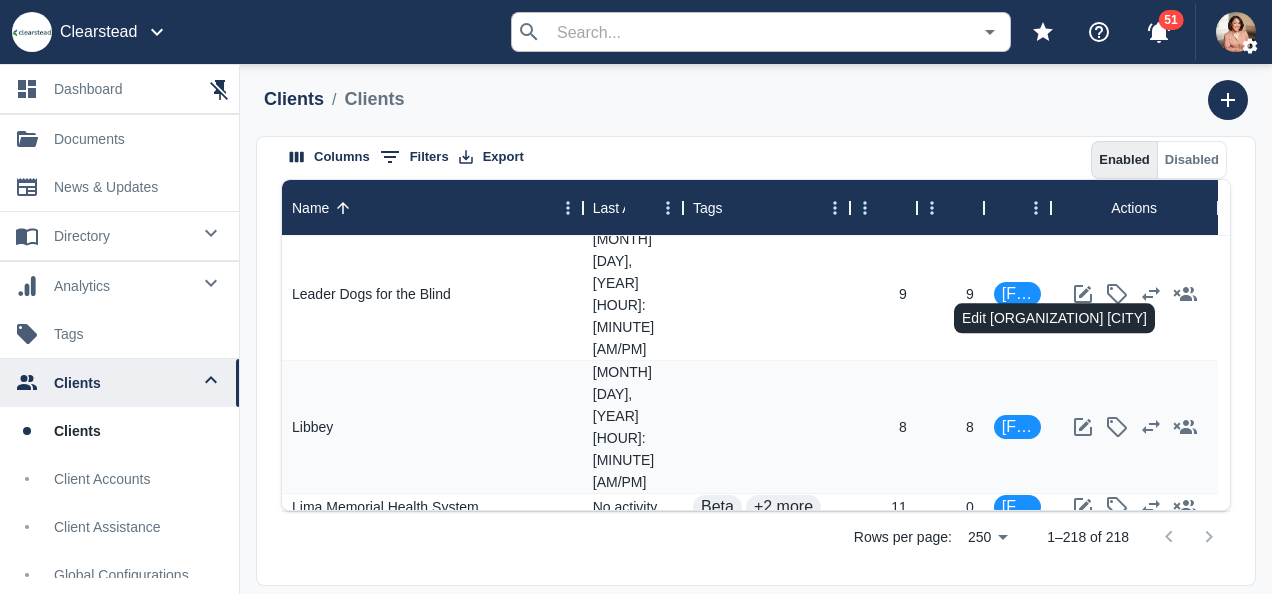 click at bounding box center [1083, 561] 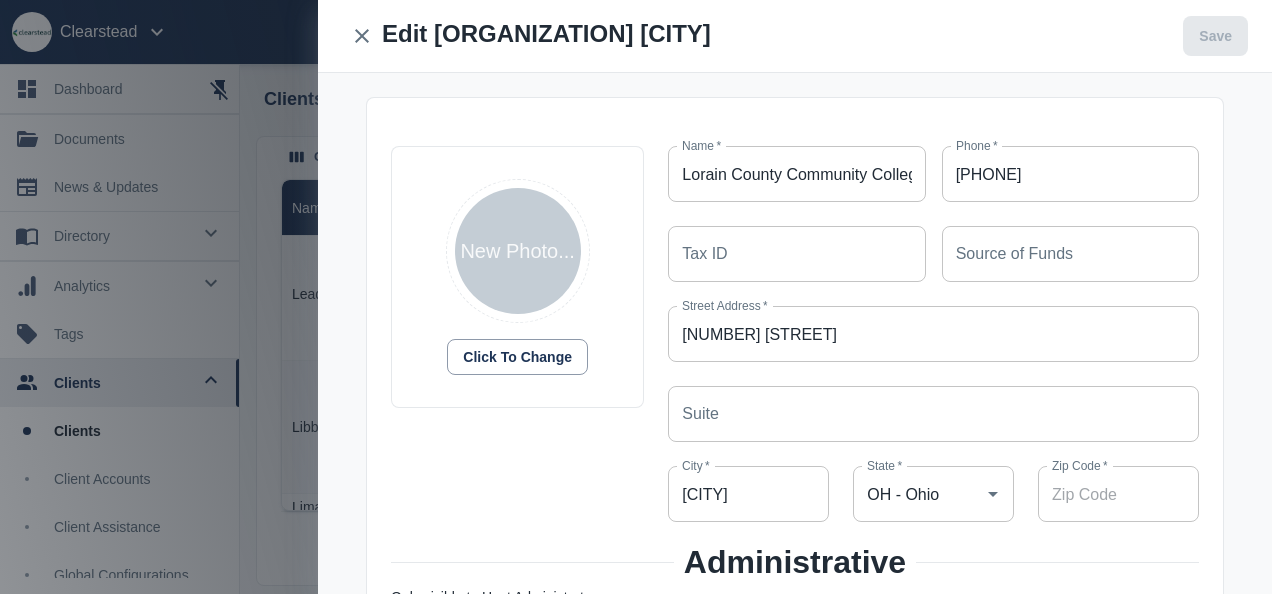 scroll, scrollTop: 347, scrollLeft: 0, axis: vertical 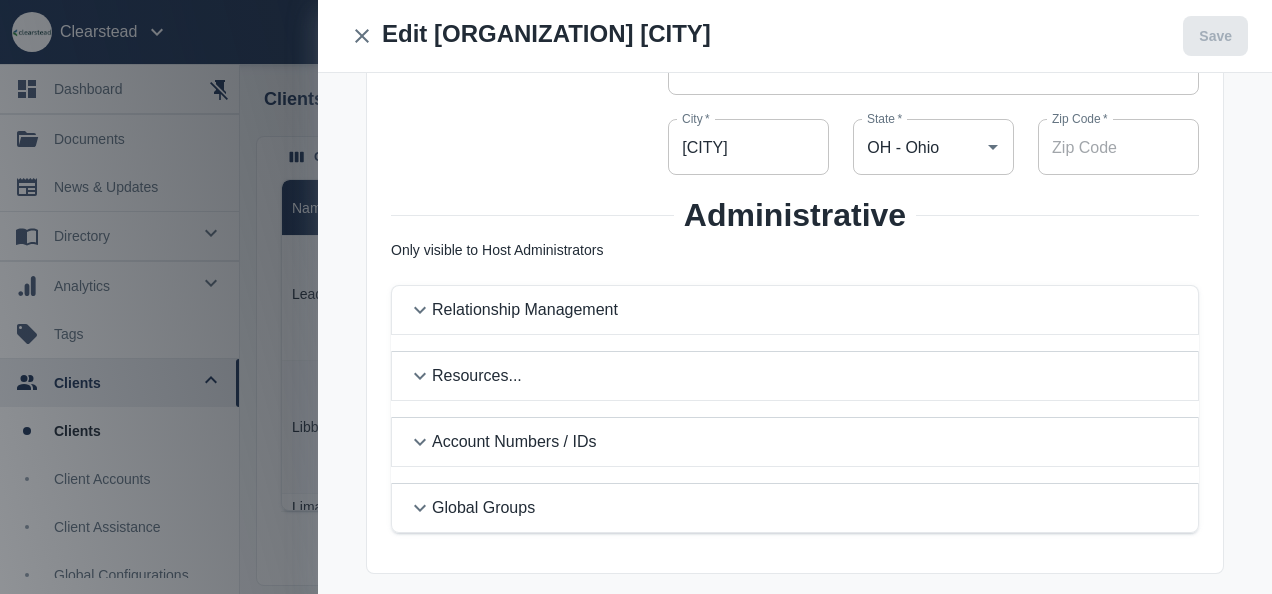click on "Relationship Management" at bounding box center (807, 310) 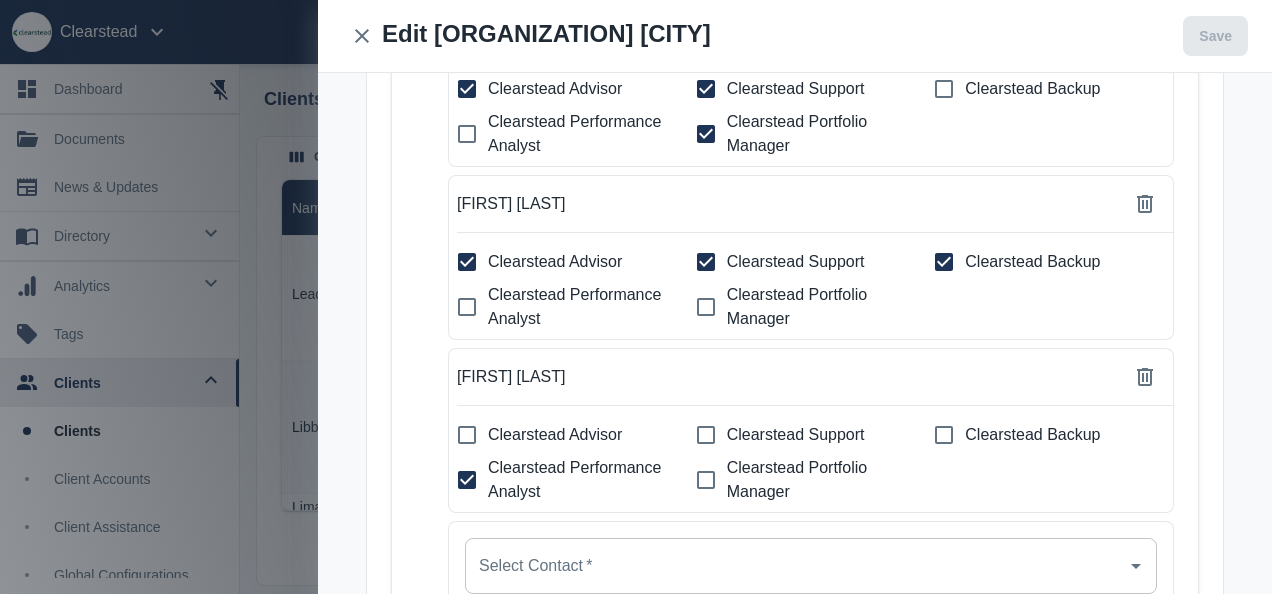 scroll, scrollTop: 721, scrollLeft: 0, axis: vertical 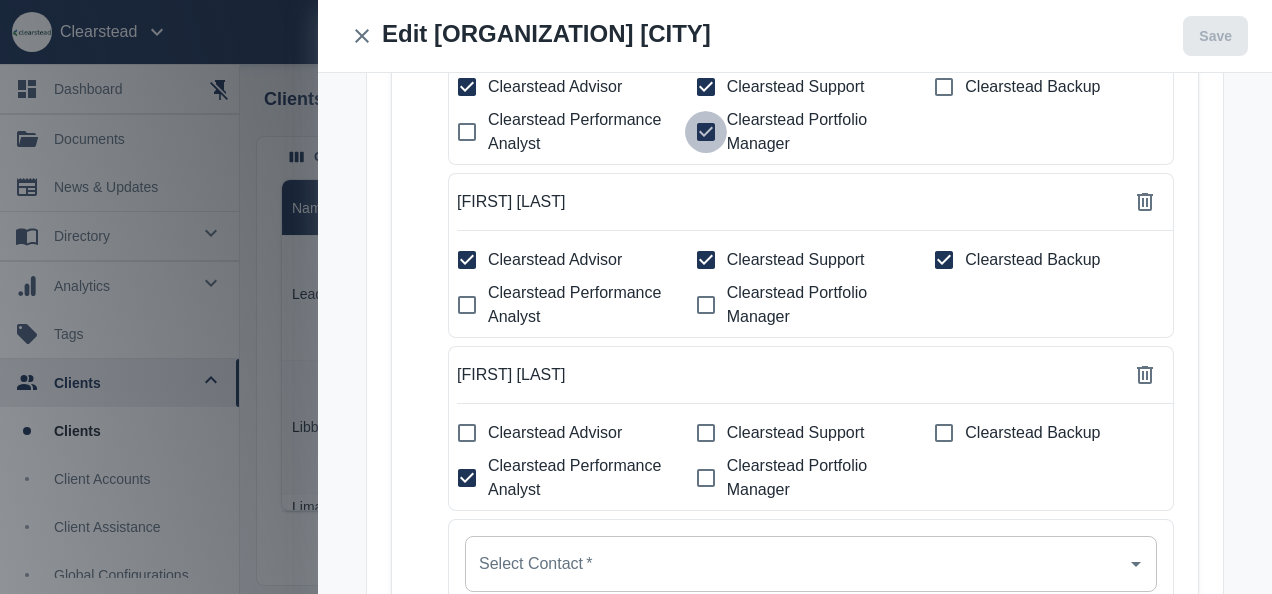 click on "Clearstead Portfolio Manager" at bounding box center (467, 87) 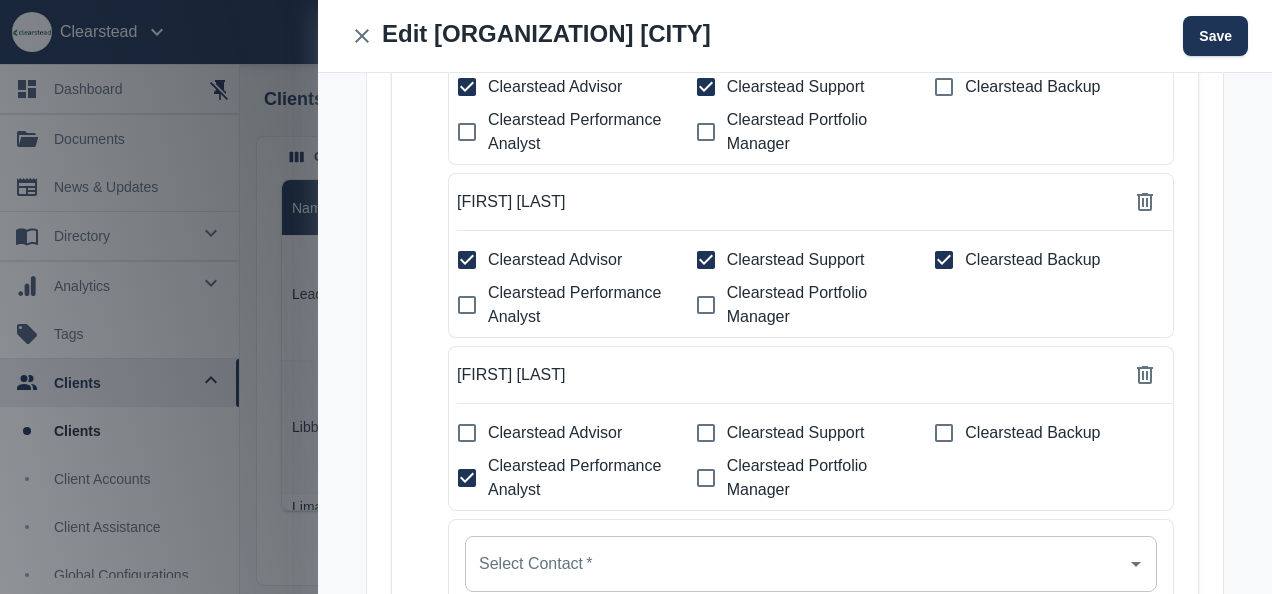 click on "Clearstead Support" at bounding box center (467, 87) 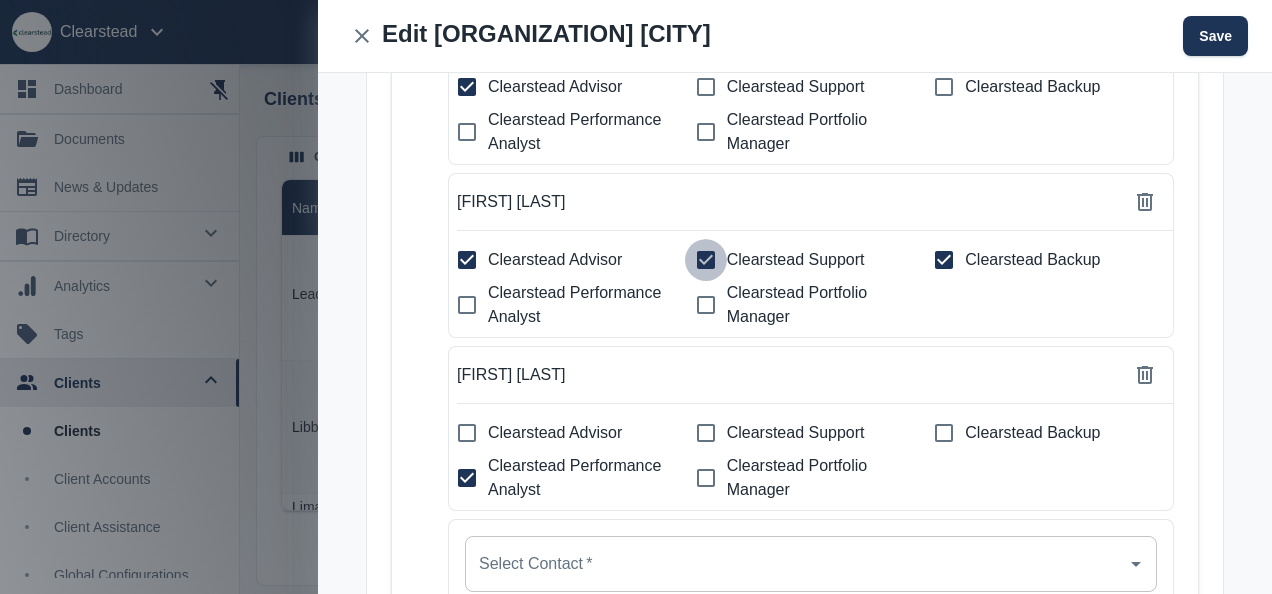 click on "Clearstead Support" at bounding box center [467, 87] 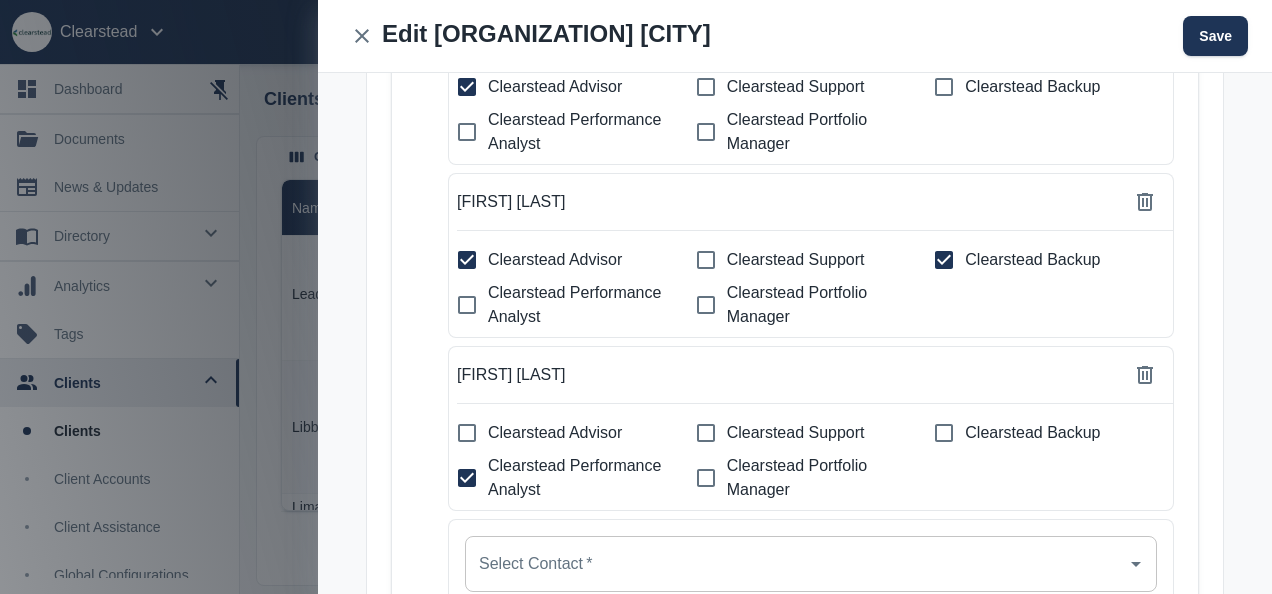 click on "Clearstead Backup" at bounding box center (467, 87) 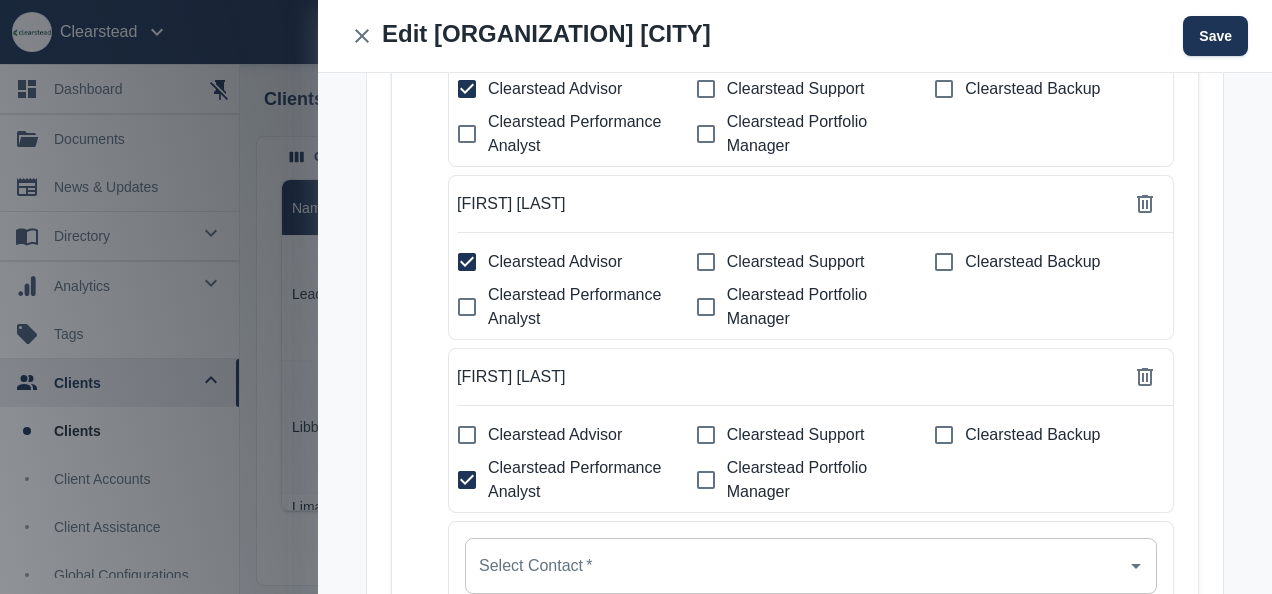 scroll, scrollTop: 738, scrollLeft: 0, axis: vertical 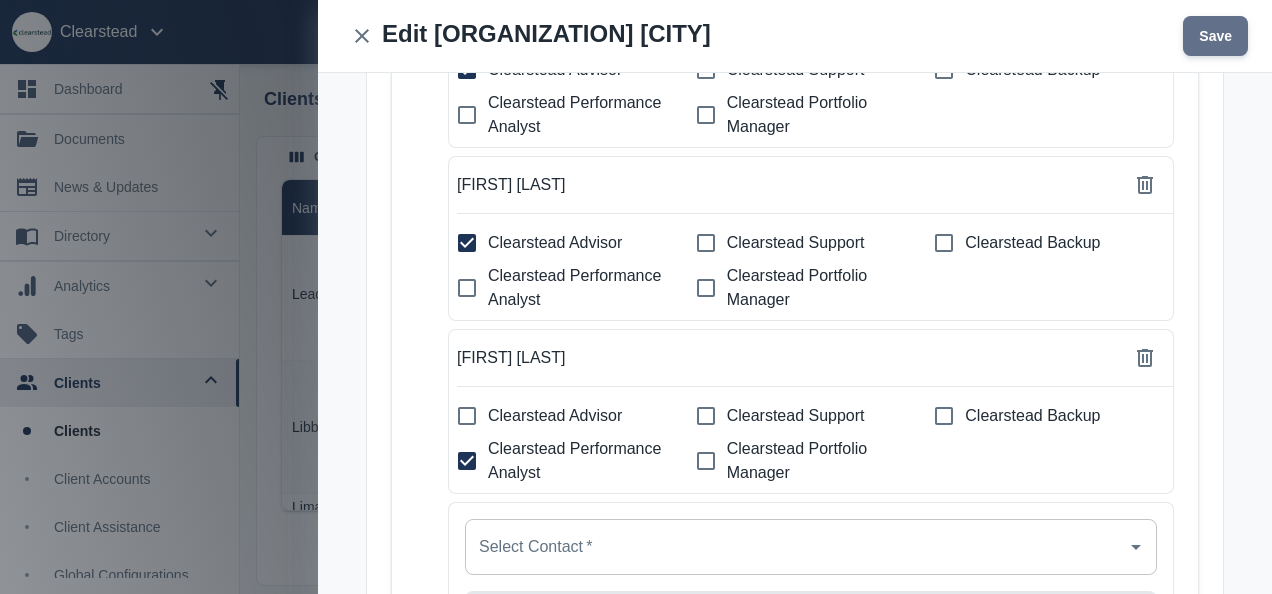 click on "Save" at bounding box center [1215, 36] 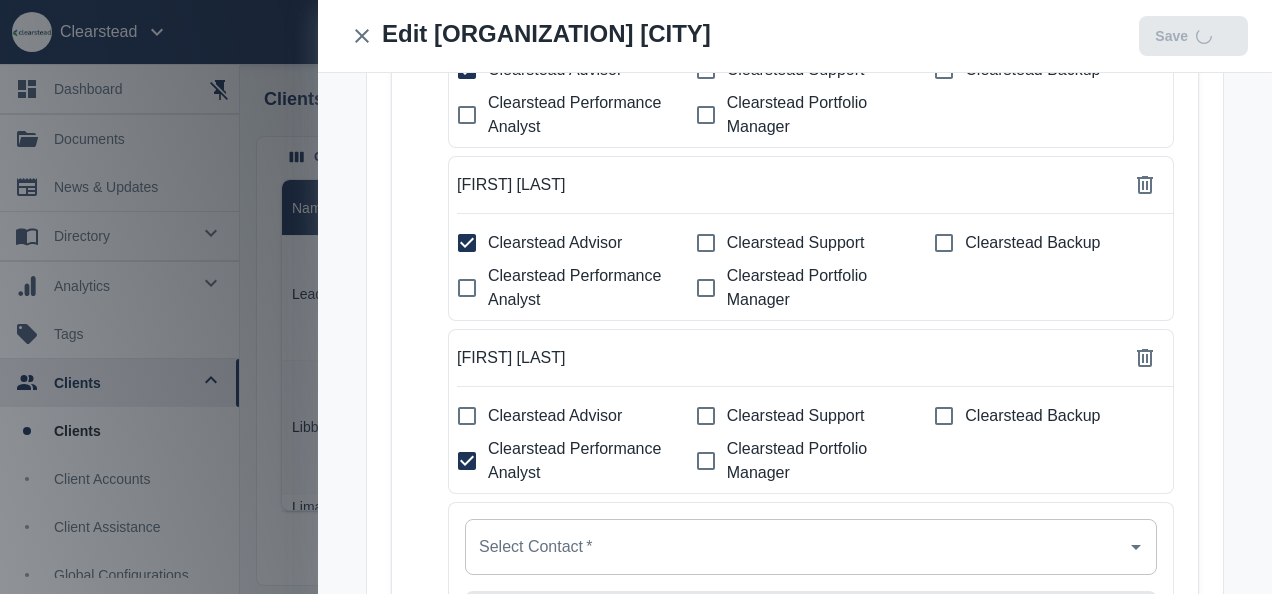 scroll, scrollTop: 804, scrollLeft: 0, axis: vertical 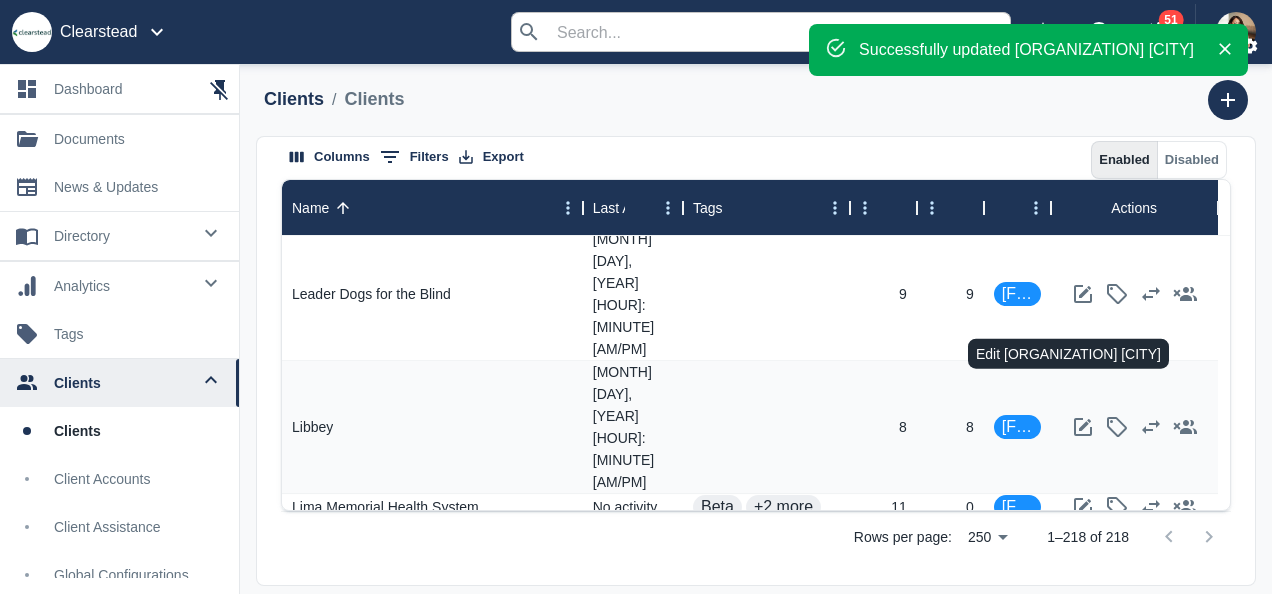 click at bounding box center [1083, 641] 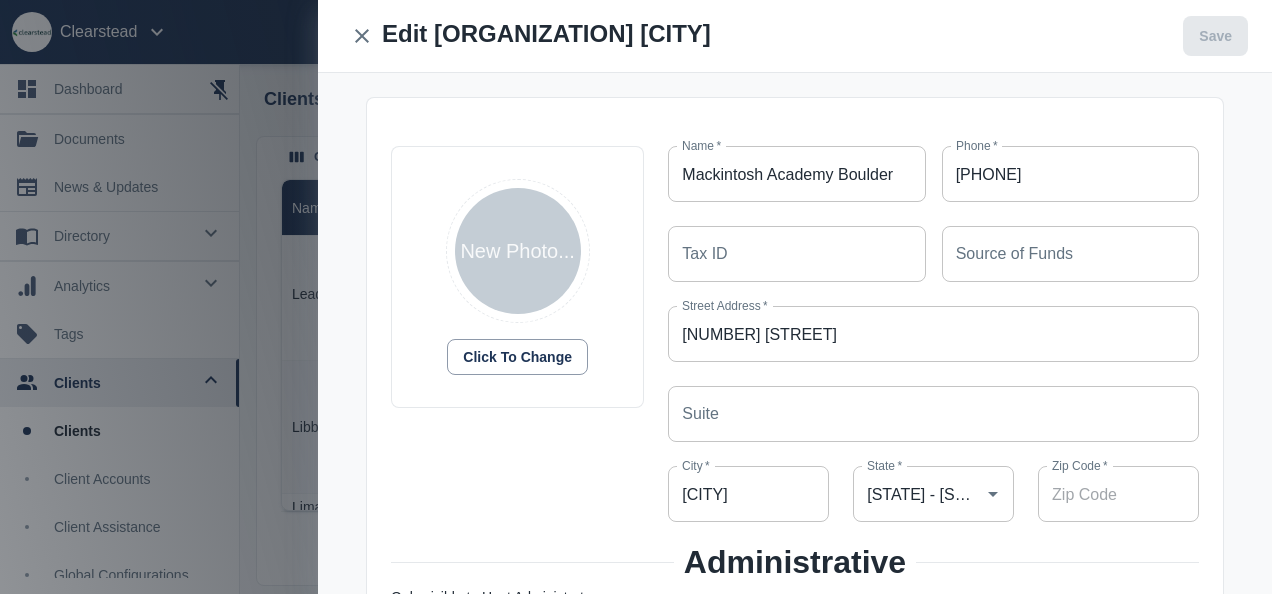 scroll, scrollTop: 347, scrollLeft: 0, axis: vertical 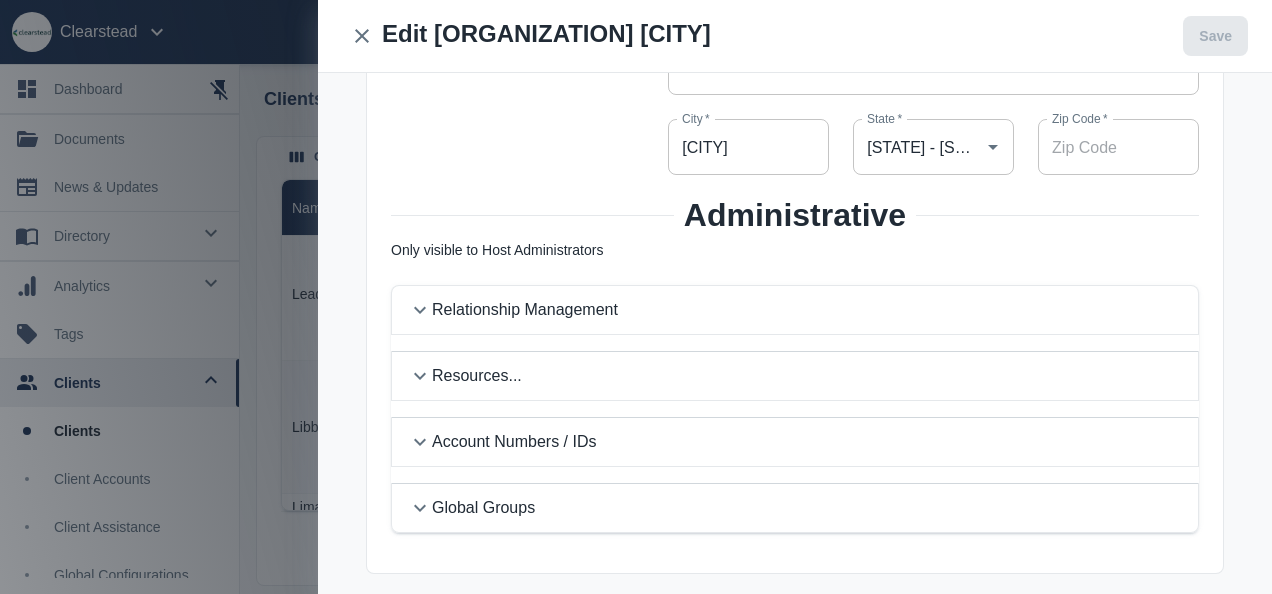 click on "Relationship Management" at bounding box center (525, 310) 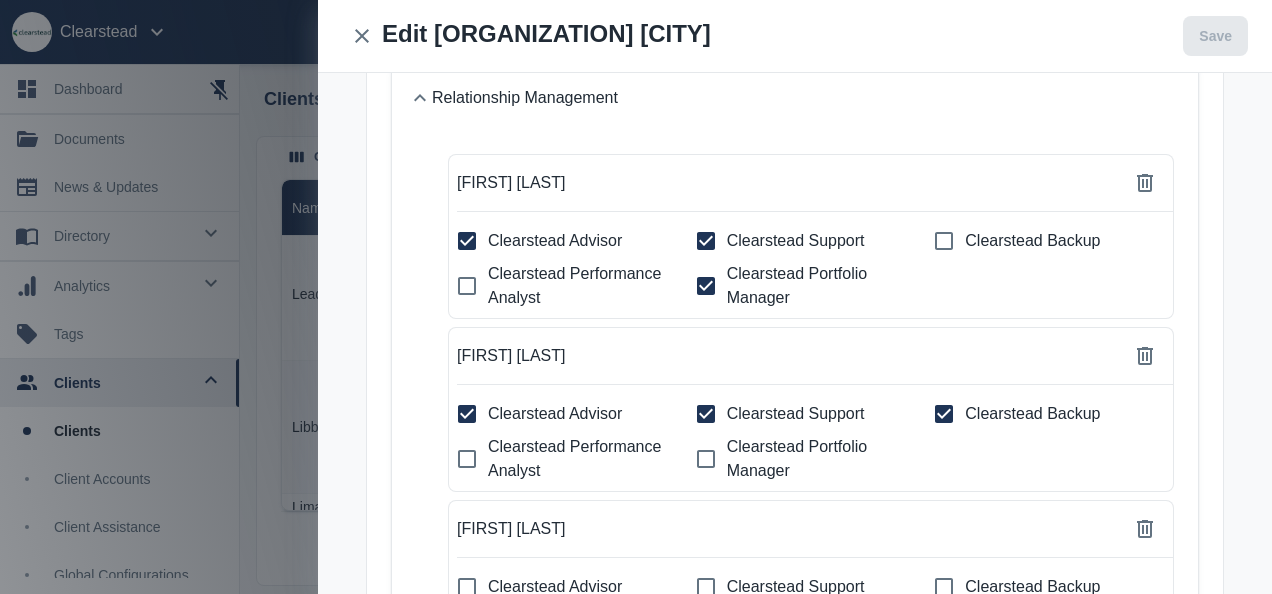 scroll, scrollTop: 568, scrollLeft: 0, axis: vertical 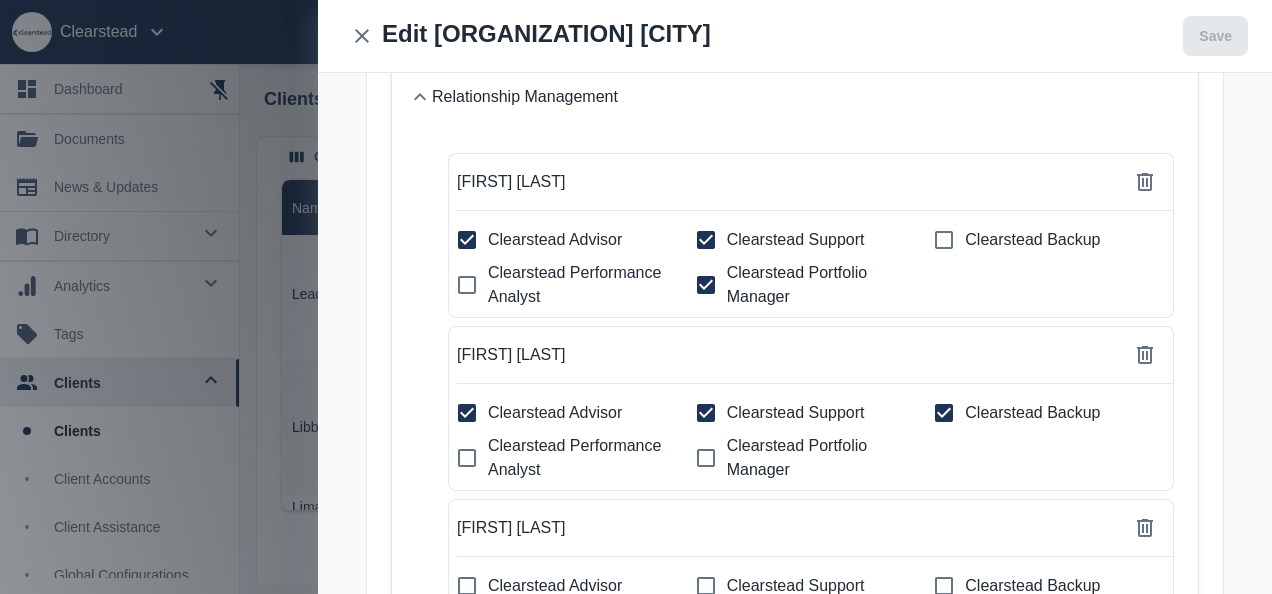 click on "Clearstead Portfolio Manager" at bounding box center [467, 240] 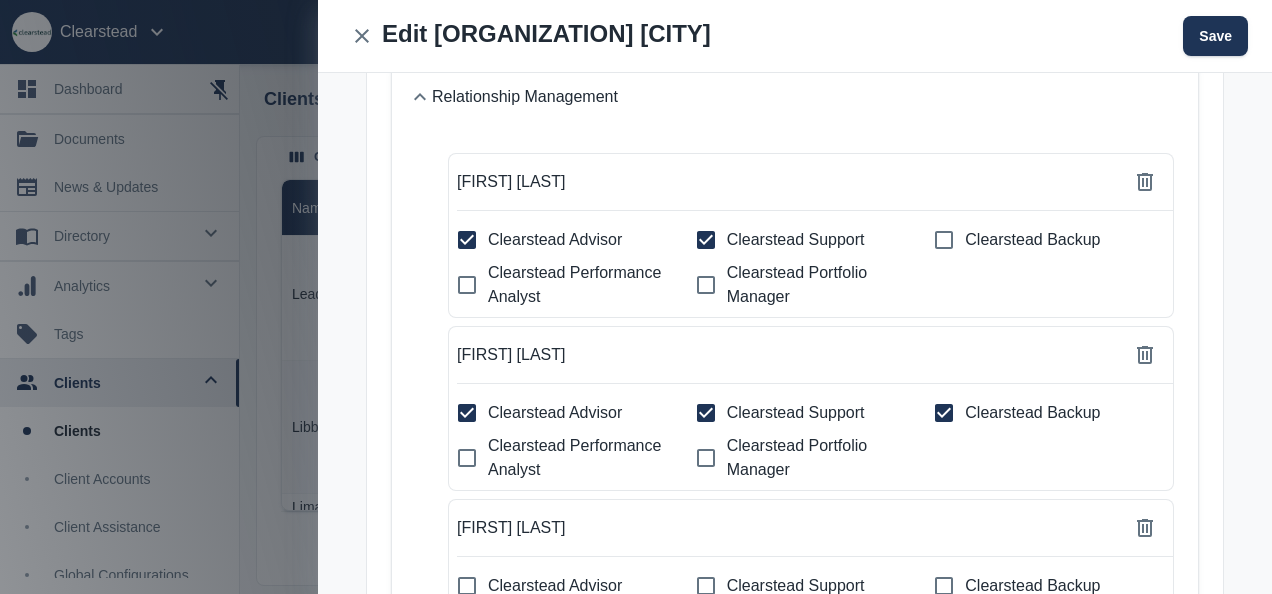 click on "Clearstead Support" at bounding box center (467, 240) 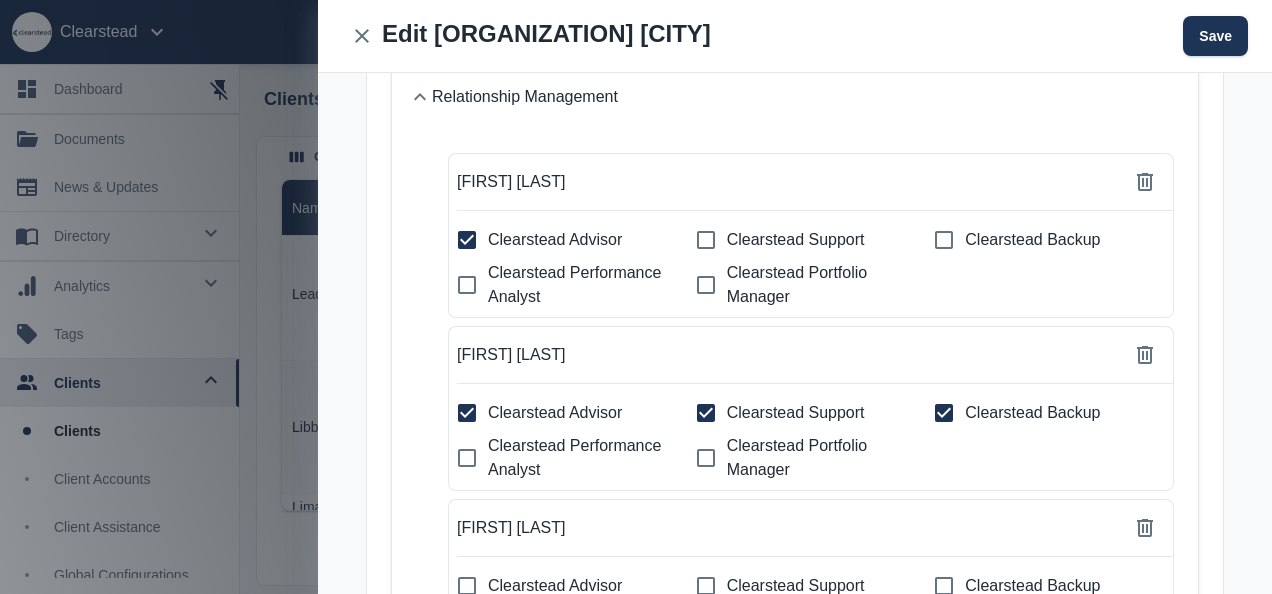 scroll, scrollTop: 689, scrollLeft: 0, axis: vertical 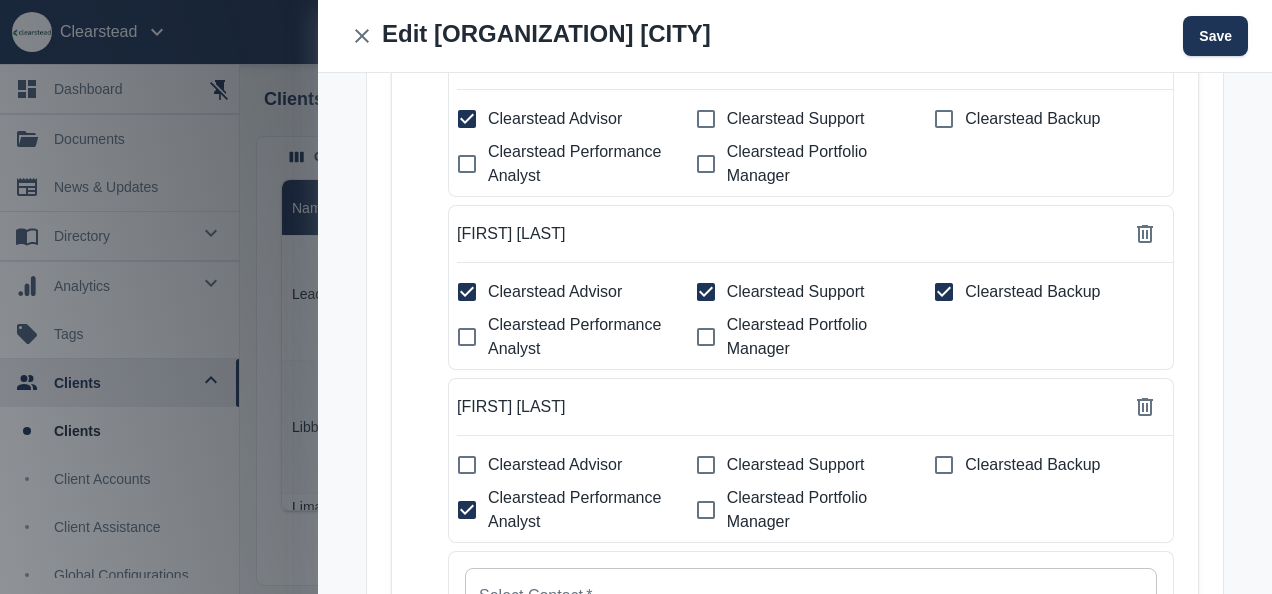 click on "Clearstead Support" at bounding box center [467, 119] 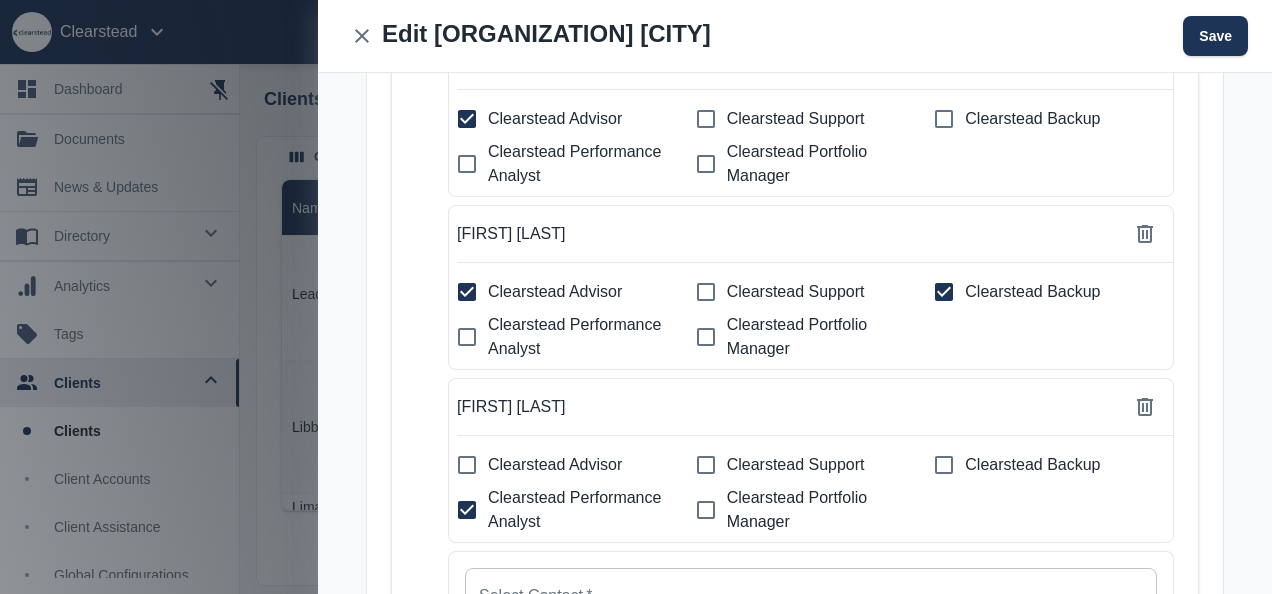 click on "Clearstead Backup" at bounding box center (467, 119) 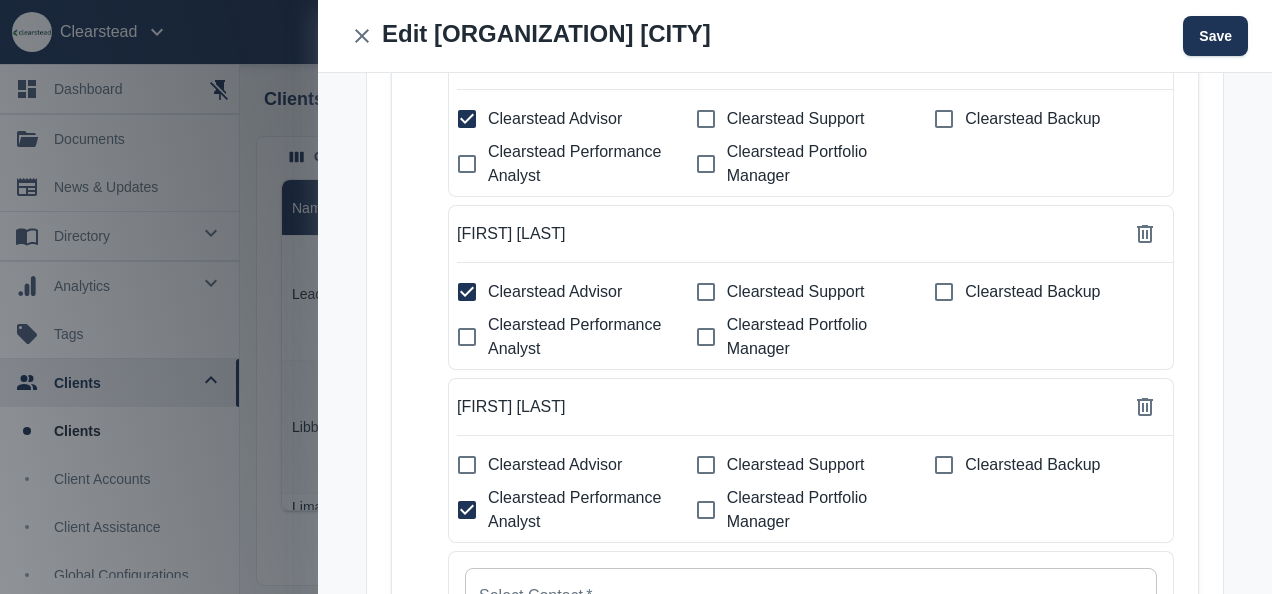 click on "Clearstead Advisor" at bounding box center (467, 119) 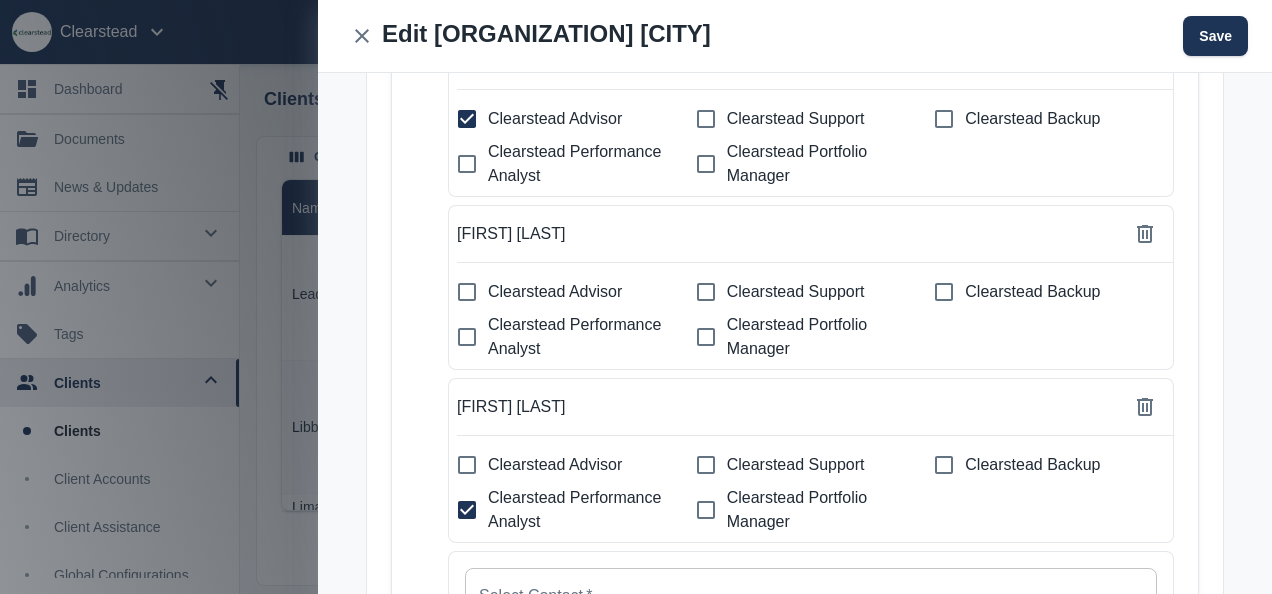 click on "Clearstead Backup" at bounding box center [467, 119] 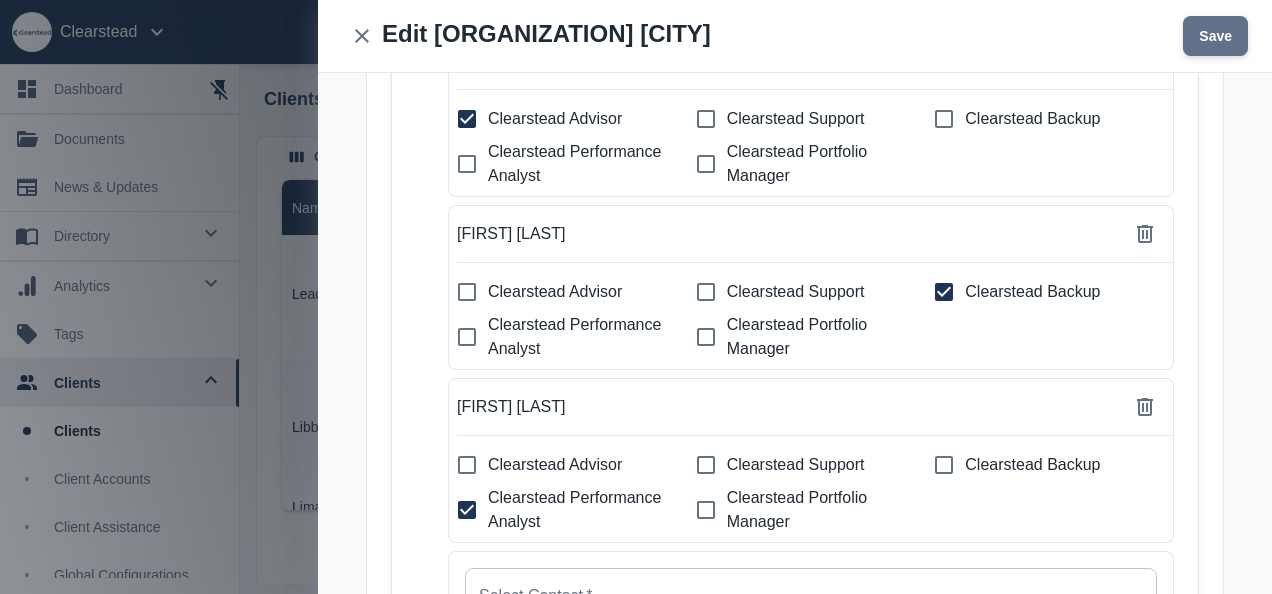 click on "Save" at bounding box center (1215, 36) 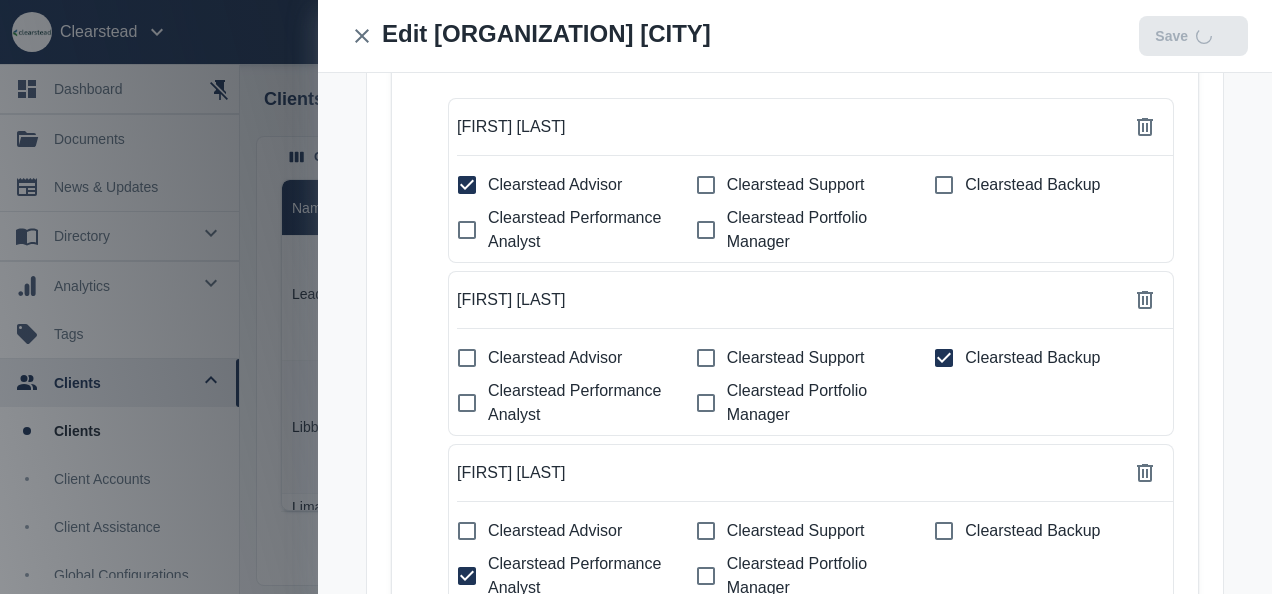 scroll, scrollTop: 755, scrollLeft: 0, axis: vertical 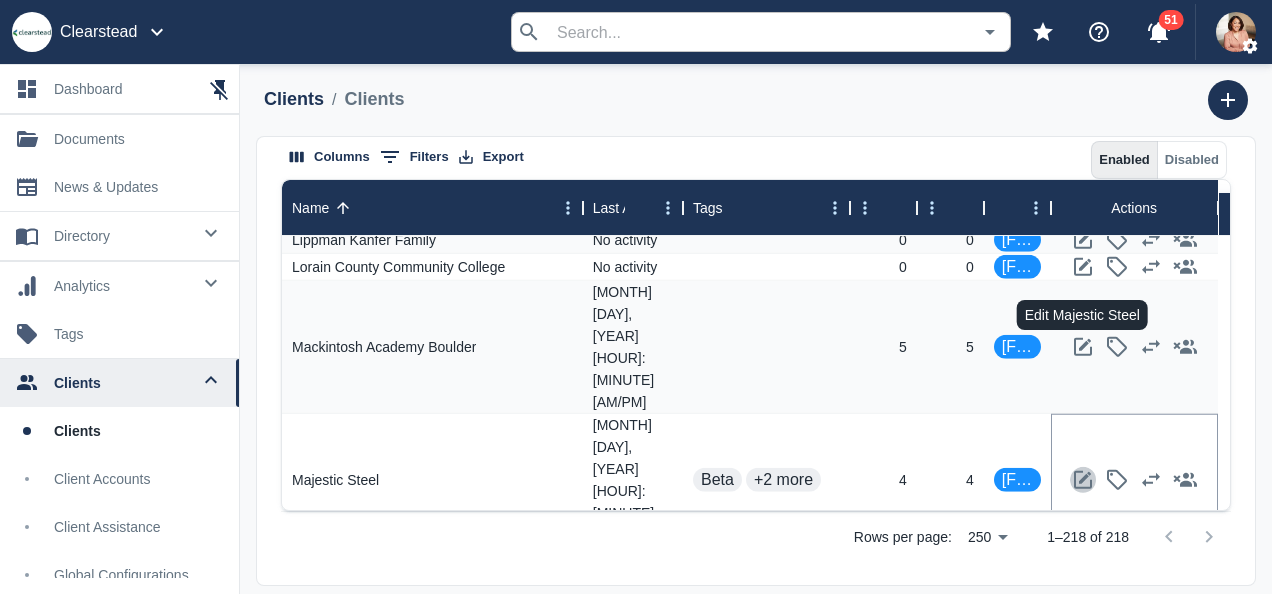 click at bounding box center [1083, 480] 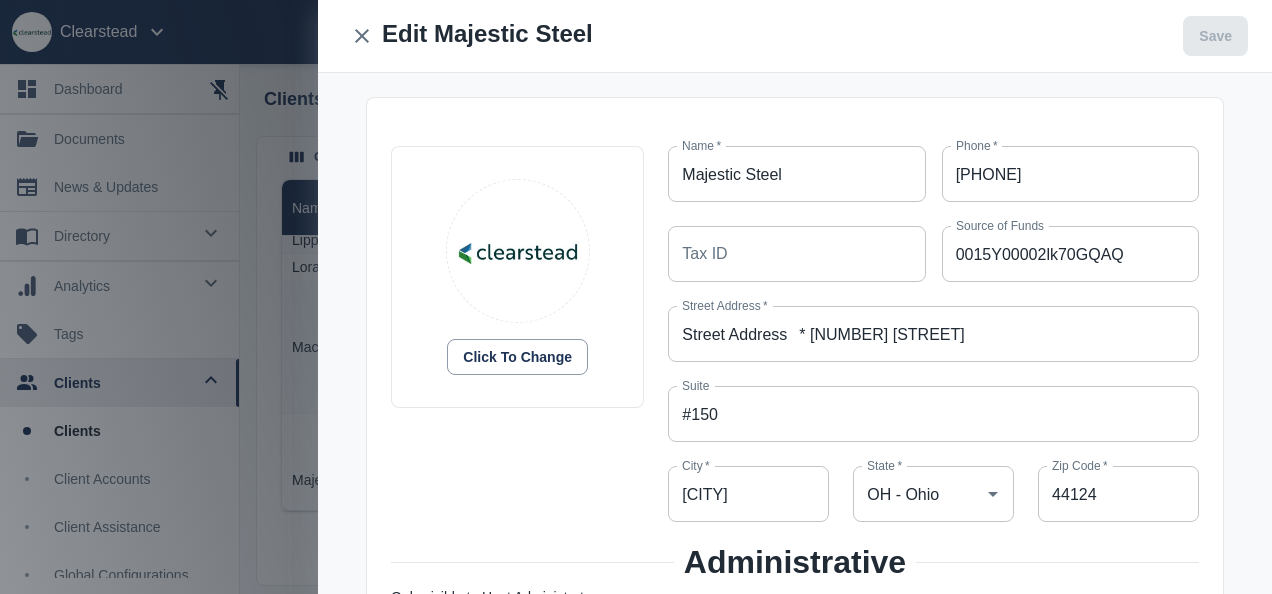 scroll, scrollTop: 347, scrollLeft: 0, axis: vertical 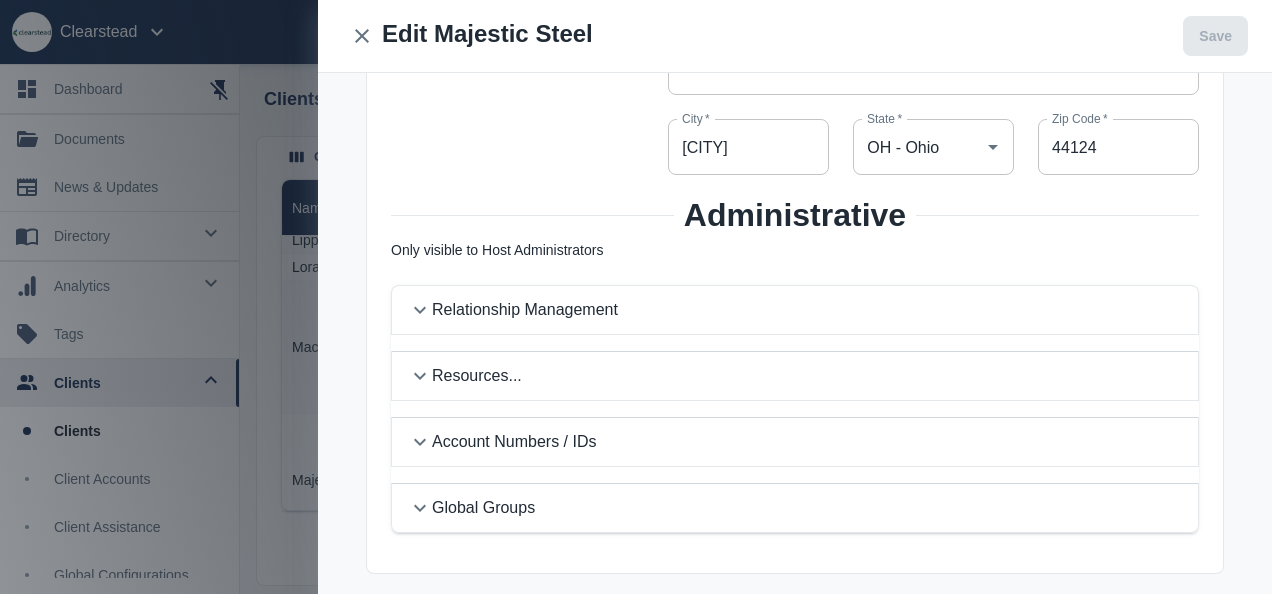 click on "Relationship Management" at bounding box center (795, 310) 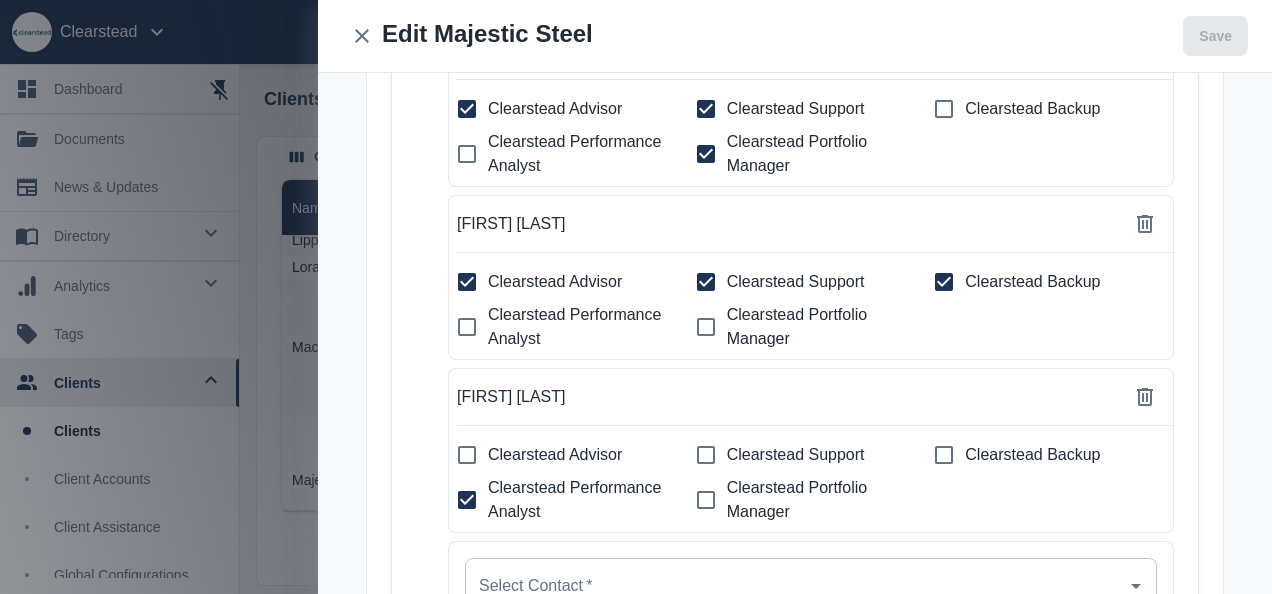 scroll, scrollTop: 700, scrollLeft: 0, axis: vertical 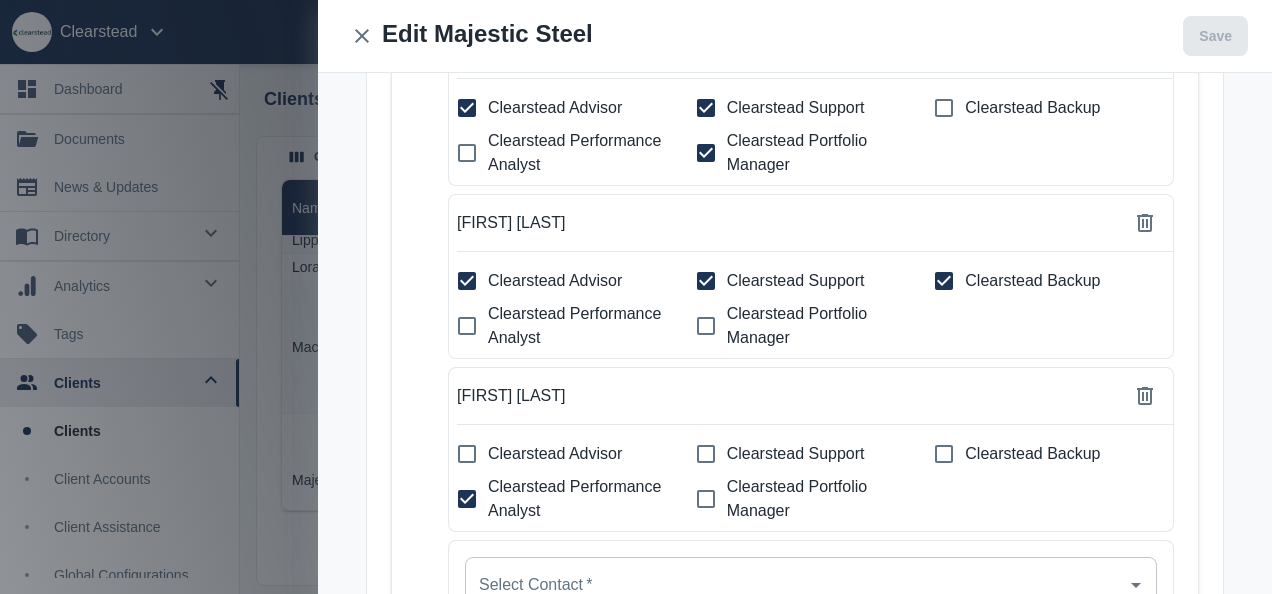 click on "Clearstead Support" at bounding box center (467, 108) 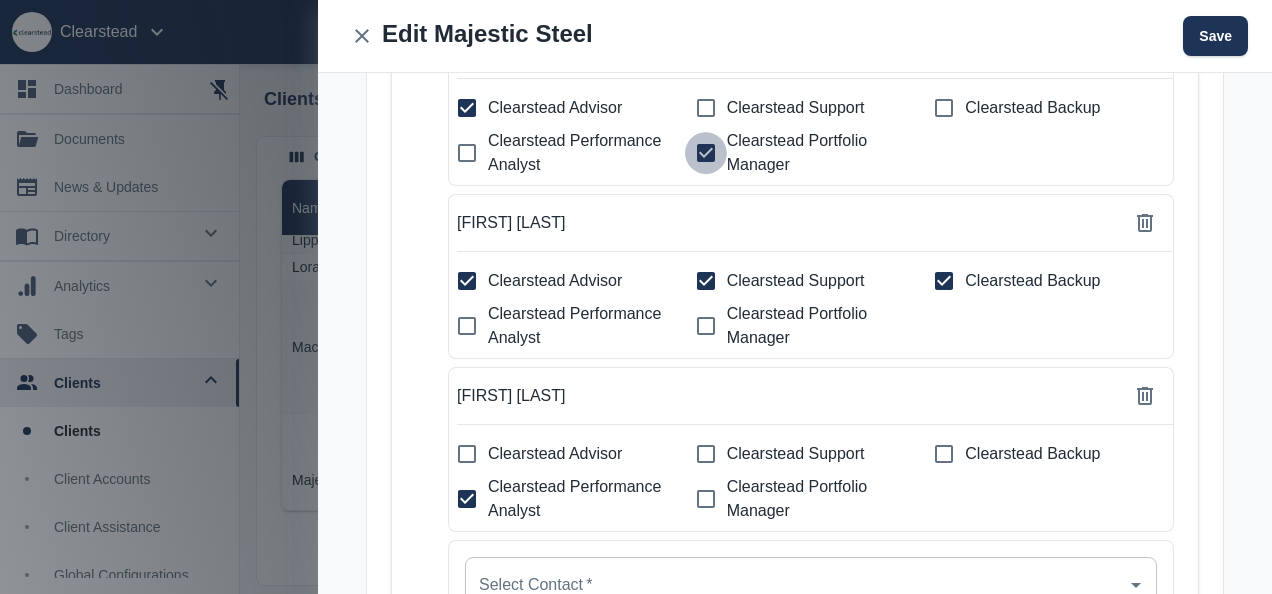 click on "Clearstead Portfolio Manager" at bounding box center [467, 108] 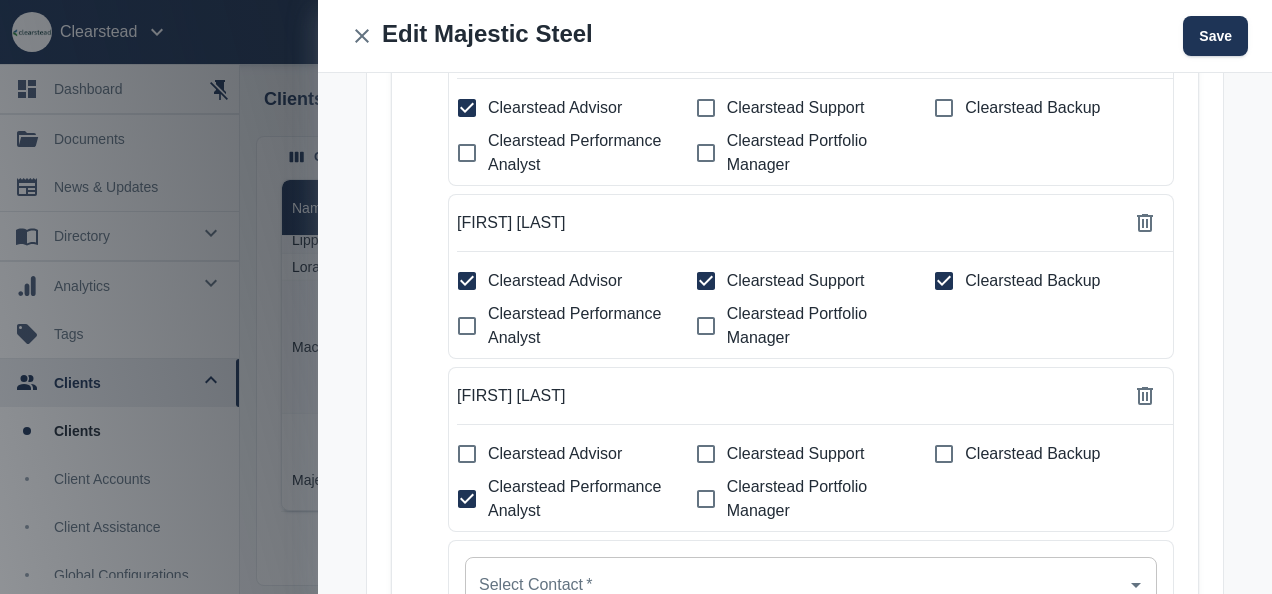 click on "Clearstead Support" at bounding box center (467, 108) 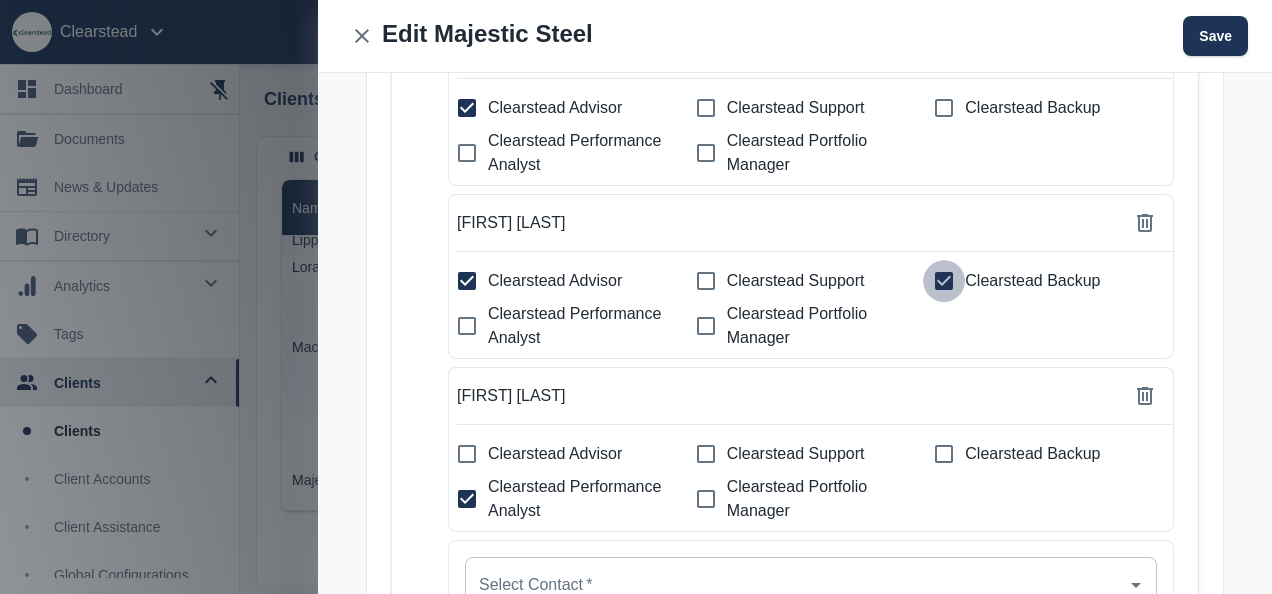 click on "Clearstead Backup" at bounding box center (467, 108) 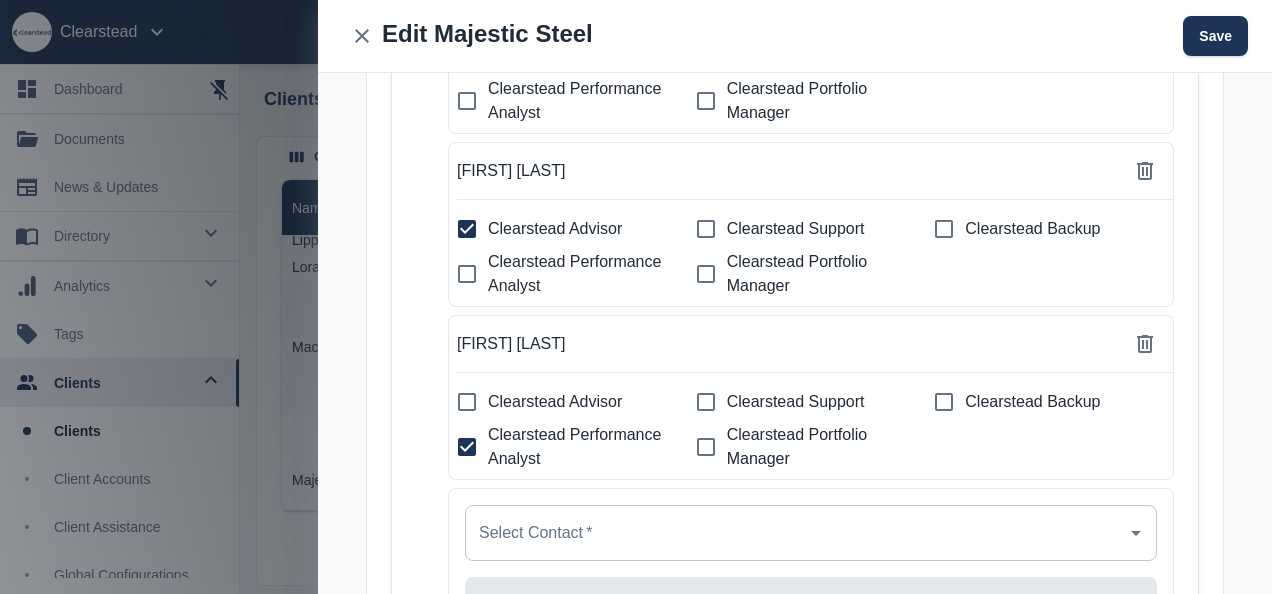 scroll, scrollTop: 761, scrollLeft: 0, axis: vertical 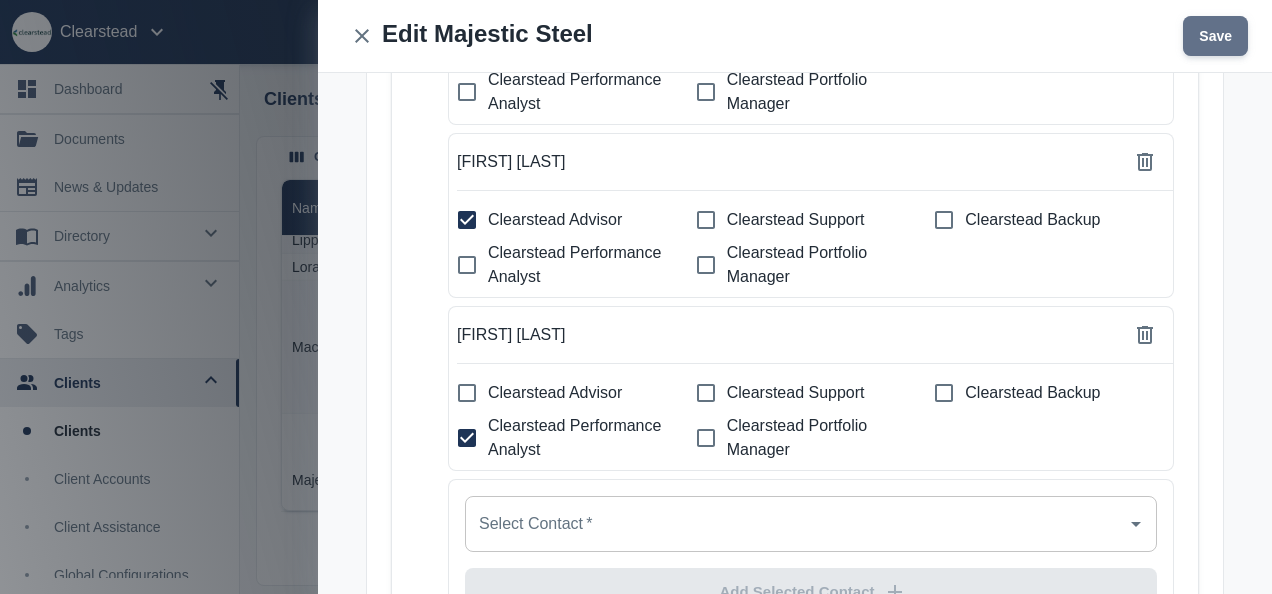 click on "Save" at bounding box center (1215, 36) 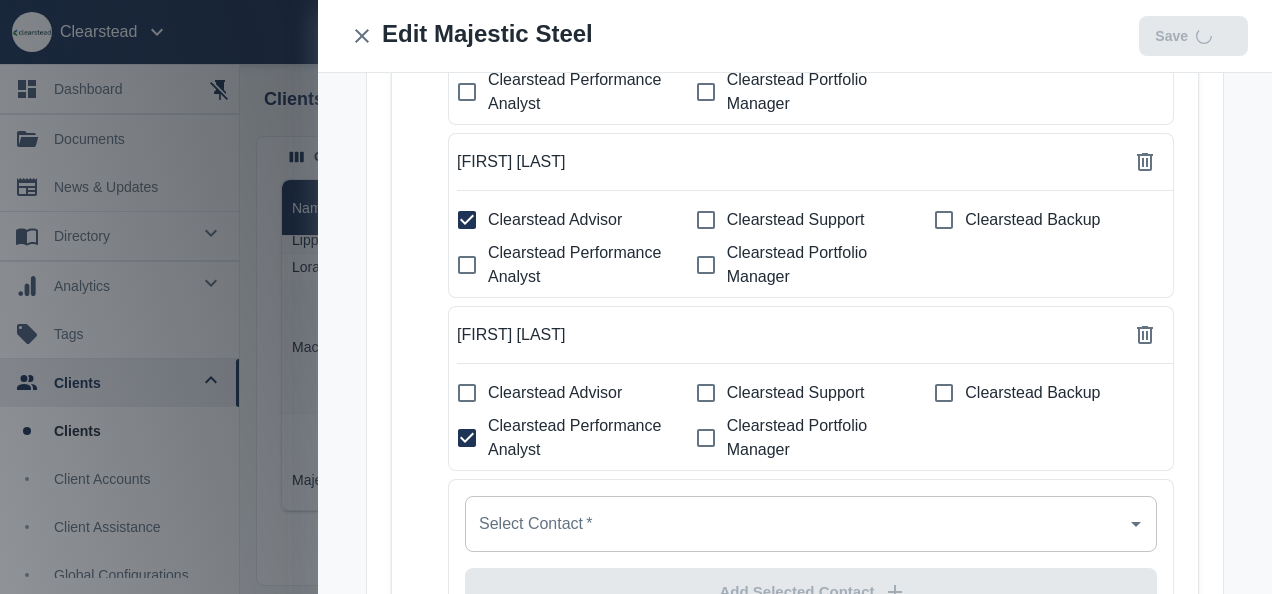 scroll, scrollTop: 827, scrollLeft: 0, axis: vertical 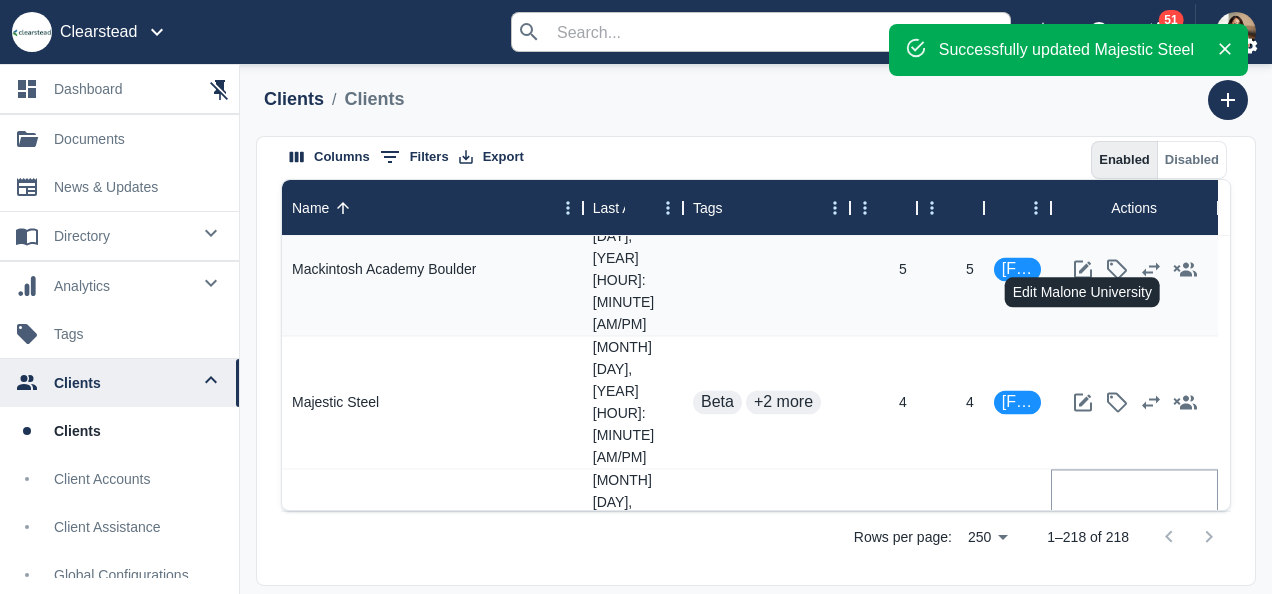 click at bounding box center [1083, 536] 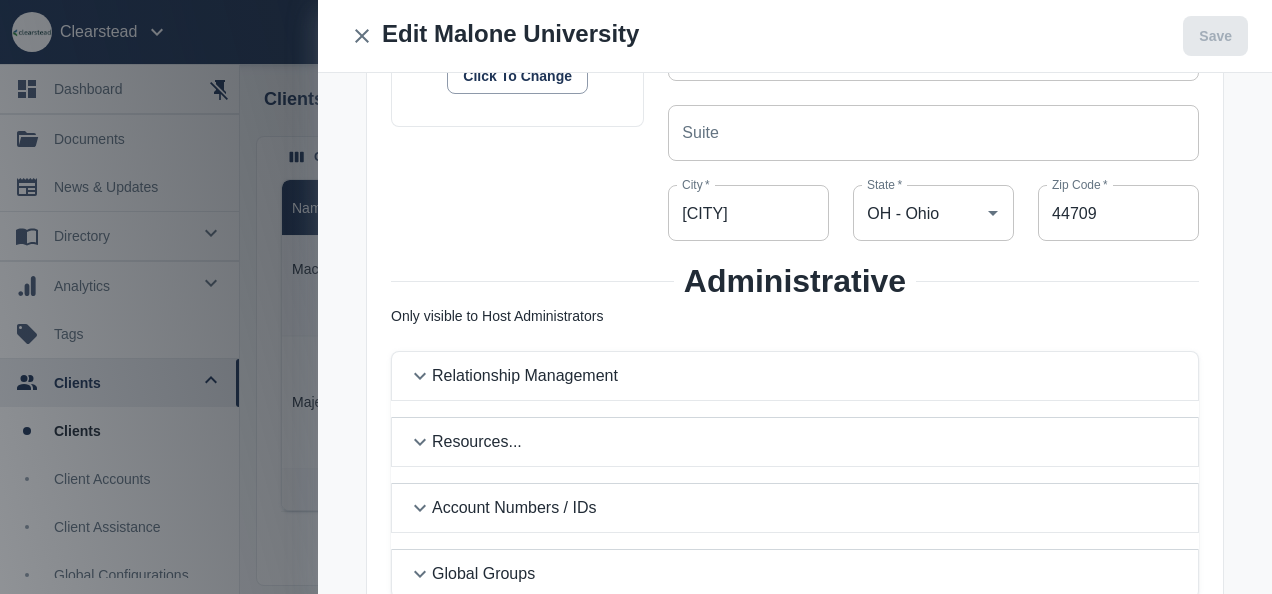 scroll, scrollTop: 282, scrollLeft: 0, axis: vertical 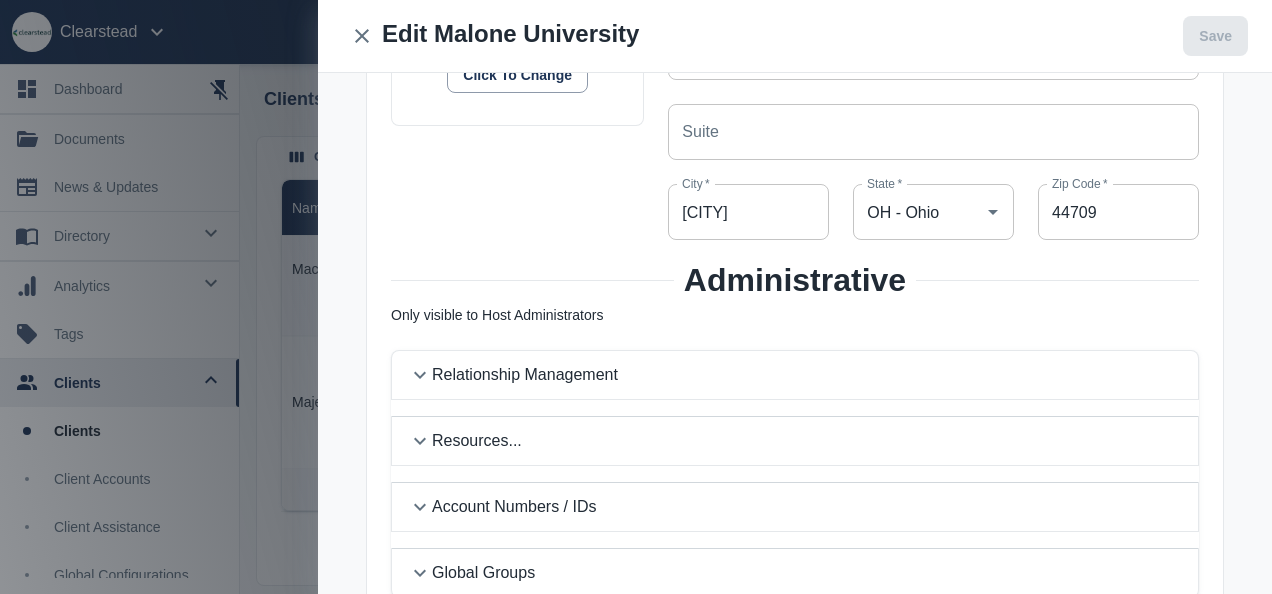 click on "Relationship Management" at bounding box center [795, 375] 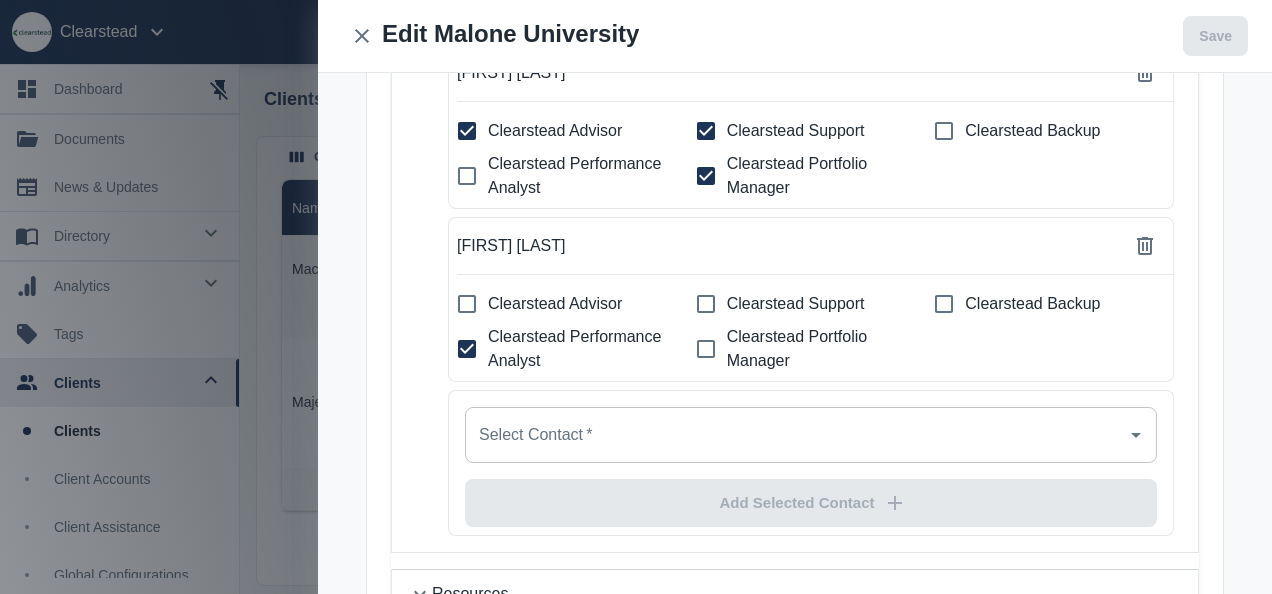 scroll, scrollTop: 698, scrollLeft: 0, axis: vertical 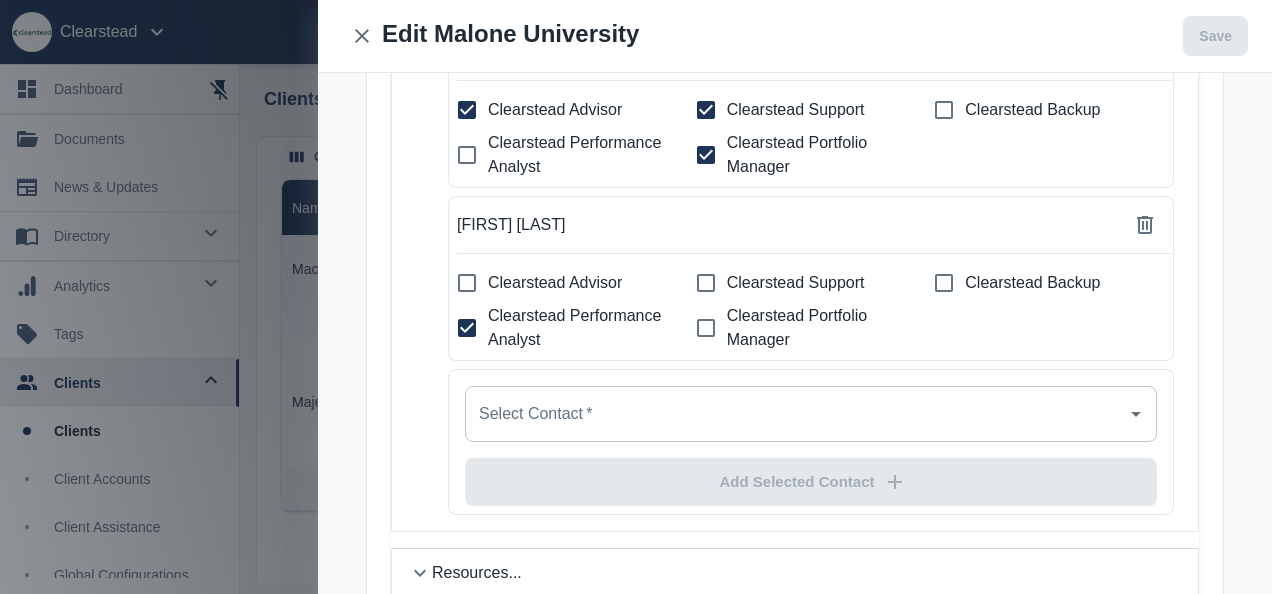 click on "Clearstead Portfolio Manager" at bounding box center (467, 110) 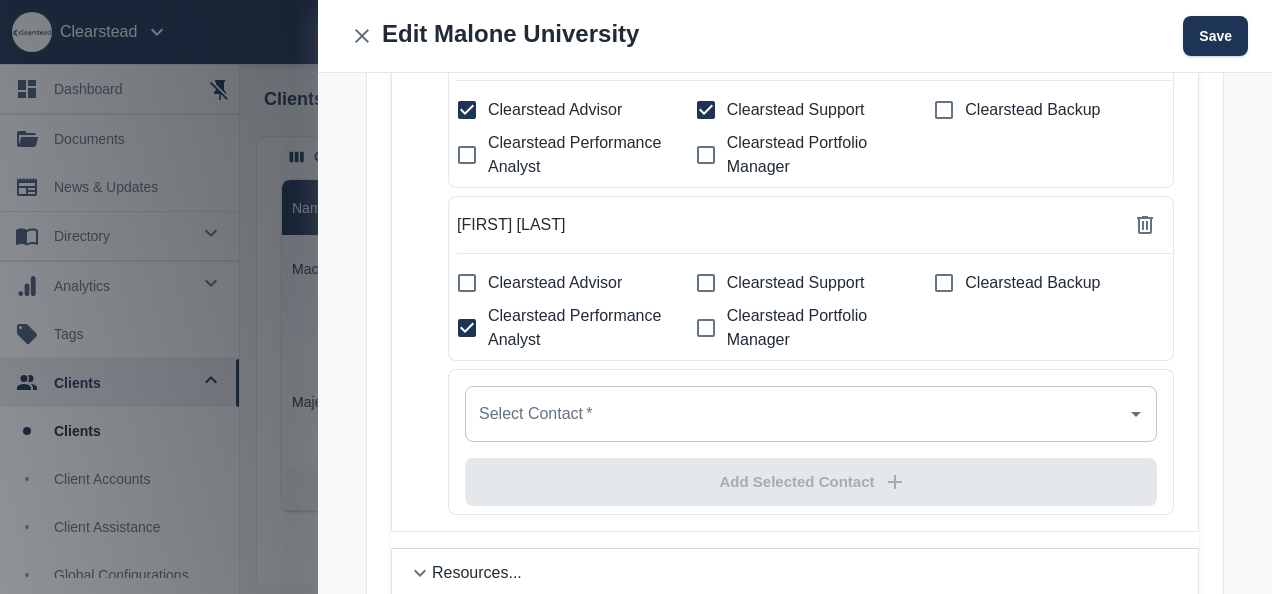 click on "Clearstead Support" at bounding box center (467, 110) 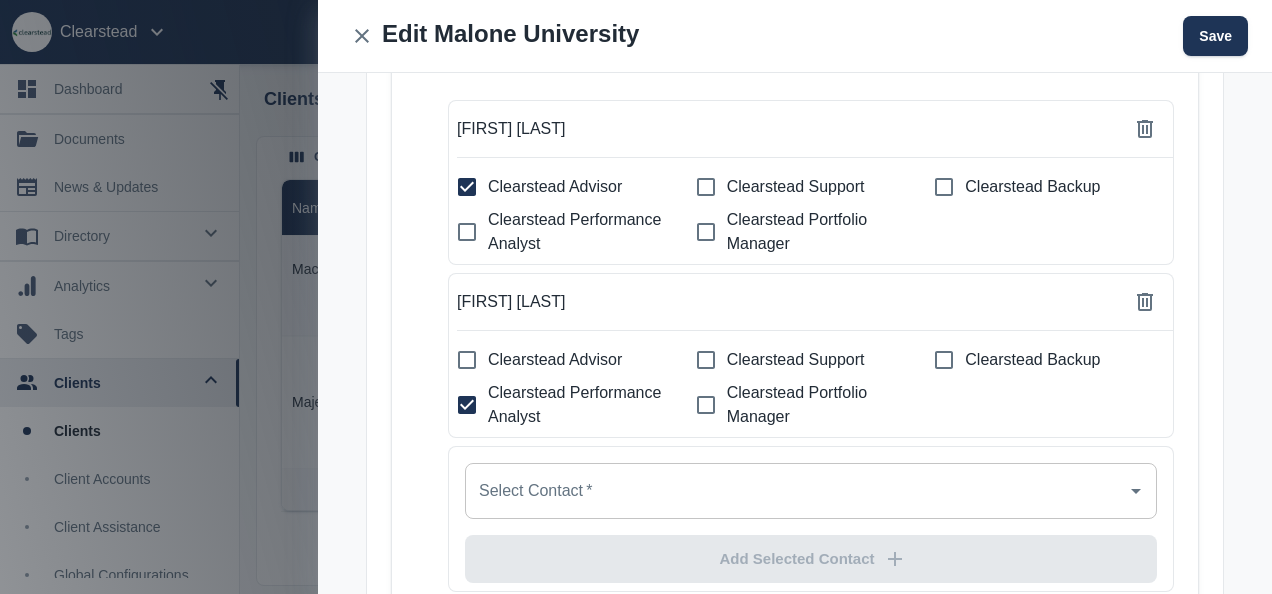 scroll, scrollTop: 616, scrollLeft: 0, axis: vertical 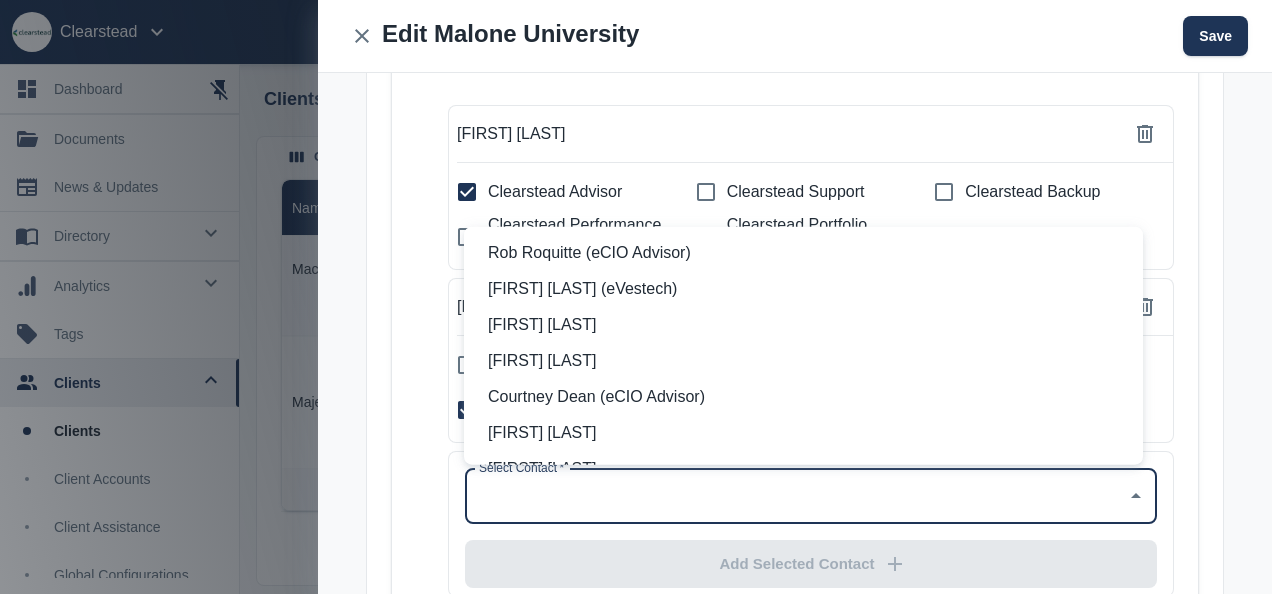 click on "Select Contact   *" at bounding box center [796, 496] 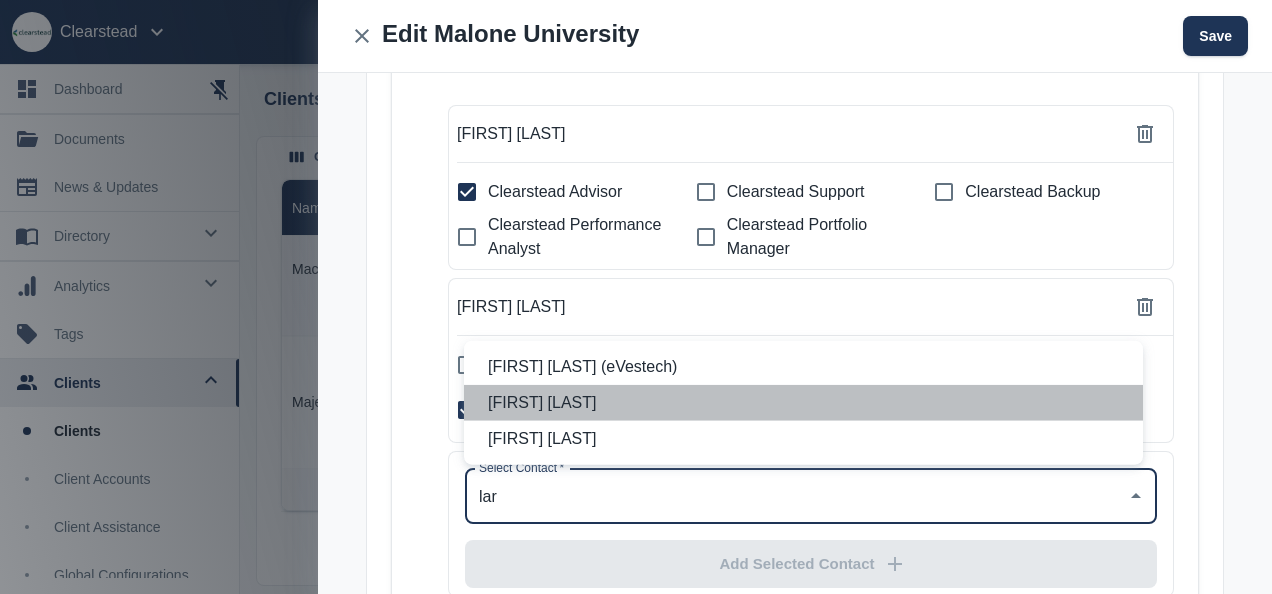 click on "[FIRST] [LAST]" at bounding box center [807, 403] 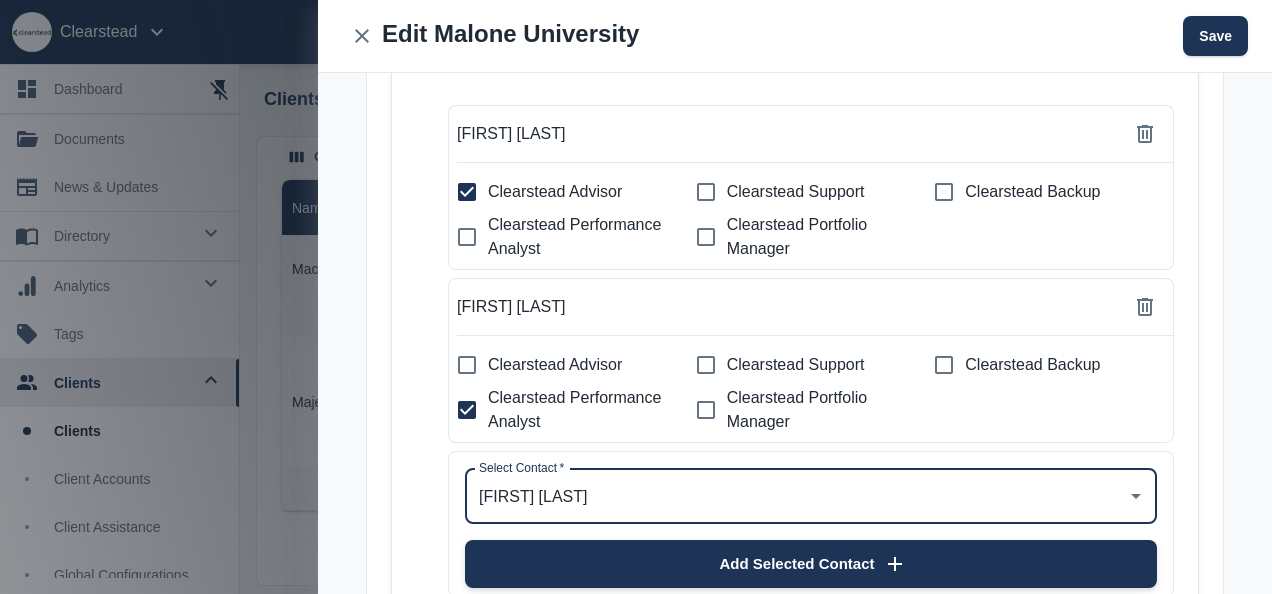 type on "[FIRST] [LAST]" 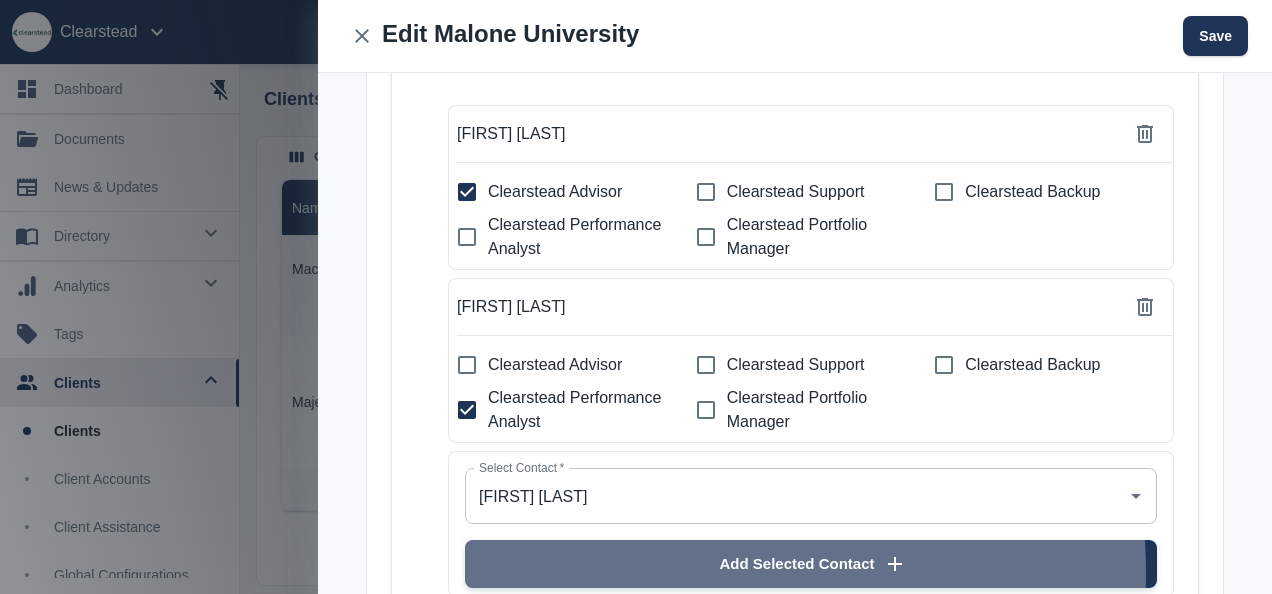 click on "Add Selected Contact" at bounding box center [811, 564] 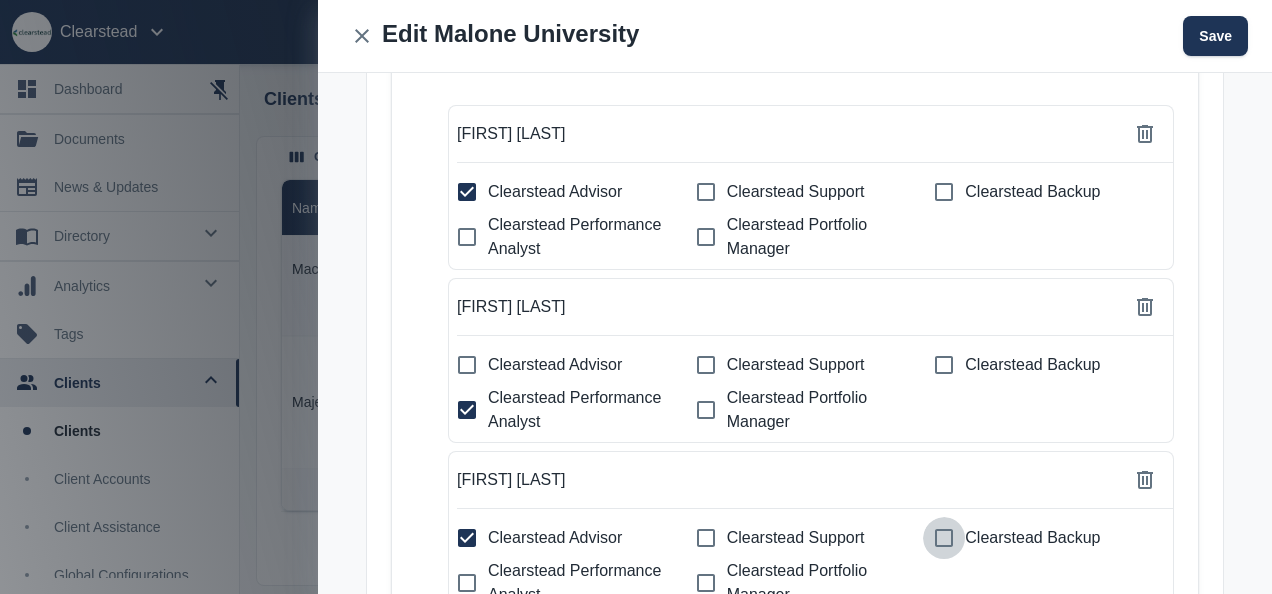 click on "Clearstead Backup" at bounding box center (467, 192) 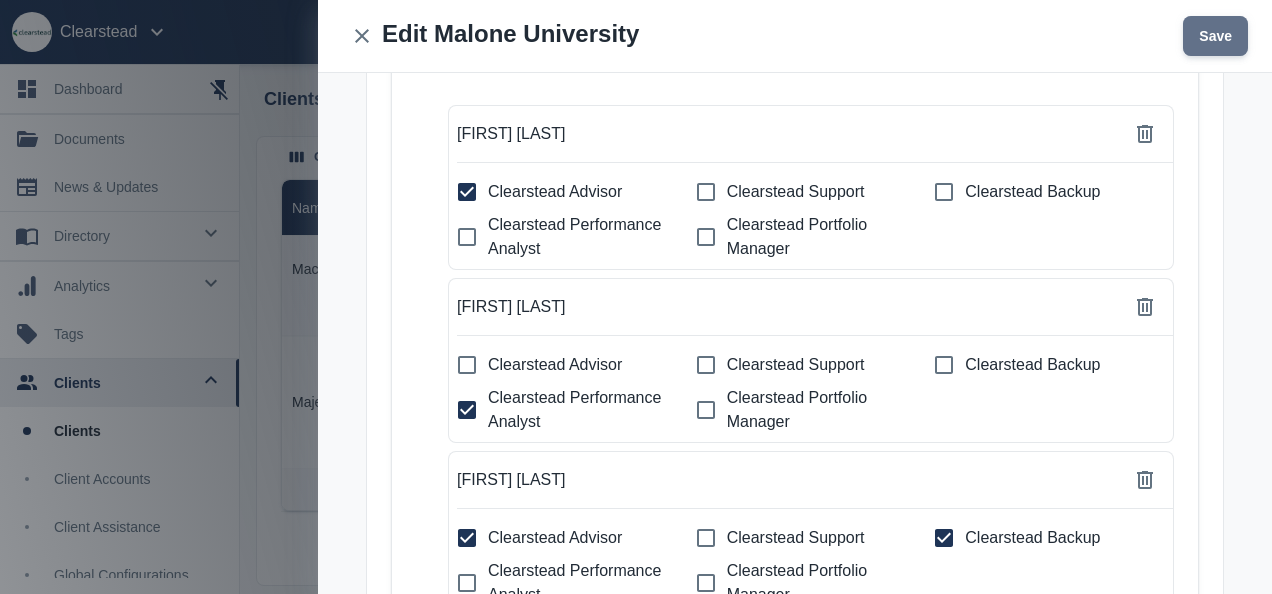 click on "Save" at bounding box center [1215, 36] 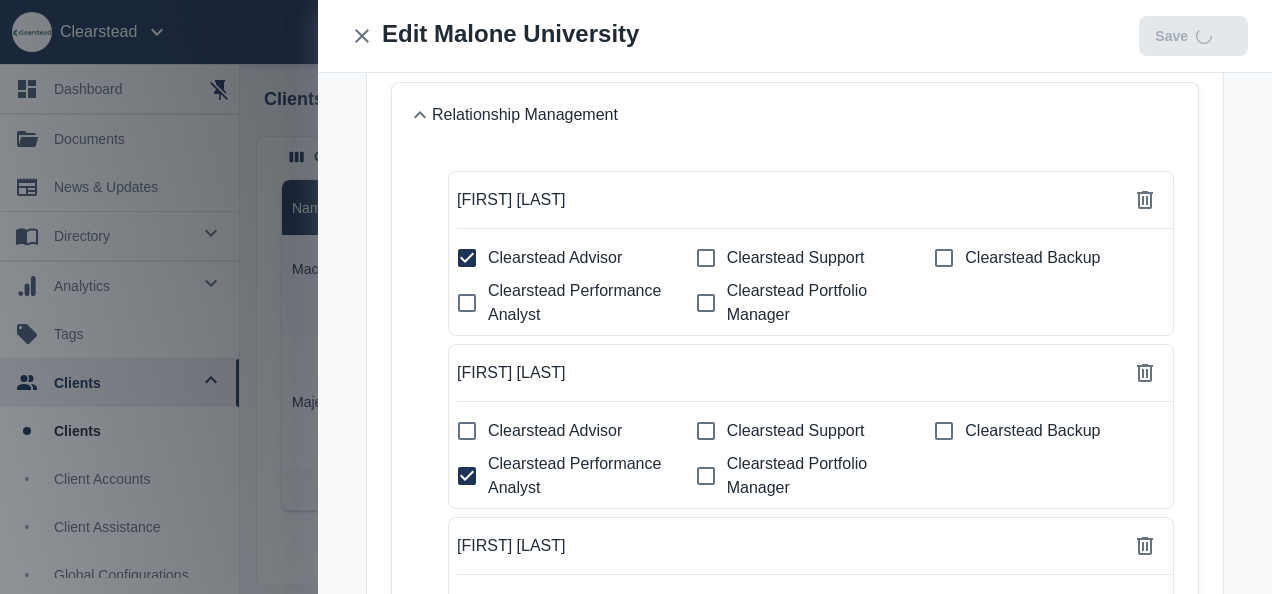 scroll, scrollTop: 682, scrollLeft: 0, axis: vertical 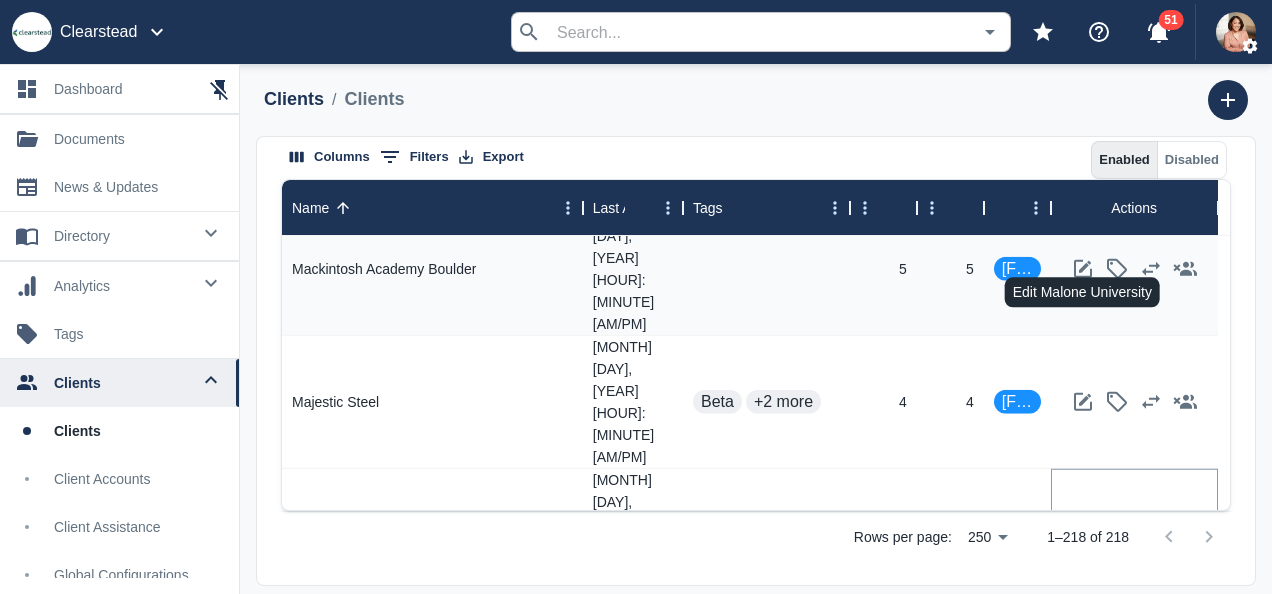 click at bounding box center (1083, 535) 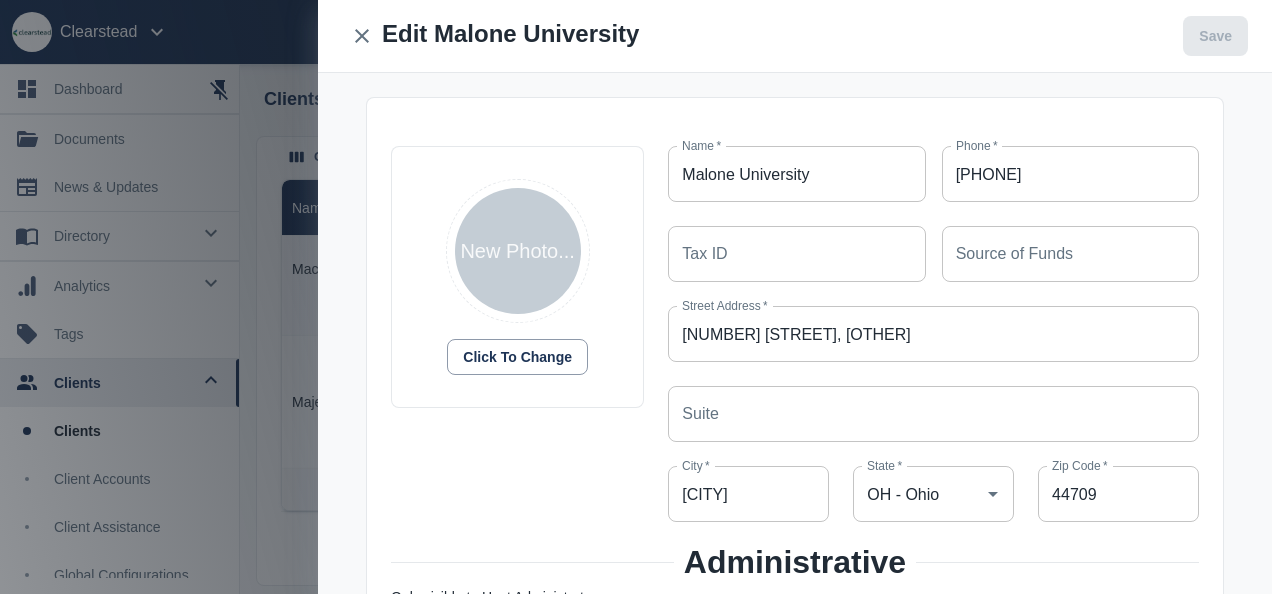 scroll, scrollTop: 347, scrollLeft: 0, axis: vertical 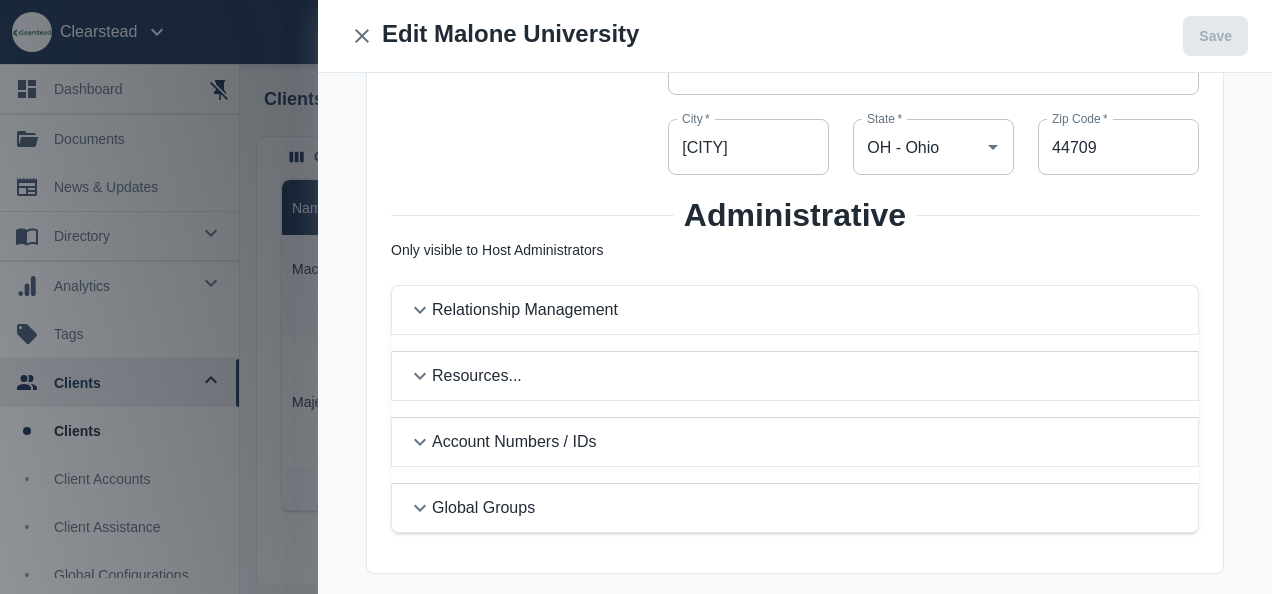 click on "Relationship Management" at bounding box center (807, 310) 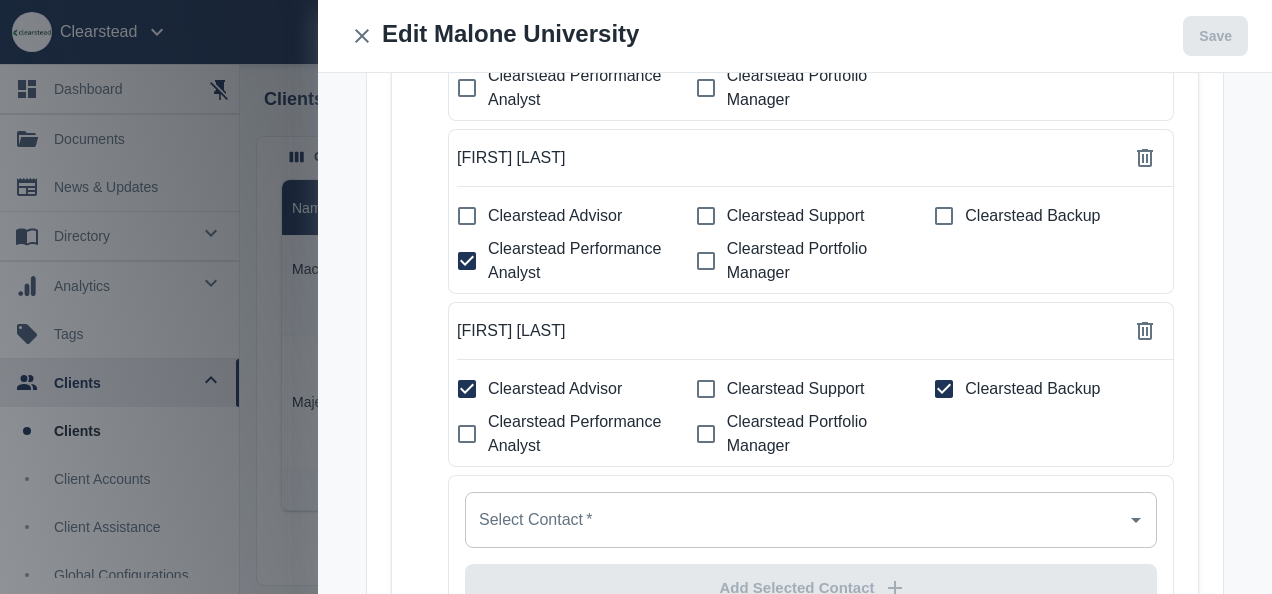 scroll, scrollTop: 815, scrollLeft: 0, axis: vertical 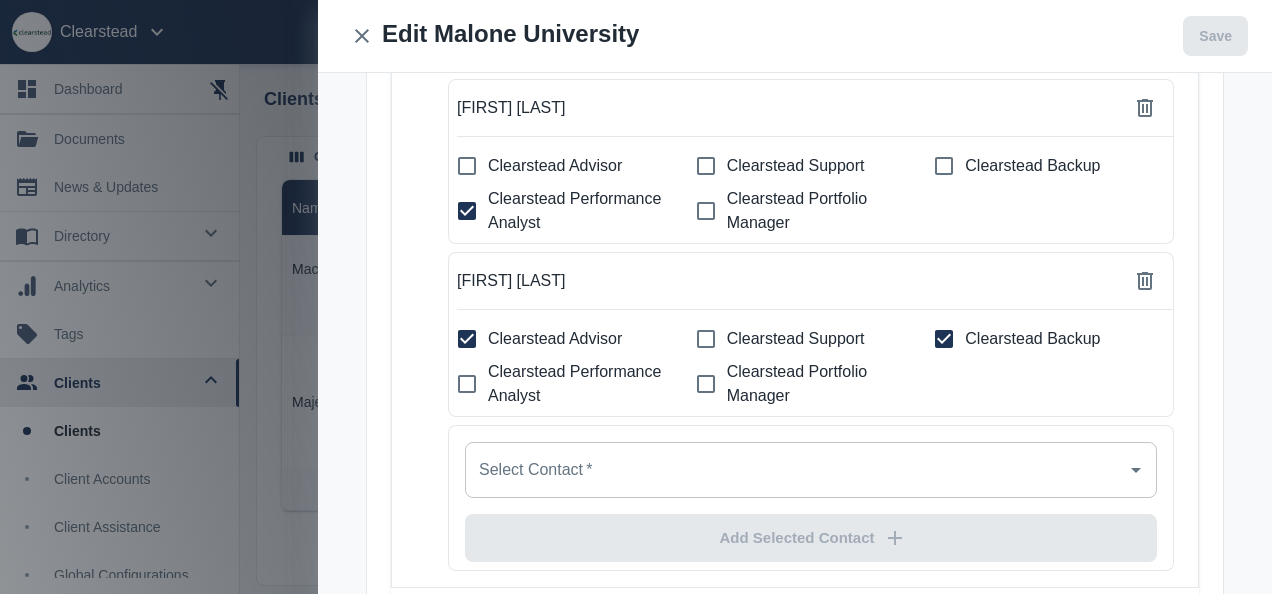 click on "Clearstead Advisor" at bounding box center [467, -7] 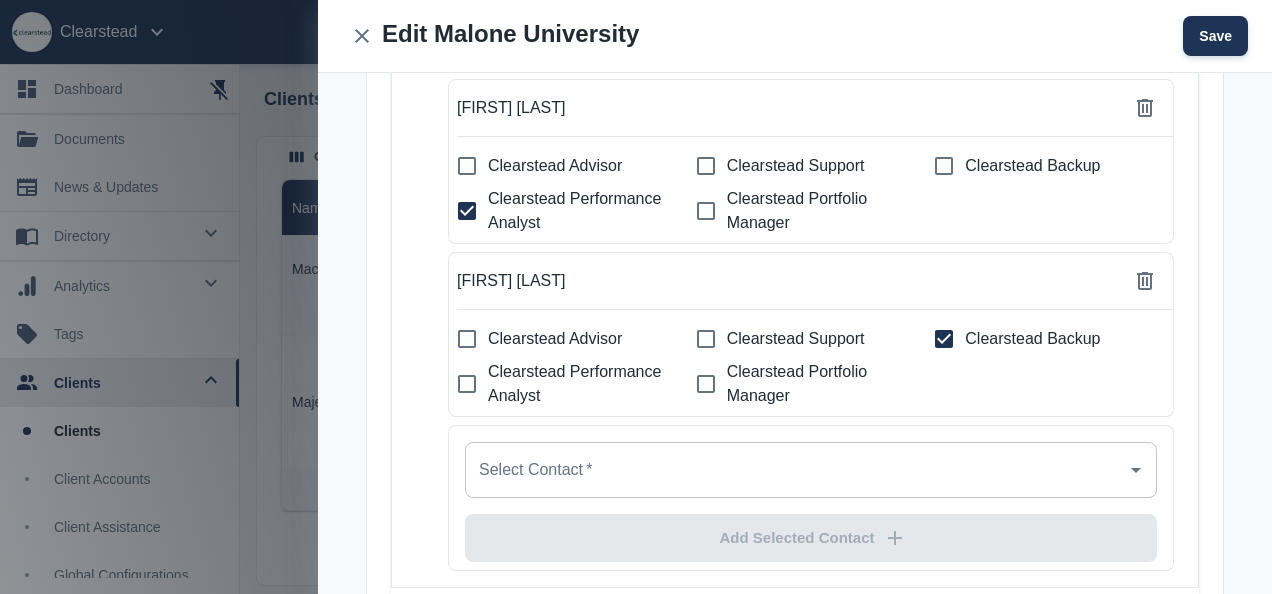 click on "Save" at bounding box center [1215, 36] 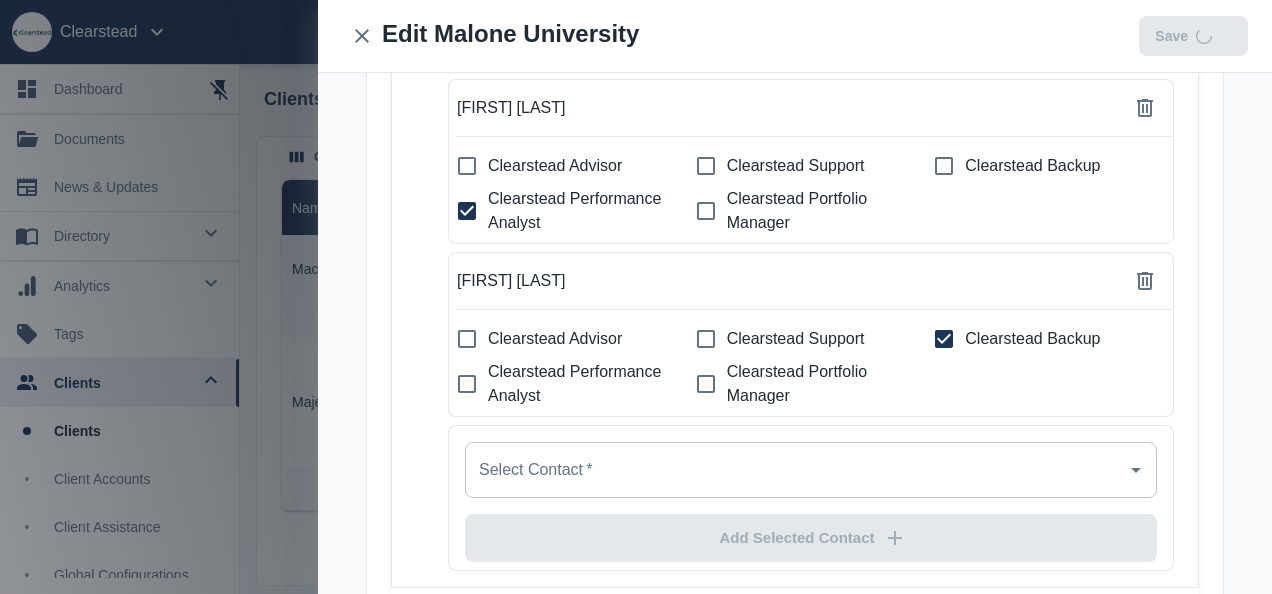 scroll, scrollTop: 881, scrollLeft: 0, axis: vertical 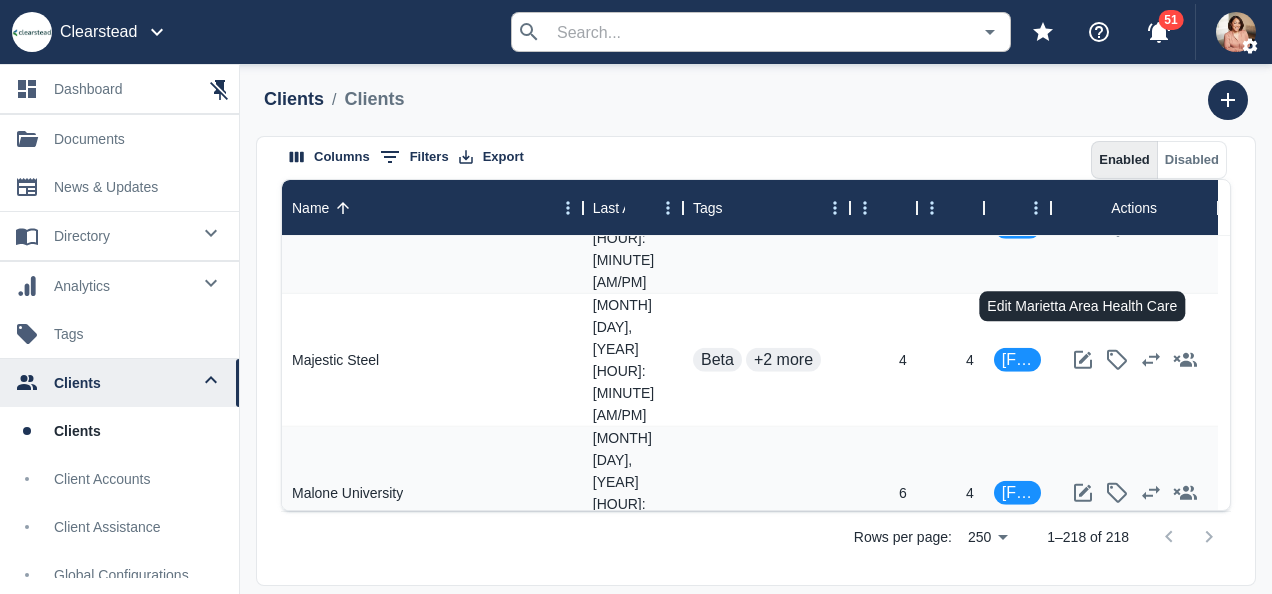 click at bounding box center (1083, 626) 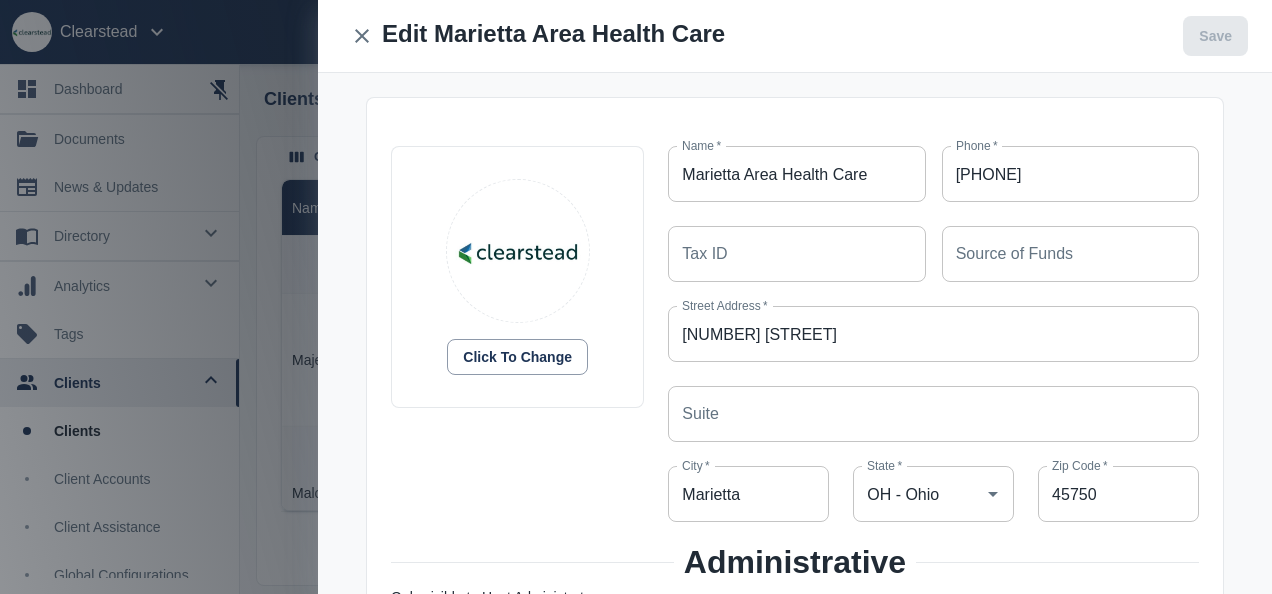 scroll, scrollTop: 347, scrollLeft: 0, axis: vertical 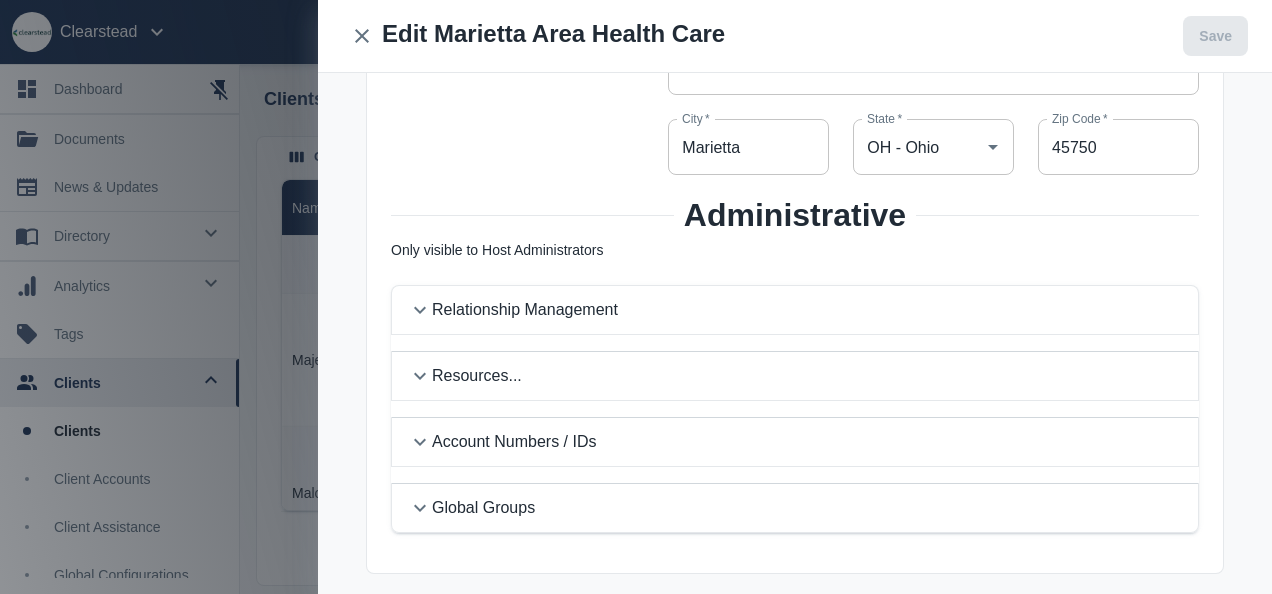 click on "Relationship Management" at bounding box center (525, 310) 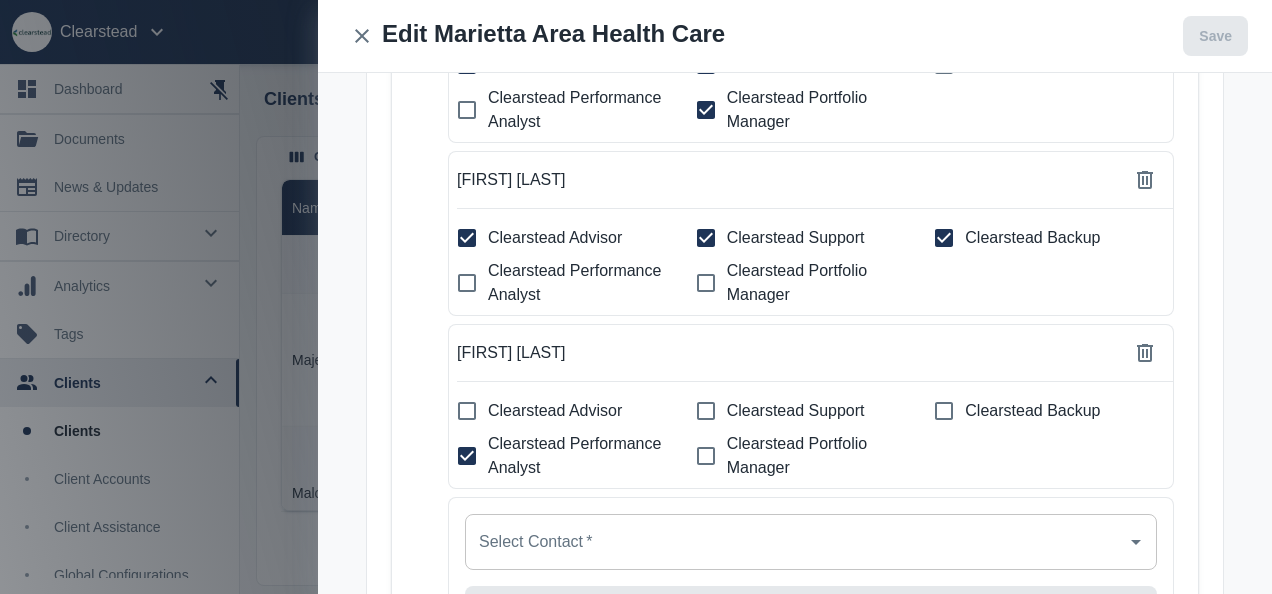 scroll, scrollTop: 560, scrollLeft: 0, axis: vertical 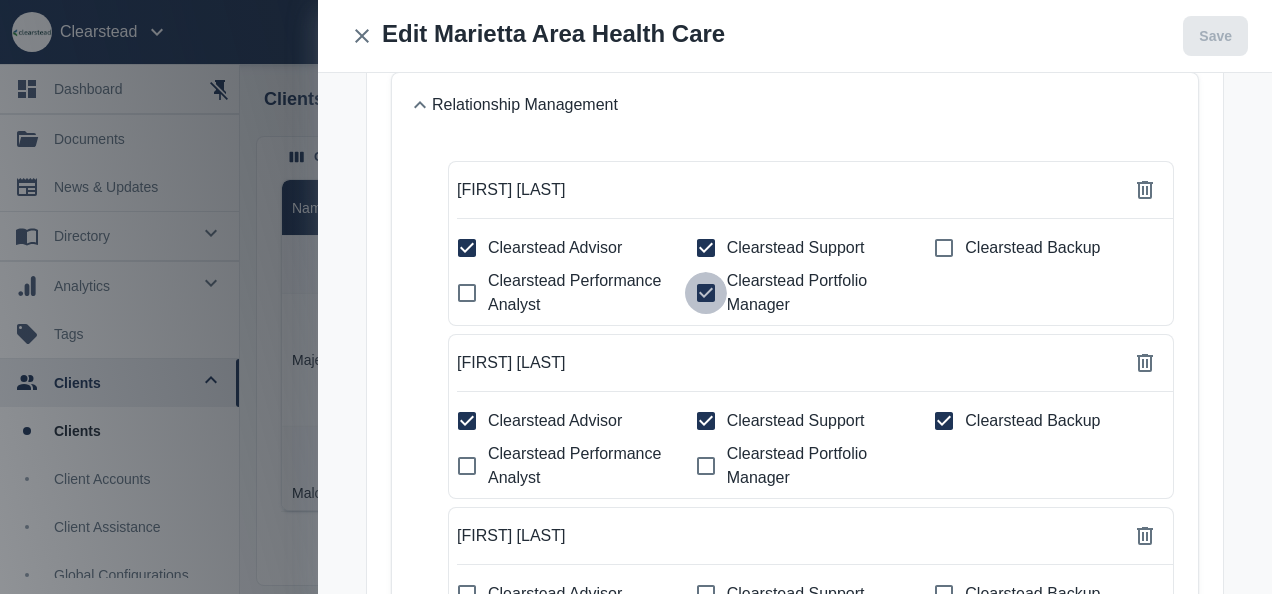 click on "Clearstead Portfolio Manager" at bounding box center [467, 248] 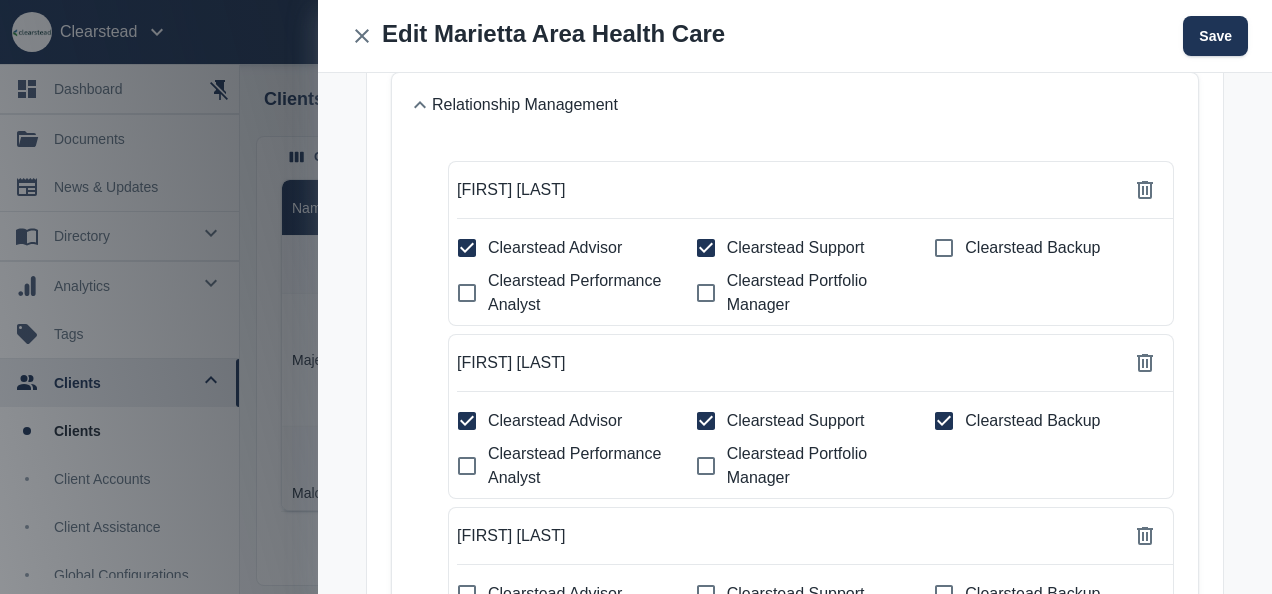 click on "Clearstead Support" at bounding box center (467, 248) 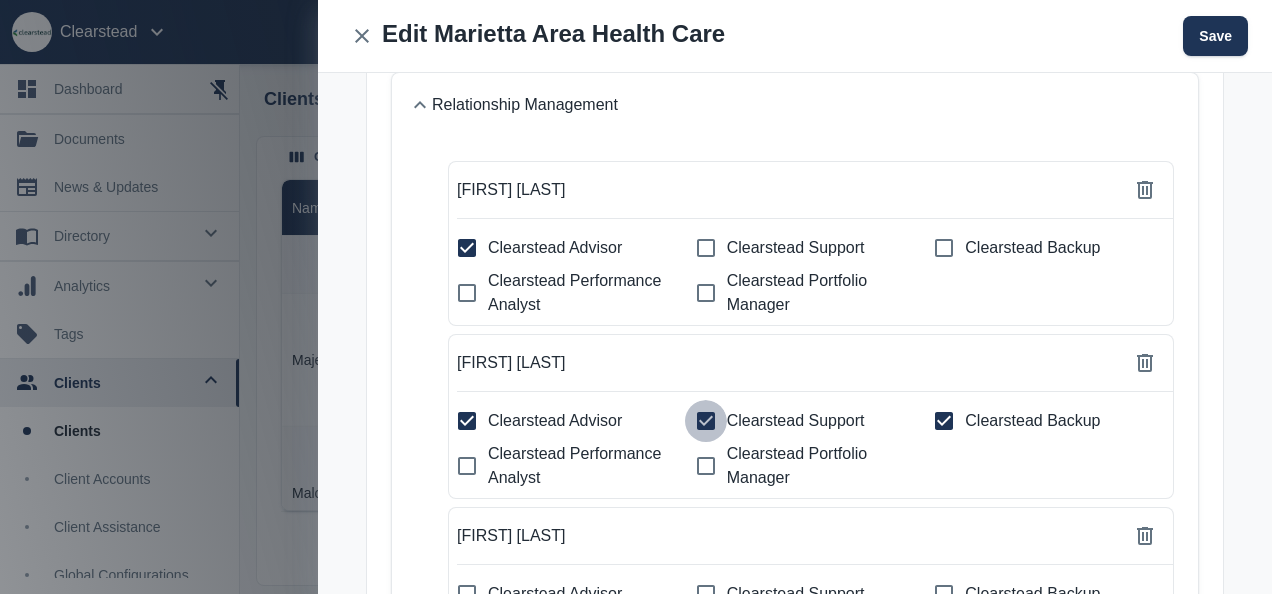 click on "Clearstead Support" at bounding box center [467, 248] 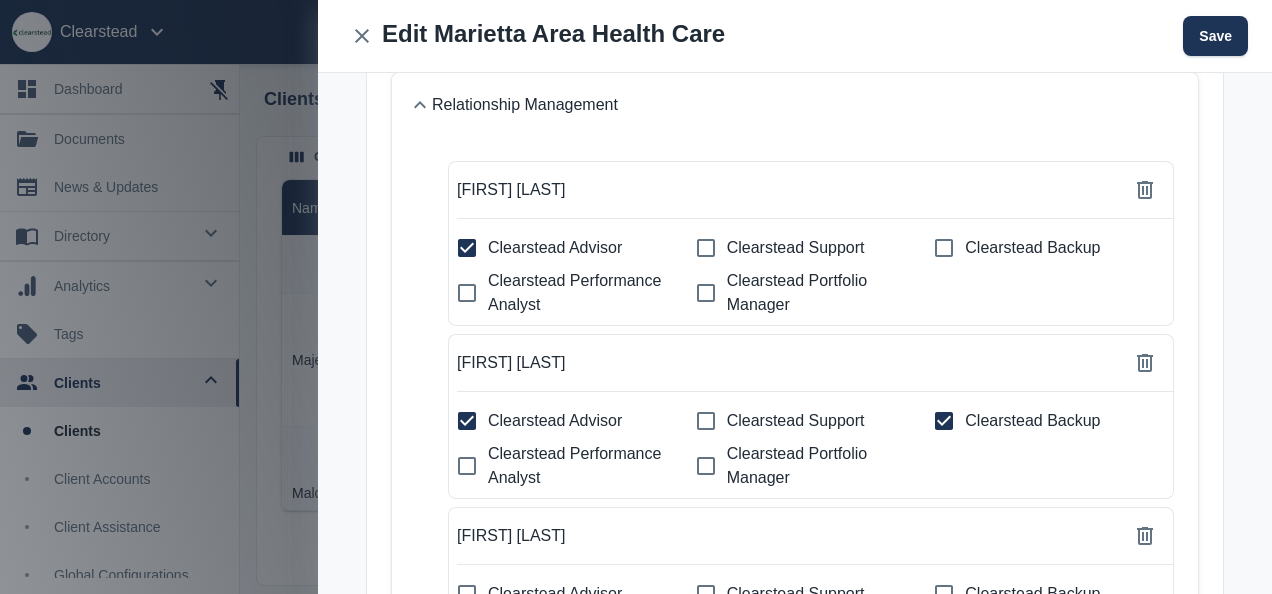 click on "Clearstead Backup" at bounding box center [555, 248] 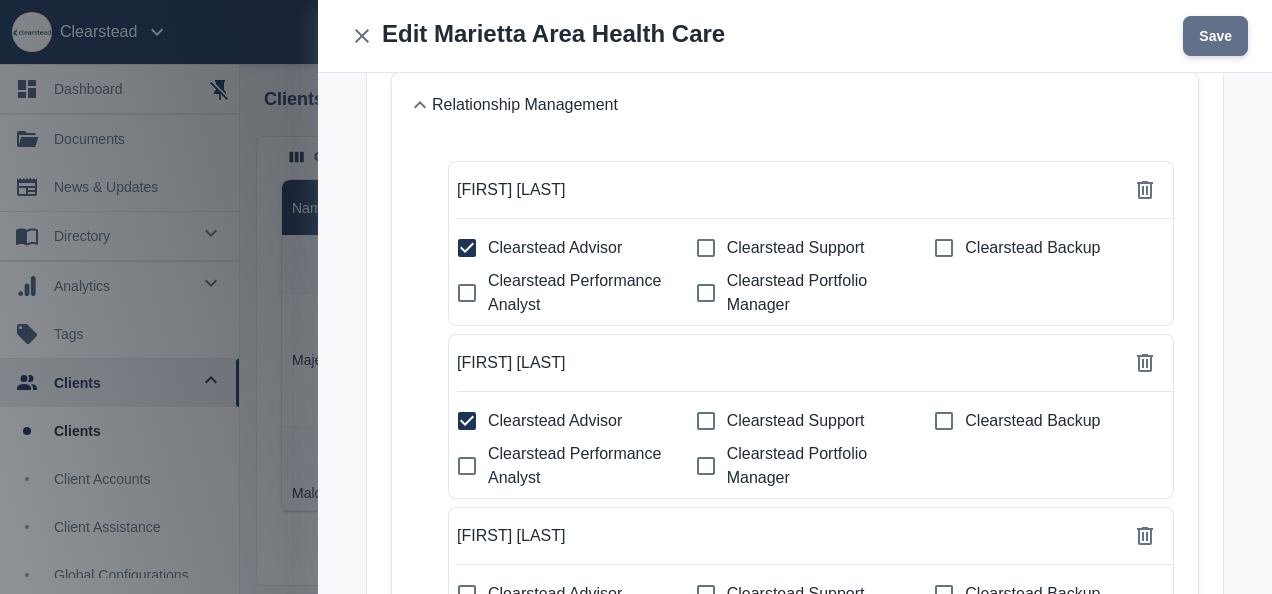 click on "Save" at bounding box center (1215, 36) 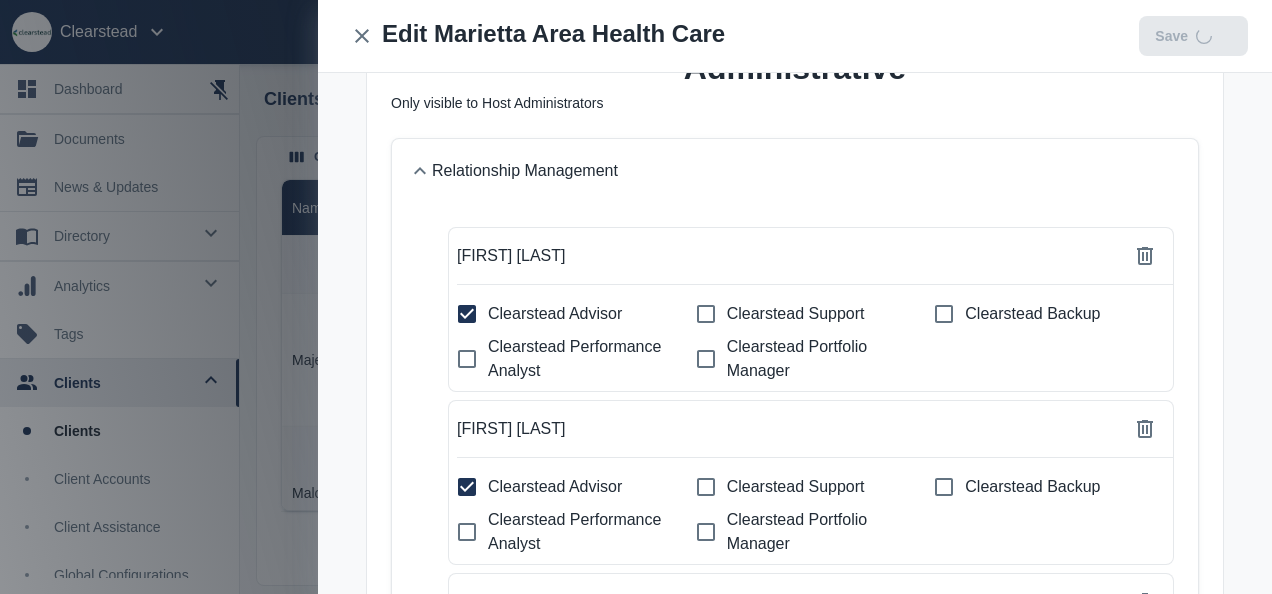 scroll, scrollTop: 626, scrollLeft: 0, axis: vertical 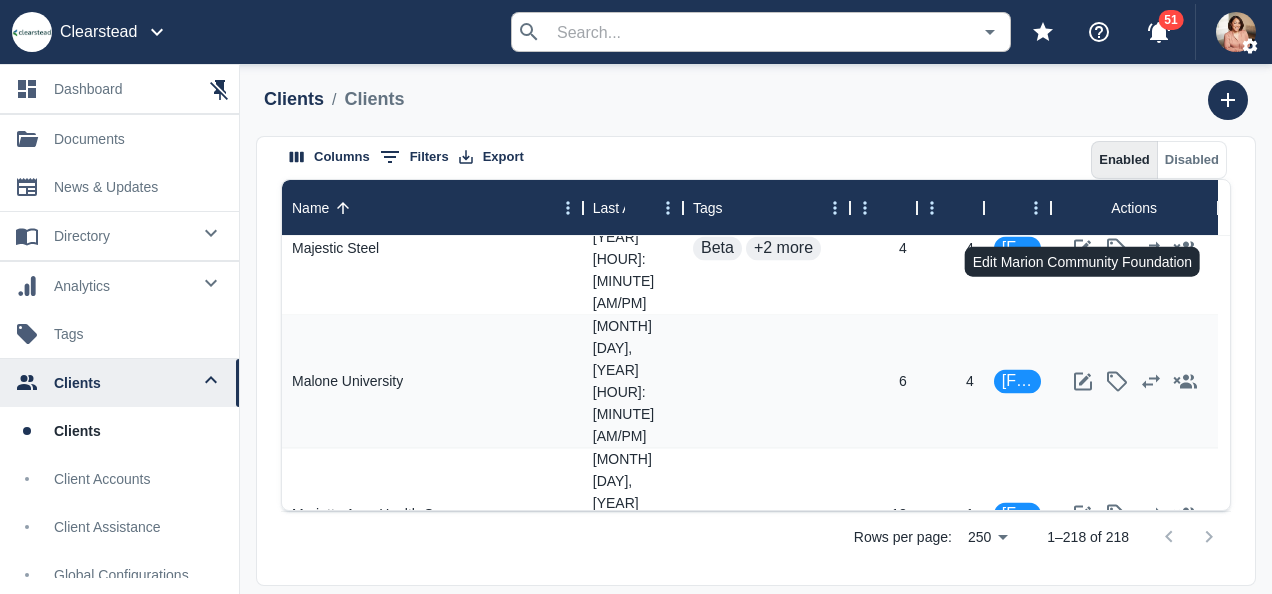 click at bounding box center (1083, 604) 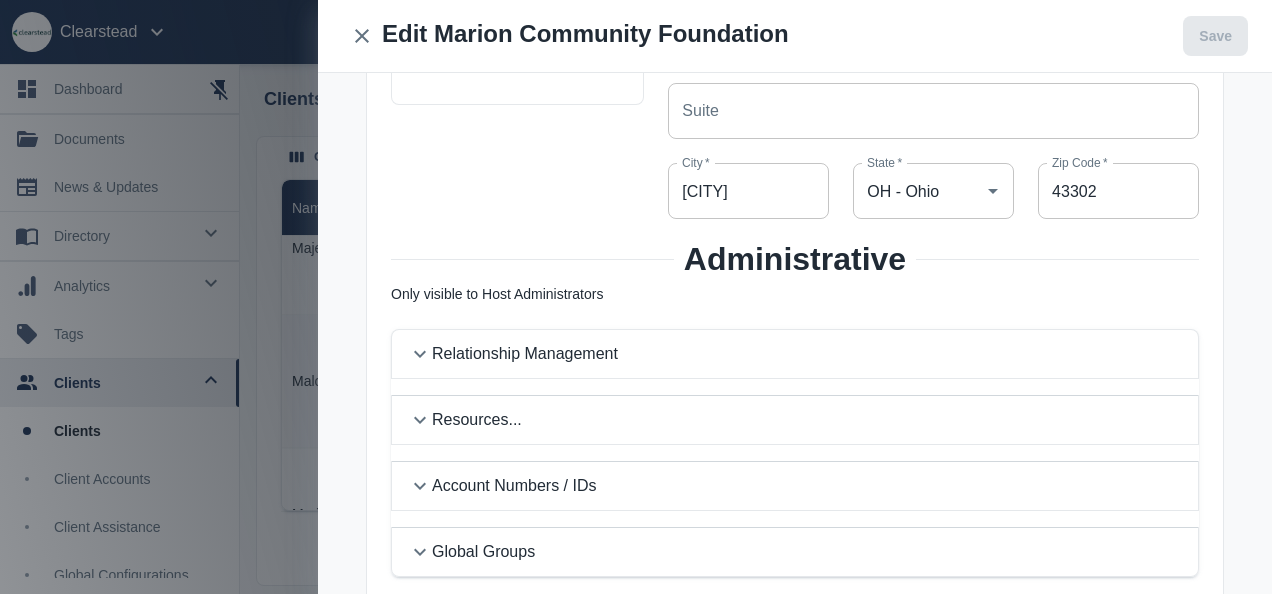scroll, scrollTop: 304, scrollLeft: 0, axis: vertical 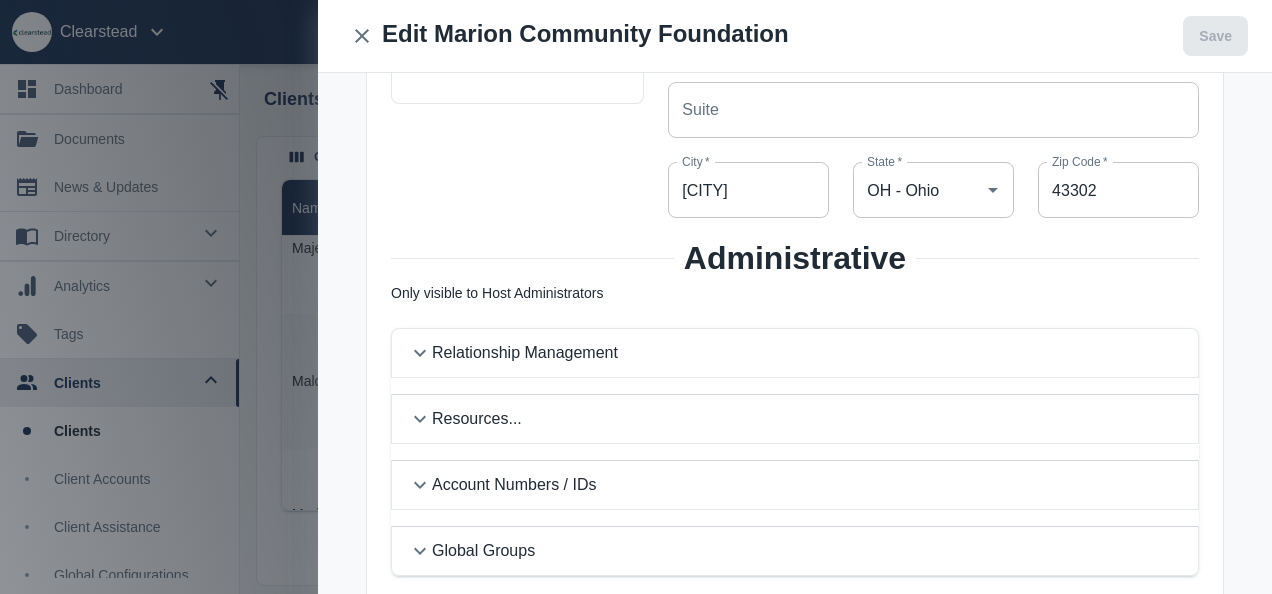 click on "Relationship Management [FIRST] [LAST] Clearstead Advisor Clearstead Support Clearstead Backup Clearstead Performance Analyst Clearstead Portfolio Manager [FIRST] [LAST] Clearstead Advisor Clearstead Support Clearstead Backup Clearstead Performance Analyst Clearstead Portfolio Manager Select Contact   * Select Contact   * Add Selected Contact Resources... Resources Show Analytics Show Events Show Messages Show Polls Show News & Updates Members Allow members to see each other Account Numbers / IDs Stripe Customer ID Stripe Customer ID Example: cus_I0IX9npTRg7APO CRM ID [ID] CRM ID This is the ID from  Salesforce Current Investment Account Numbers New Investment Account Number New Investment Account Number Add Account Global Groups Committee Members Members: Edit Members CG [FIRST] [LAST] SK [FIRST] [LAST] RM [FIRST] [LAST] MQ [FIRST] [LAST] CS [FIRST] [LAST] JH [FIRST] [LAST] KS [FIRST] [LAST] MF [FIRST] [LAST] JP [FIRST] [LAST] Staff Members: Edit Members DM [FIRST] [LAST] JP [FIRST] [LAST] Members: CG SK RM" at bounding box center (795, 452) 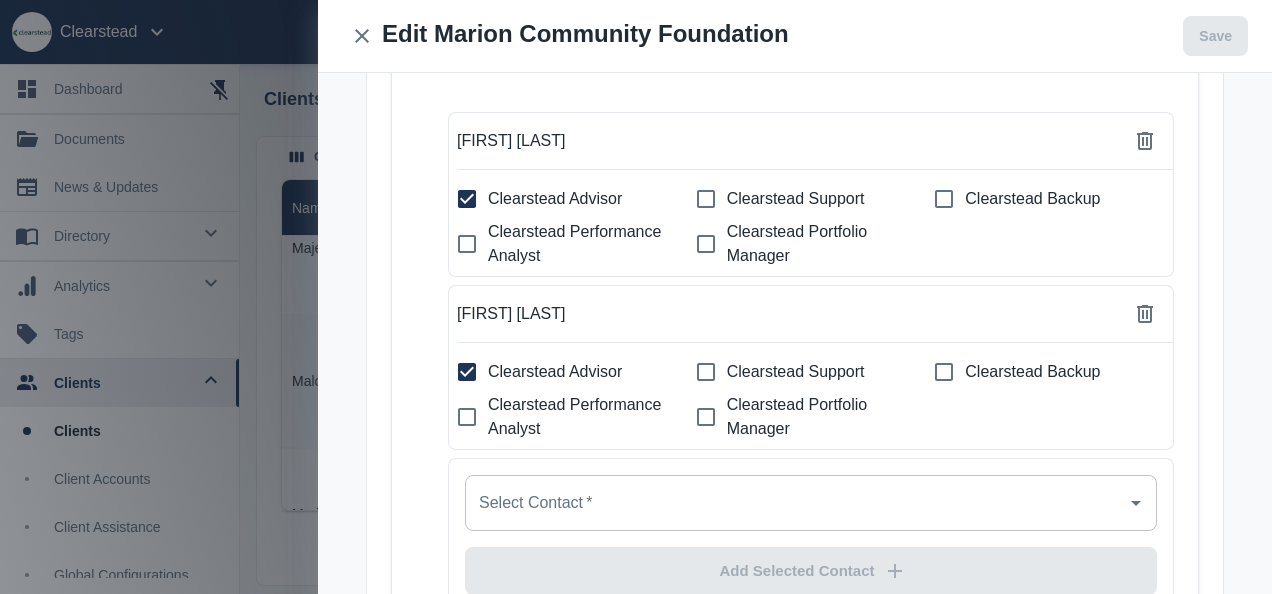 scroll, scrollTop: 624, scrollLeft: 0, axis: vertical 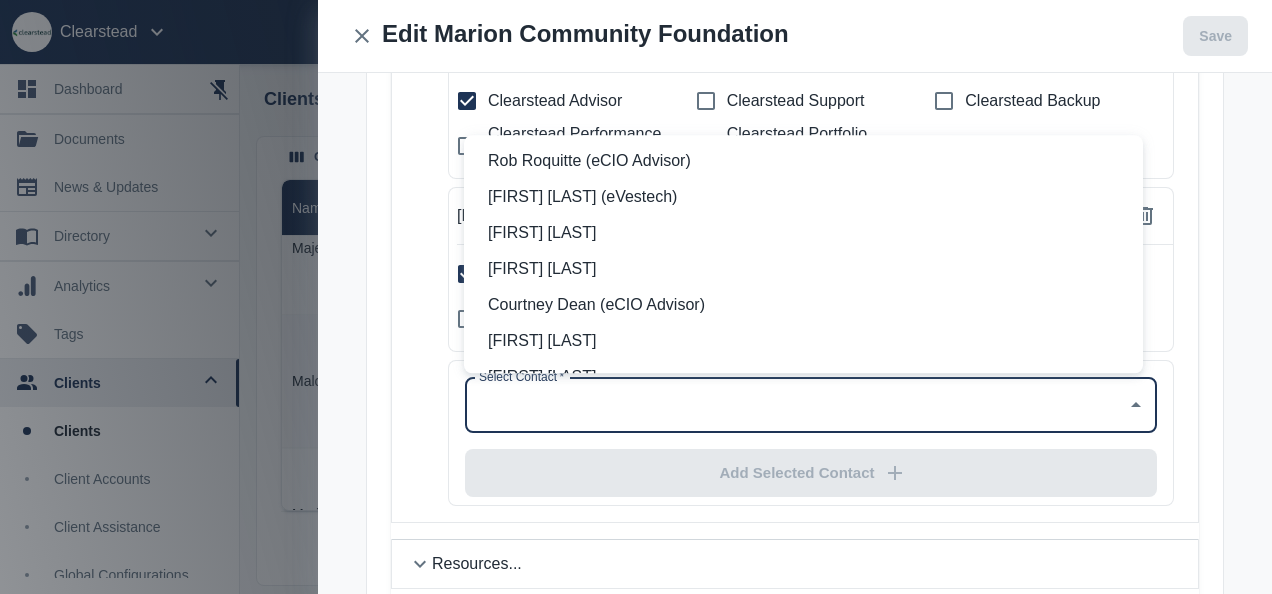 click on "Select Contact   *" at bounding box center (796, 405) 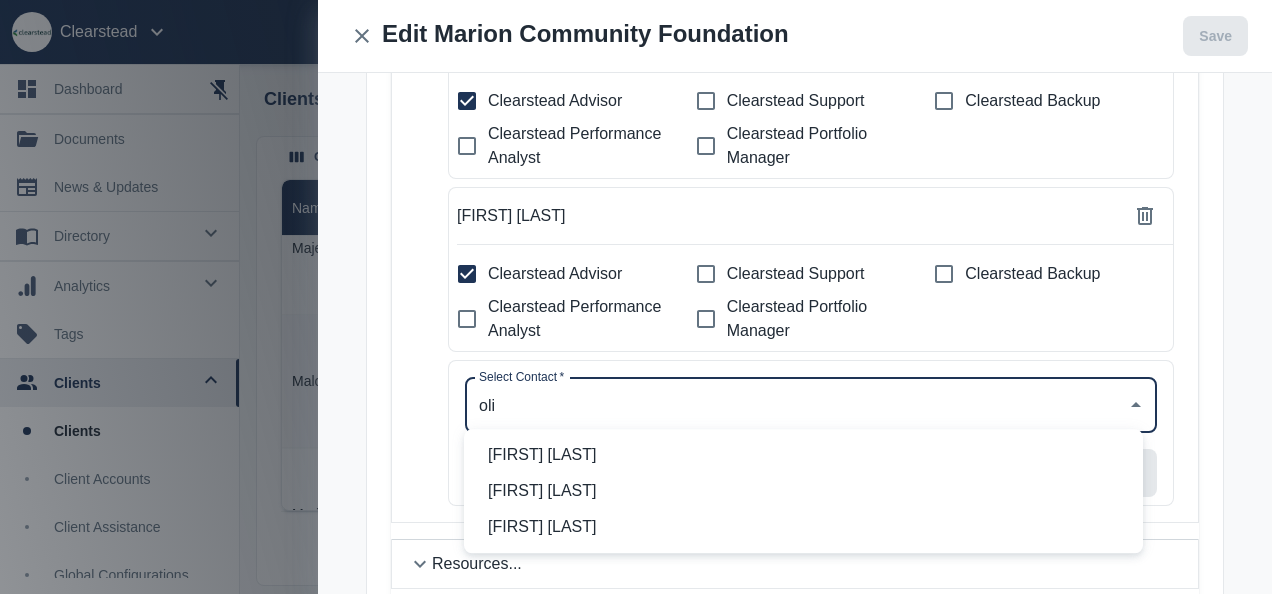 click on "[FIRST] [LAST]" at bounding box center [807, 527] 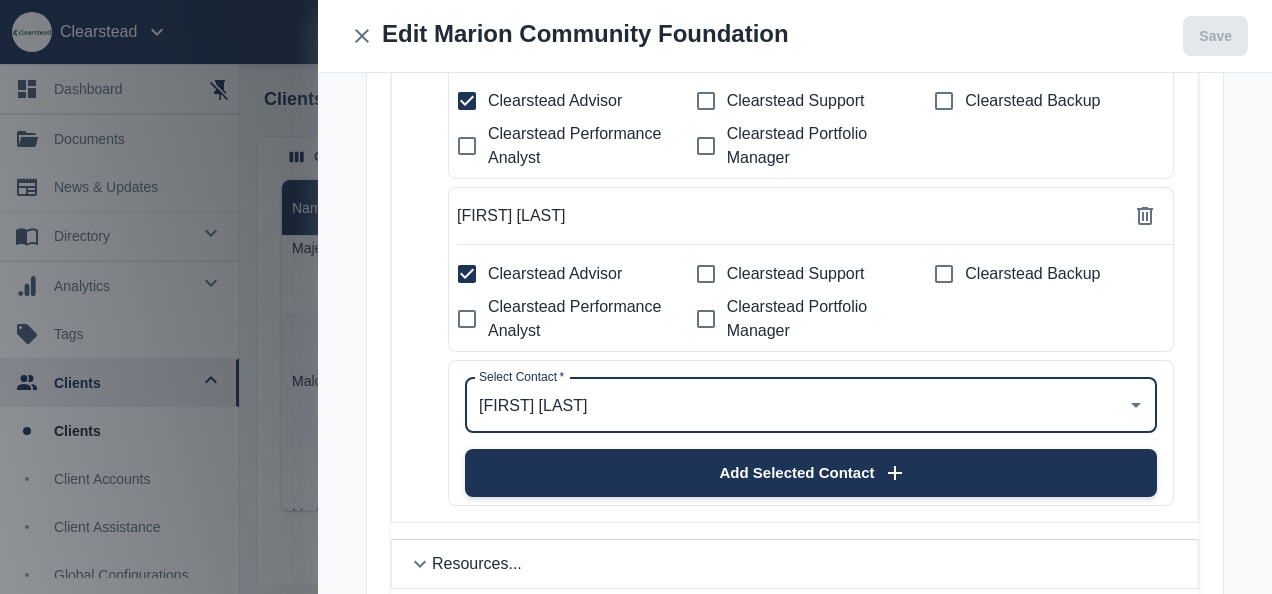 type on "[FIRST] [LAST]" 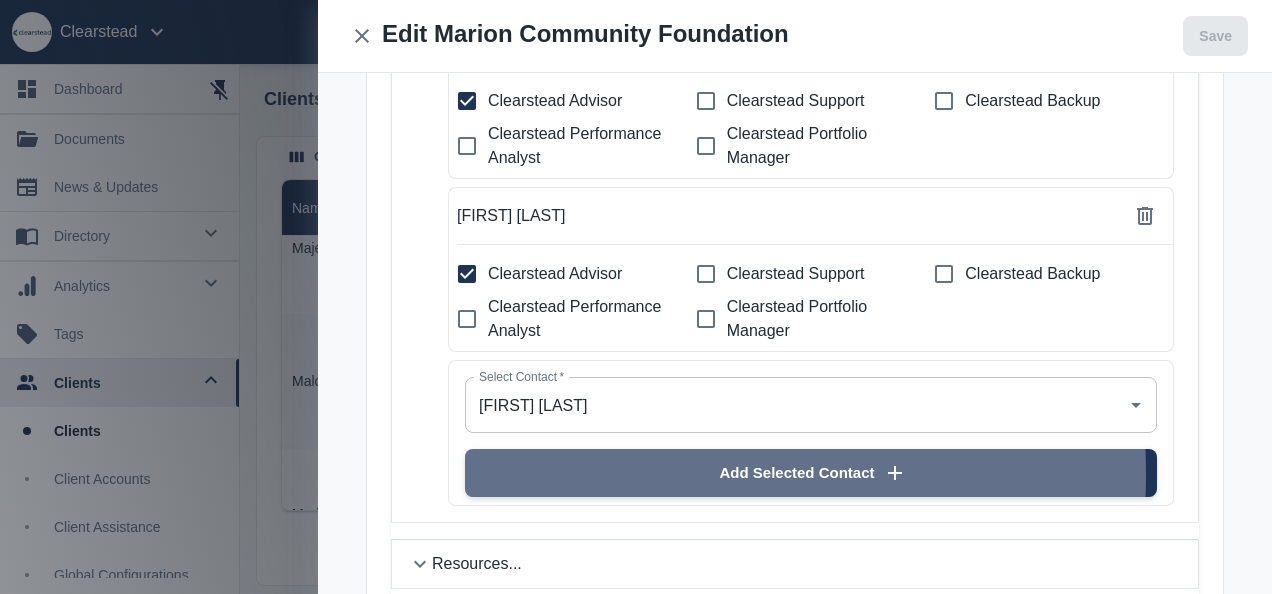 click on "Add Selected Contact" at bounding box center [811, 473] 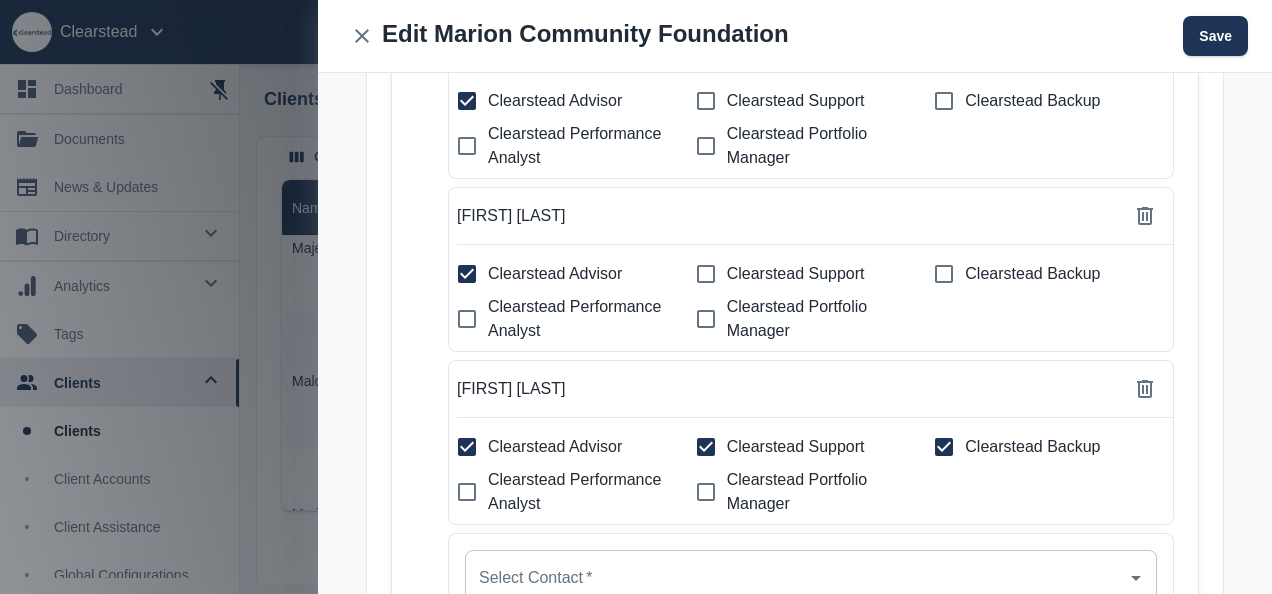 scroll, scrollTop: 805, scrollLeft: 0, axis: vertical 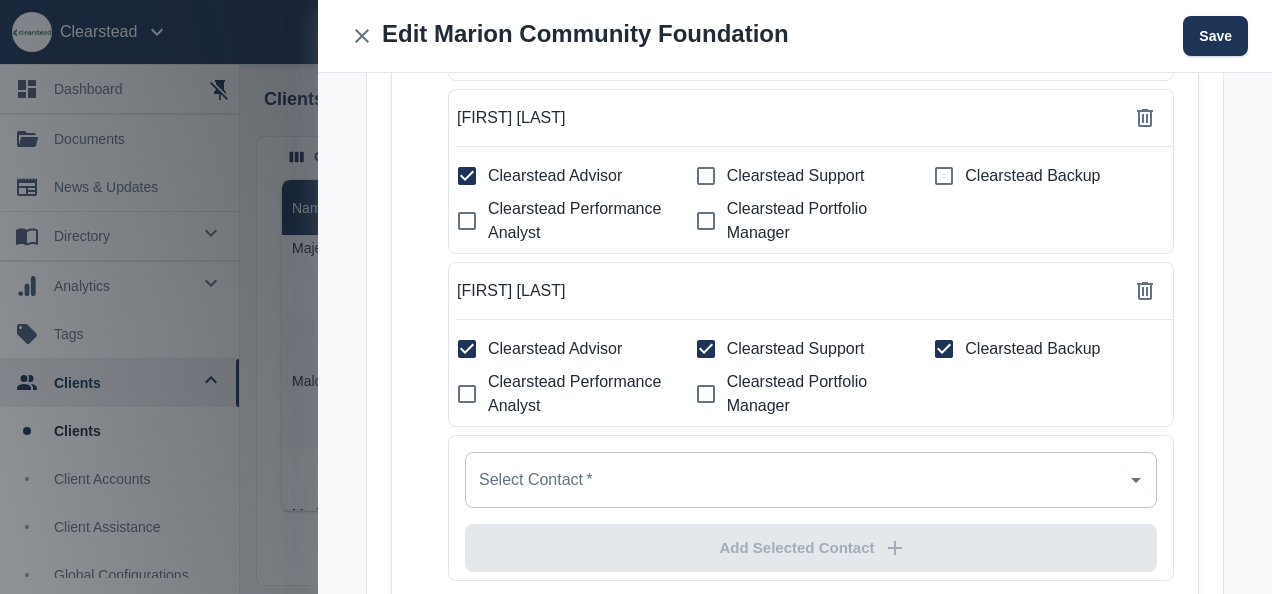 click on "Clearstead Support" at bounding box center (467, 3) 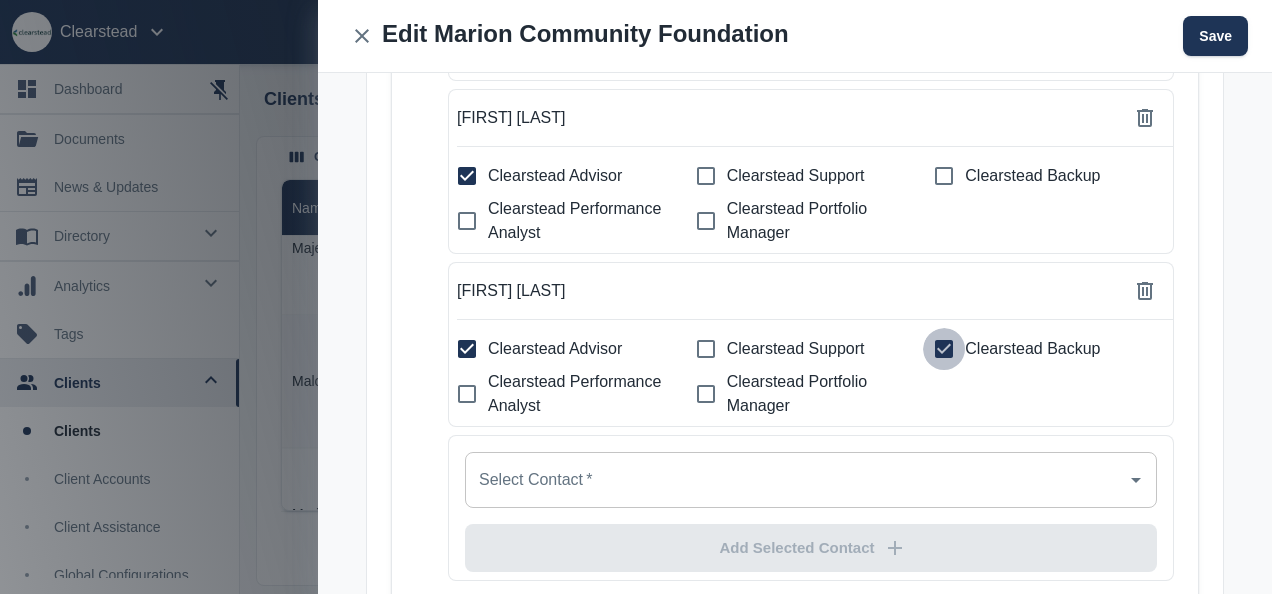 click on "Clearstead Backup" at bounding box center (467, 3) 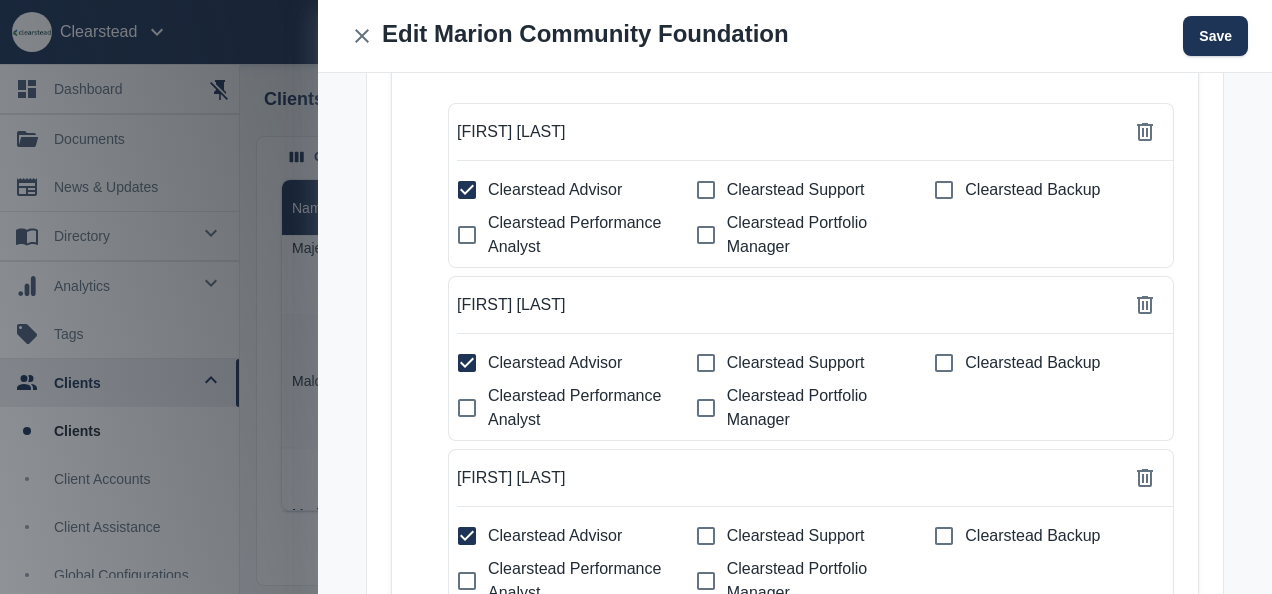 scroll, scrollTop: 616, scrollLeft: 0, axis: vertical 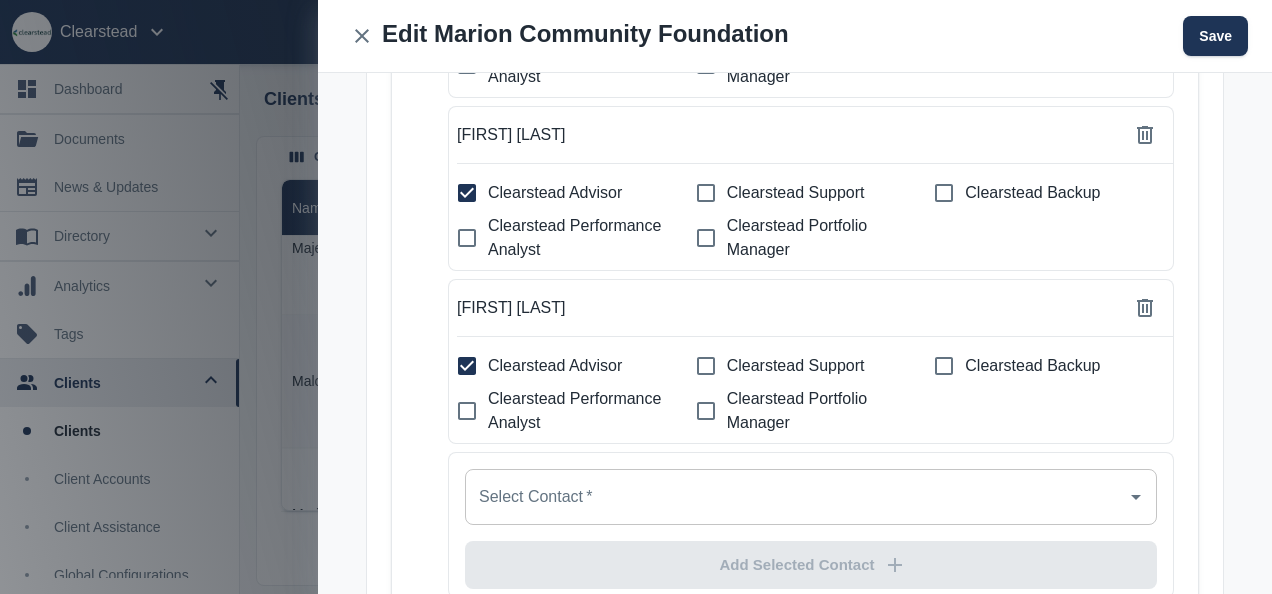click on "Select Contact   *" at bounding box center (796, 497) 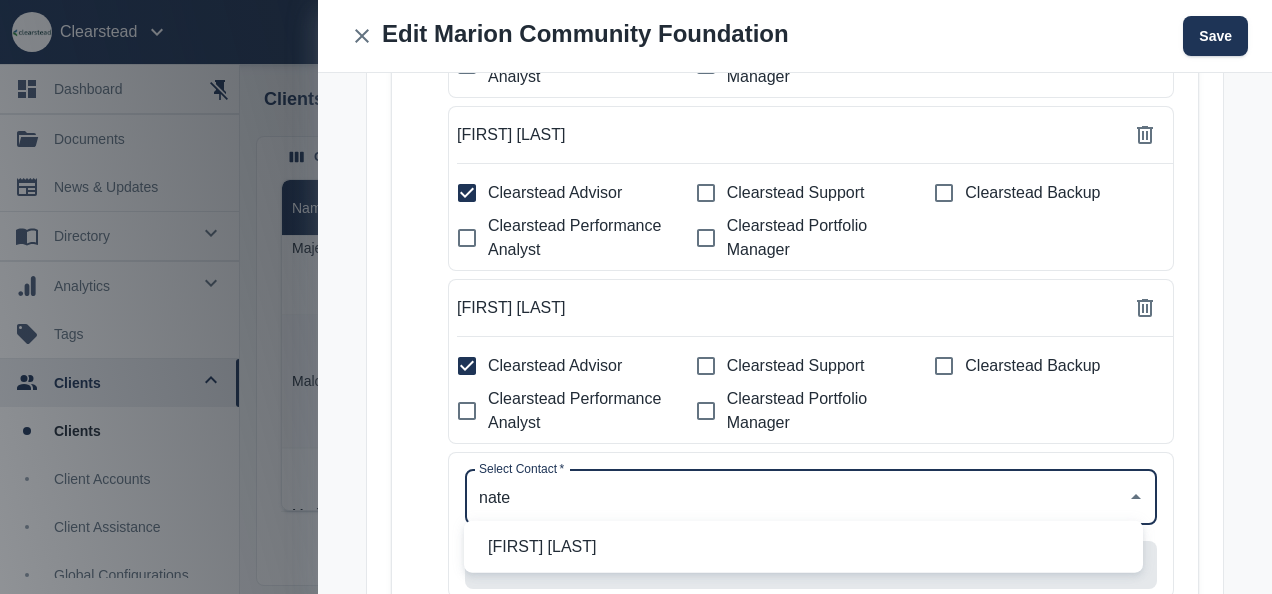 click on "[FIRST] [LAST]" at bounding box center (803, 547) 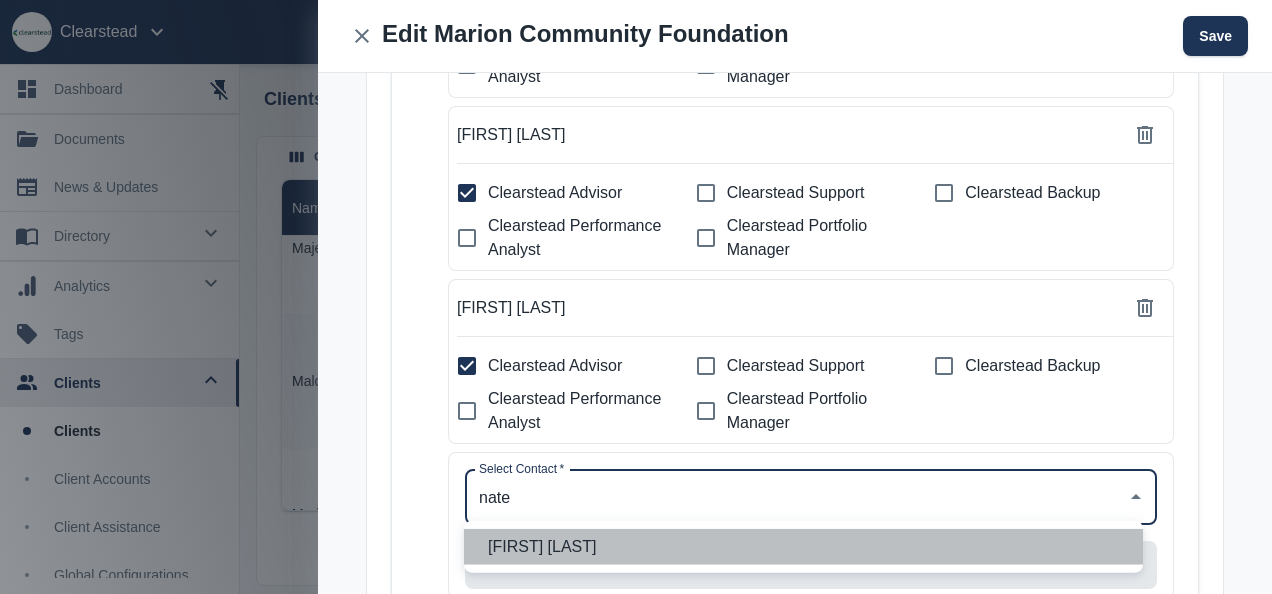 click on "[FIRST] [LAST]" at bounding box center (803, 547) 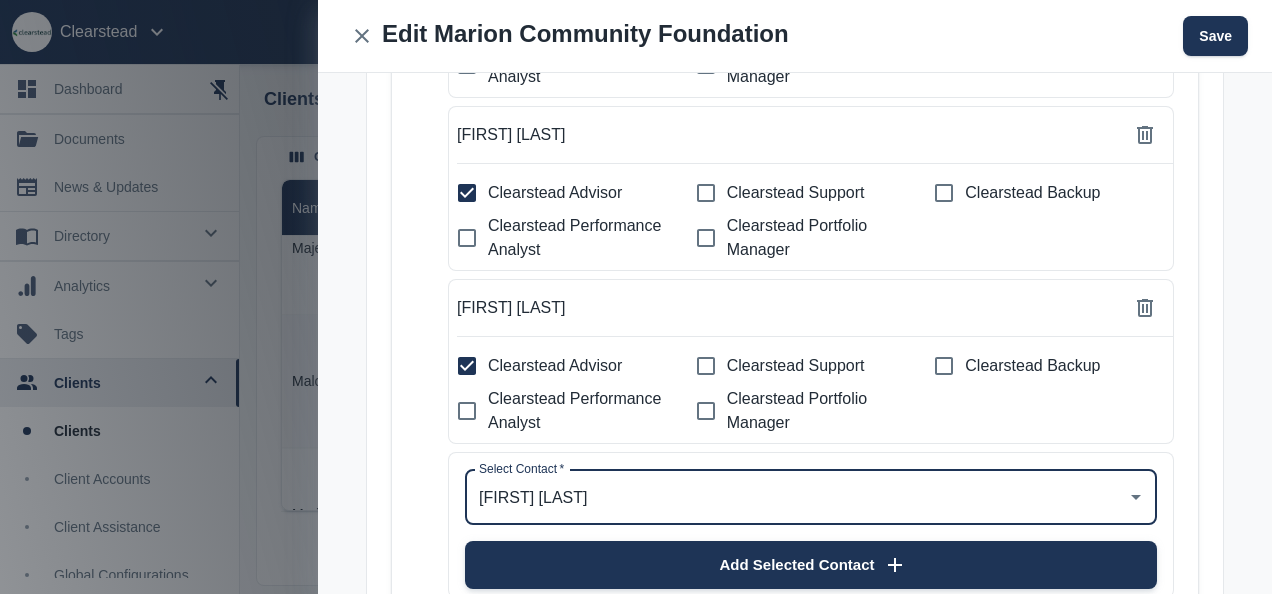 type on "[FIRST] [LAST]" 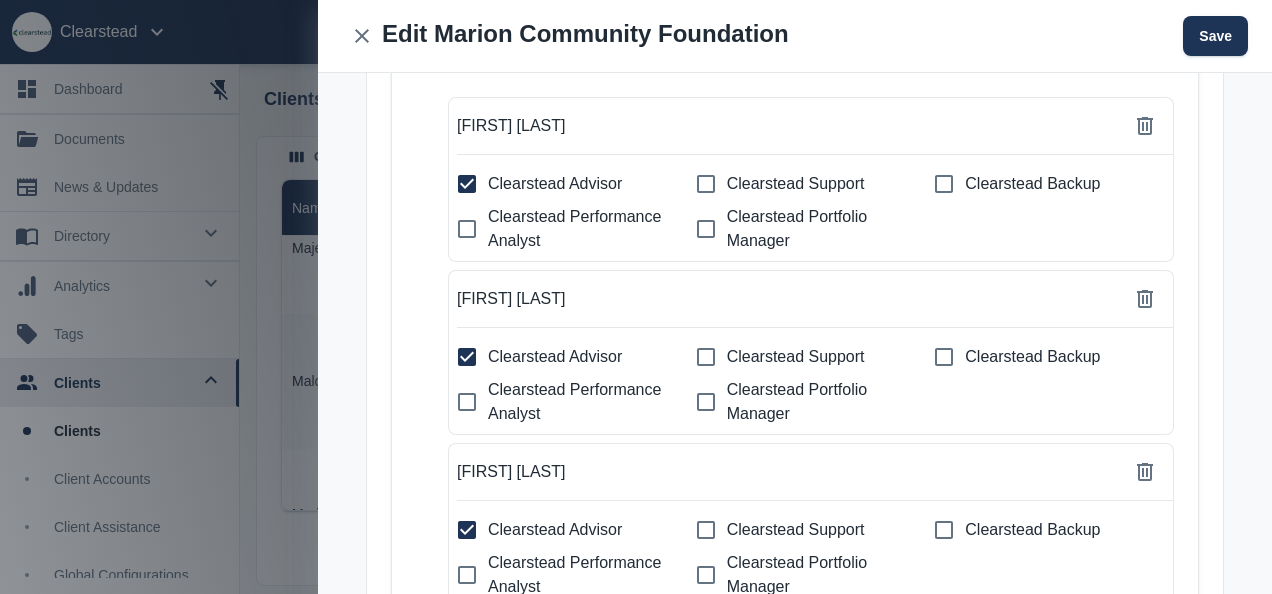scroll, scrollTop: 622, scrollLeft: 0, axis: vertical 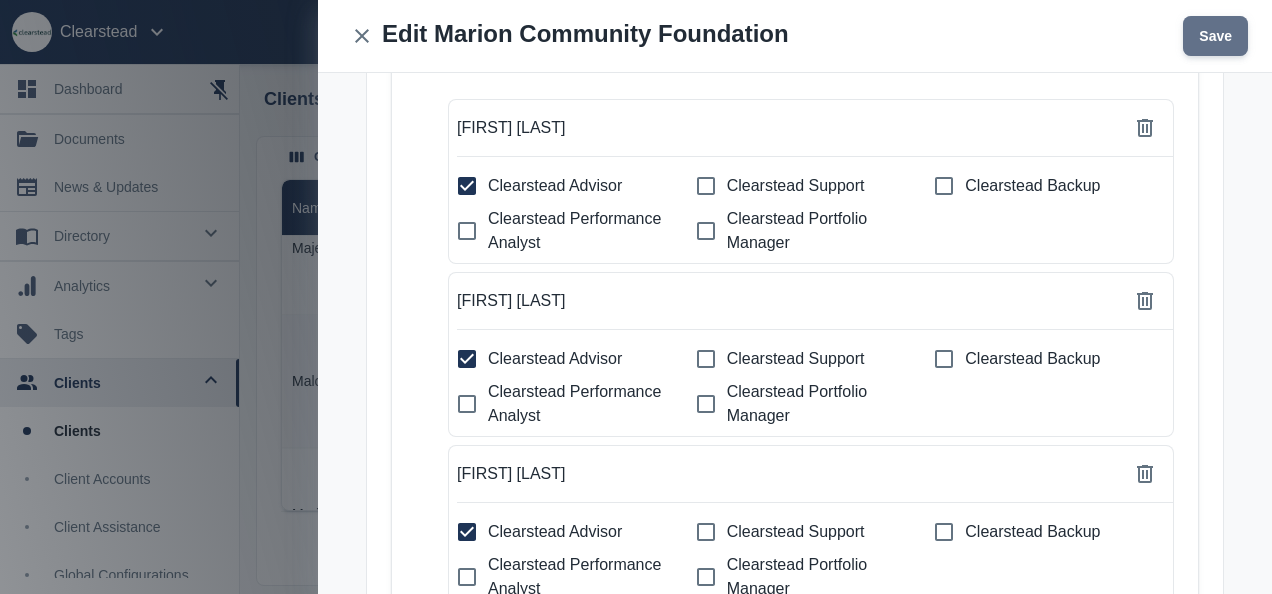 click on "Save" at bounding box center (1215, 36) 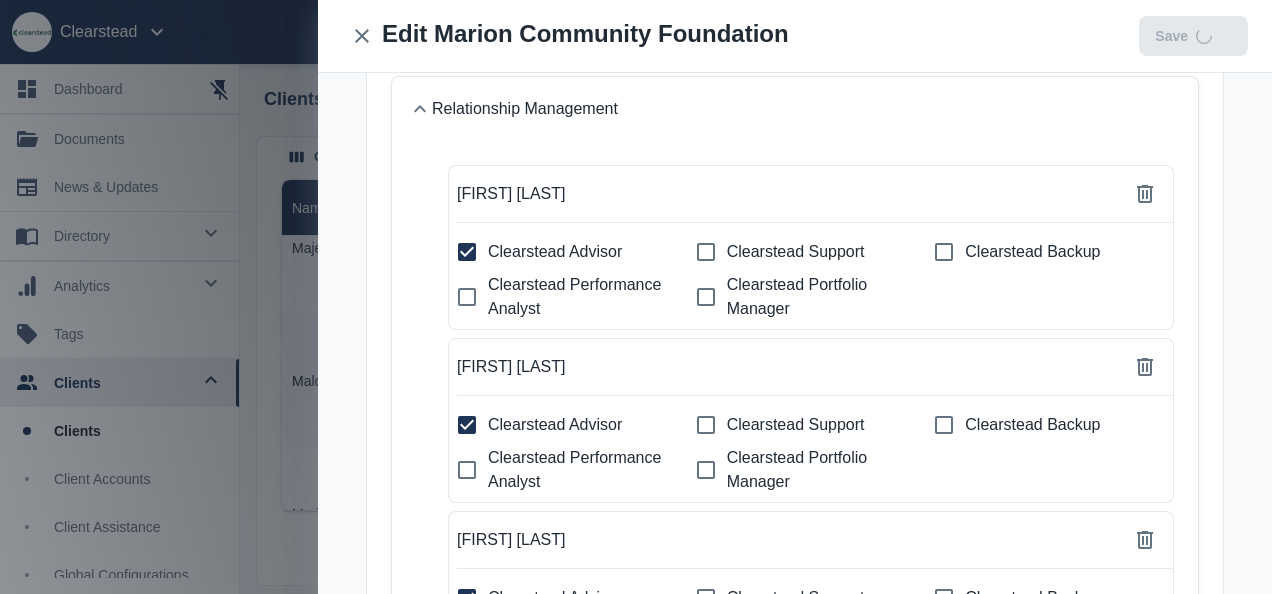scroll, scrollTop: 688, scrollLeft: 0, axis: vertical 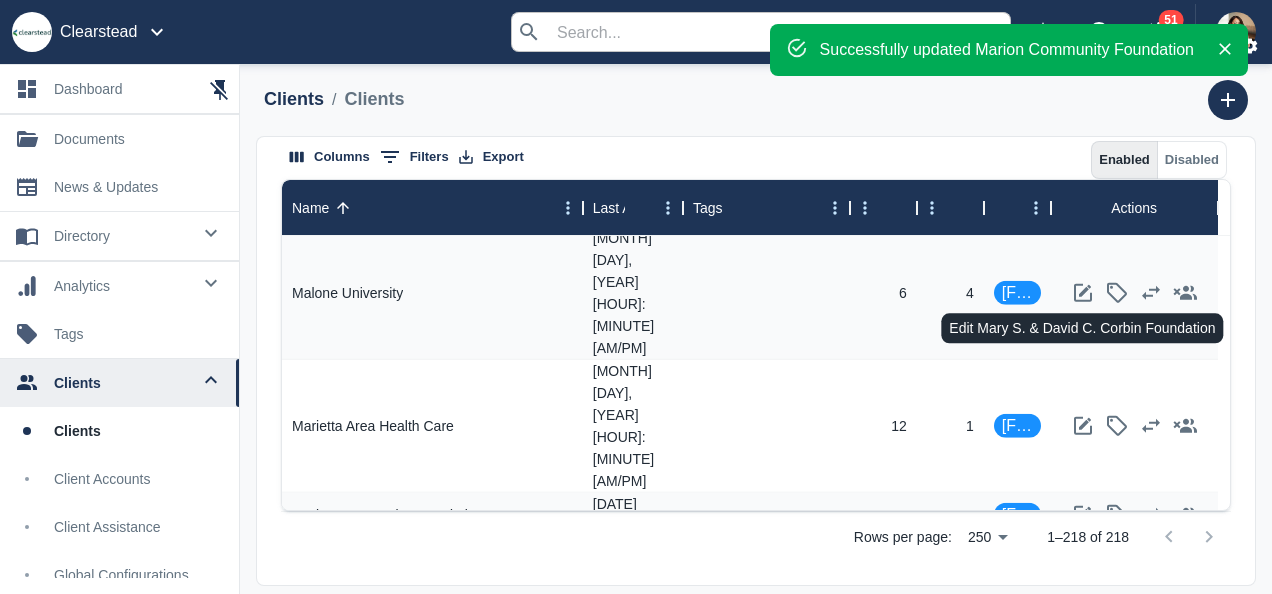 click at bounding box center [1083, 560] 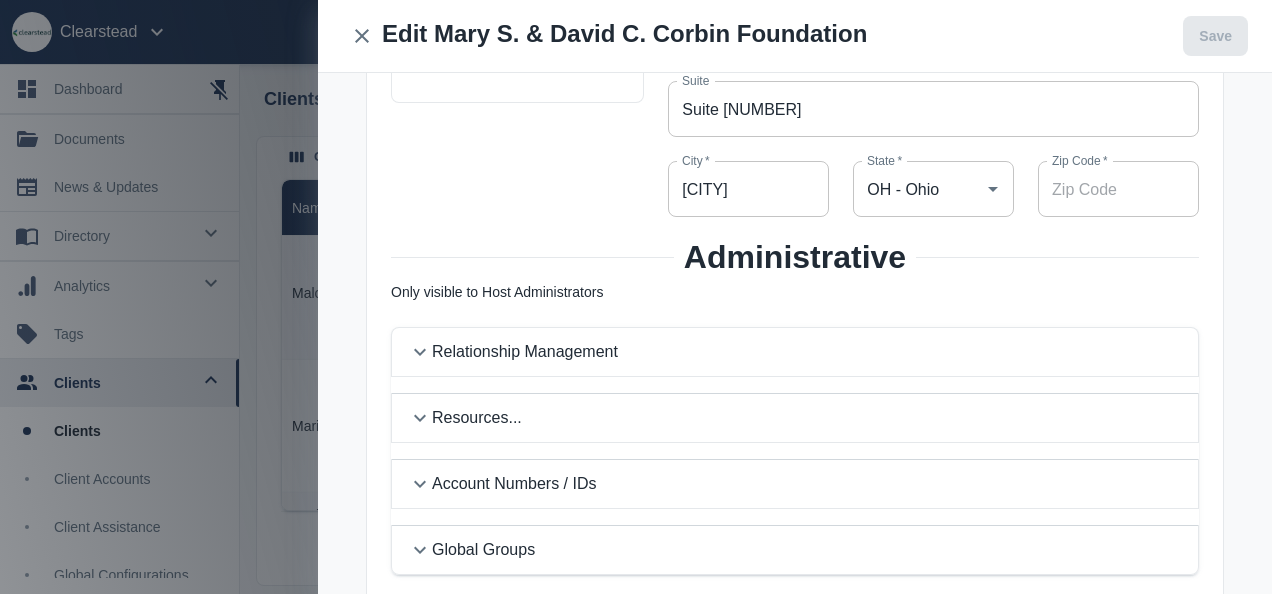 scroll, scrollTop: 347, scrollLeft: 0, axis: vertical 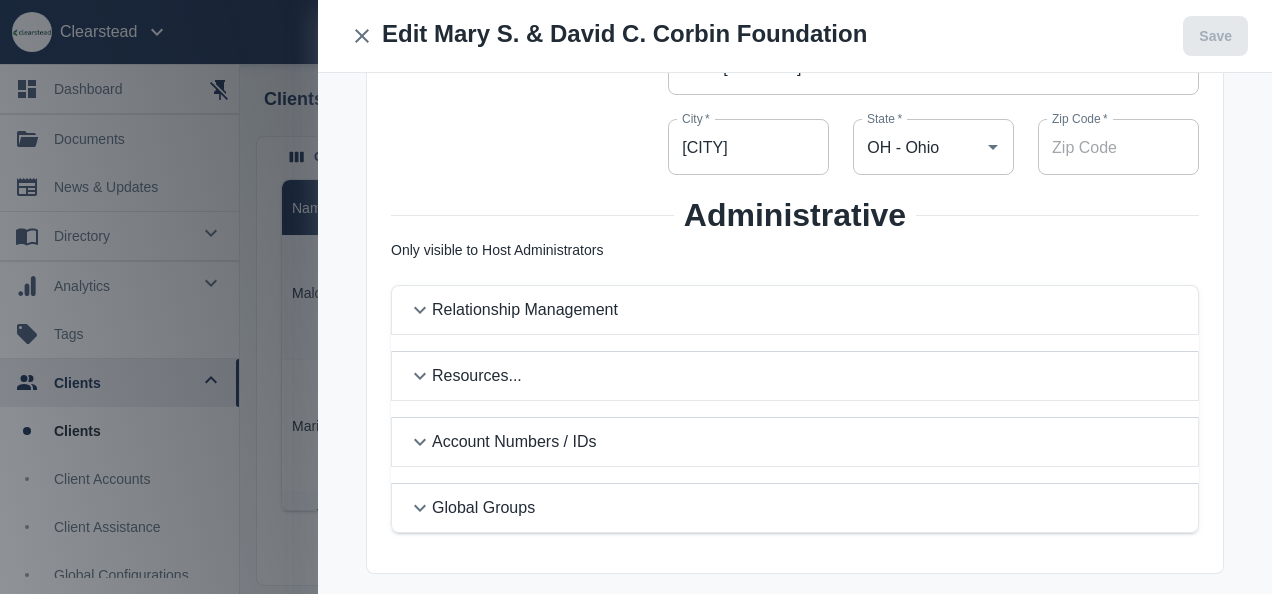 click on "Relationship Management" at bounding box center [795, 310] 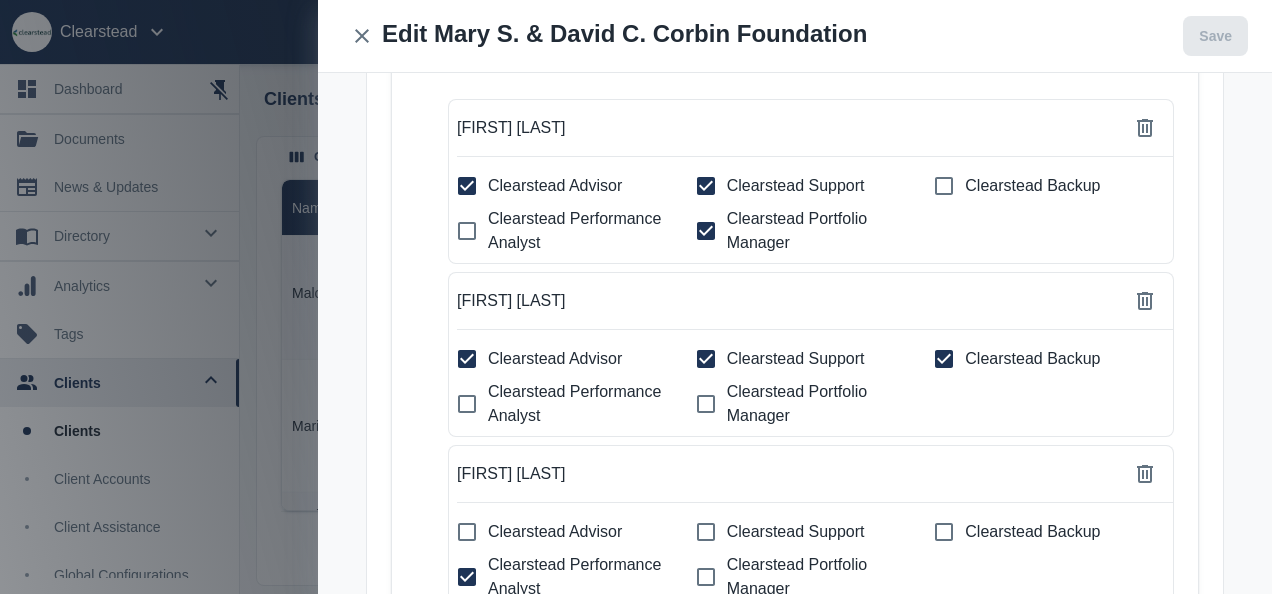 scroll, scrollTop: 627, scrollLeft: 0, axis: vertical 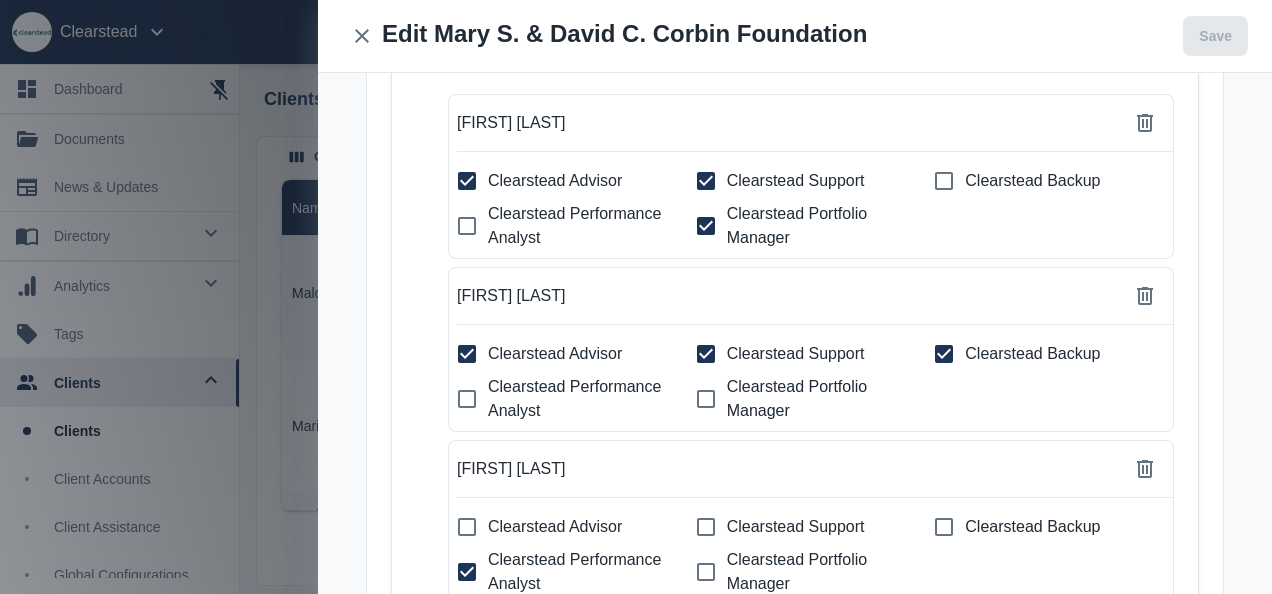 click on "Clearstead Portfolio Manager" at bounding box center (467, 181) 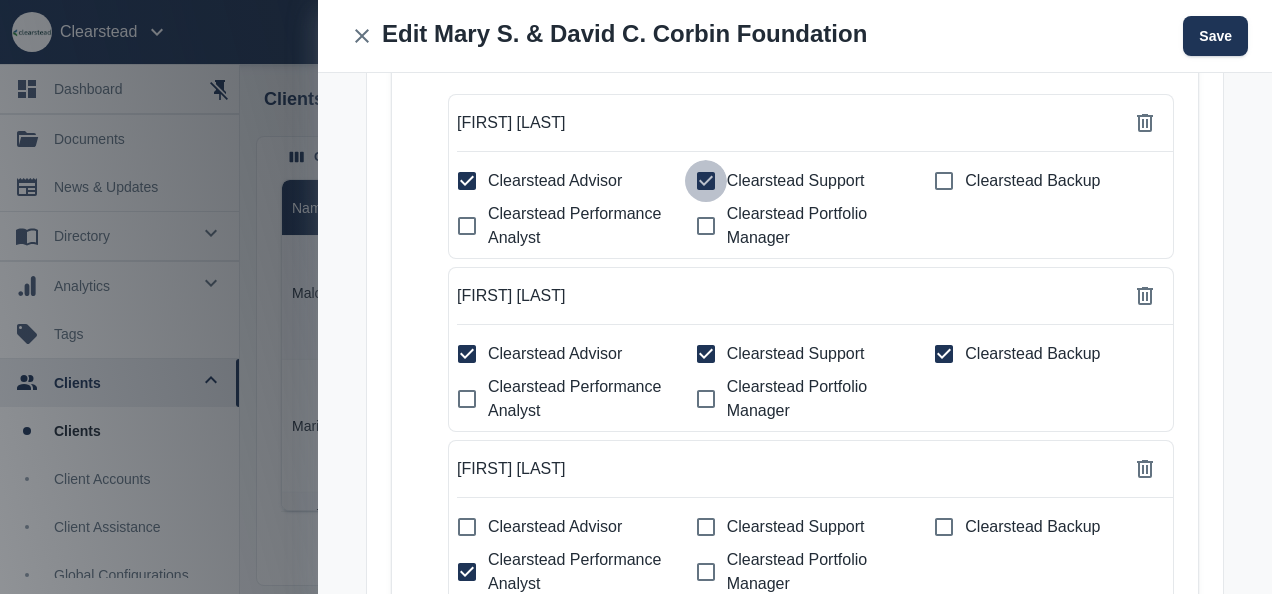 click on "Clearstead Support" at bounding box center (467, 181) 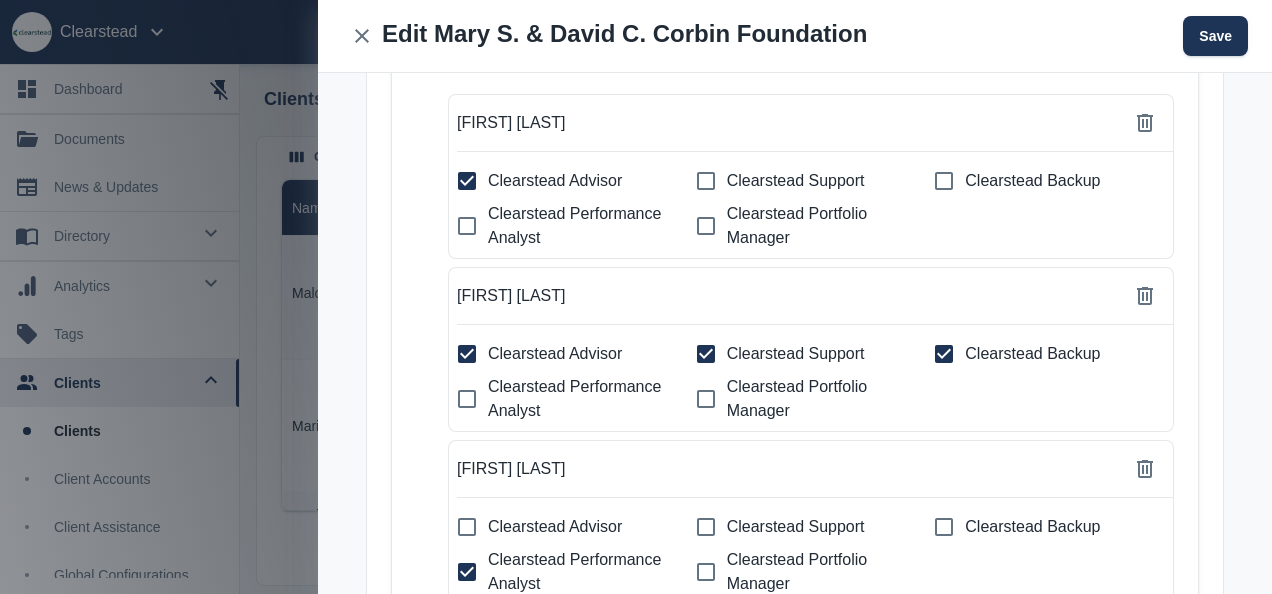 click on "Clearstead Support" at bounding box center (467, 181) 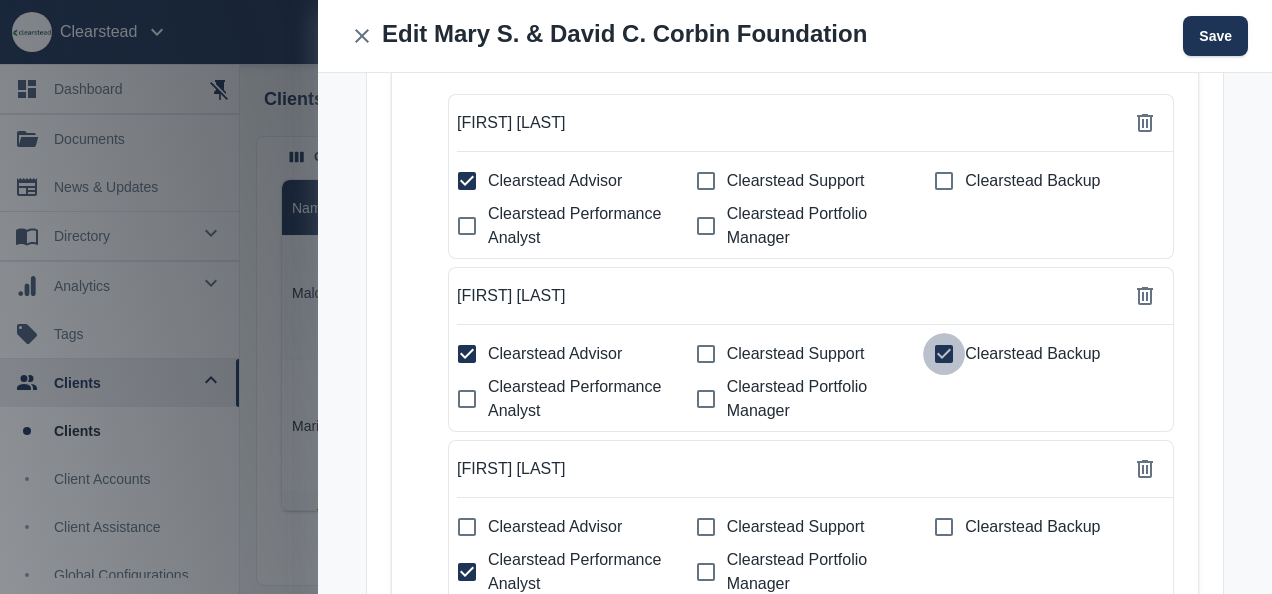 click on "Clearstead Backup" at bounding box center (467, 181) 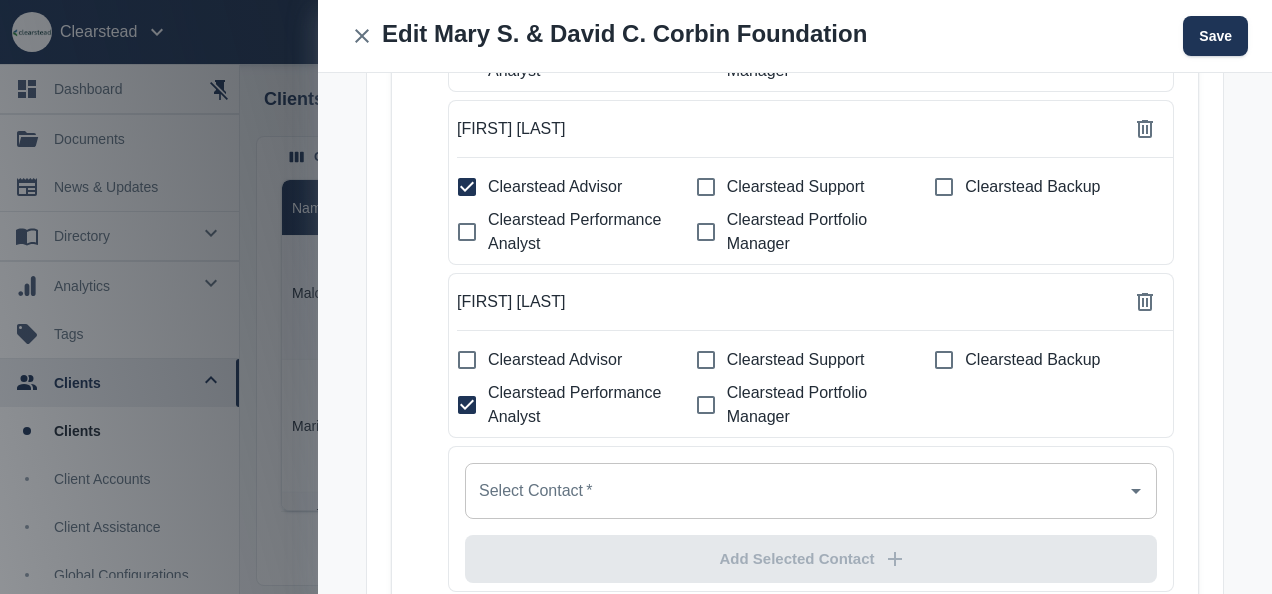 scroll, scrollTop: 814, scrollLeft: 0, axis: vertical 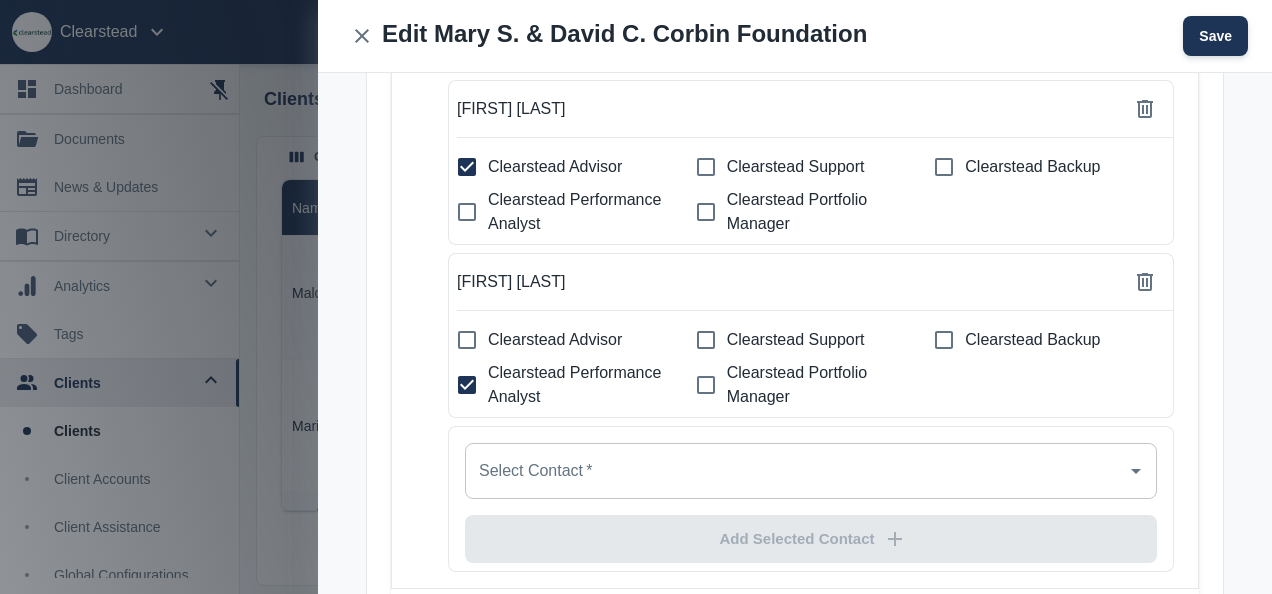click on "Save" at bounding box center [1215, 36] 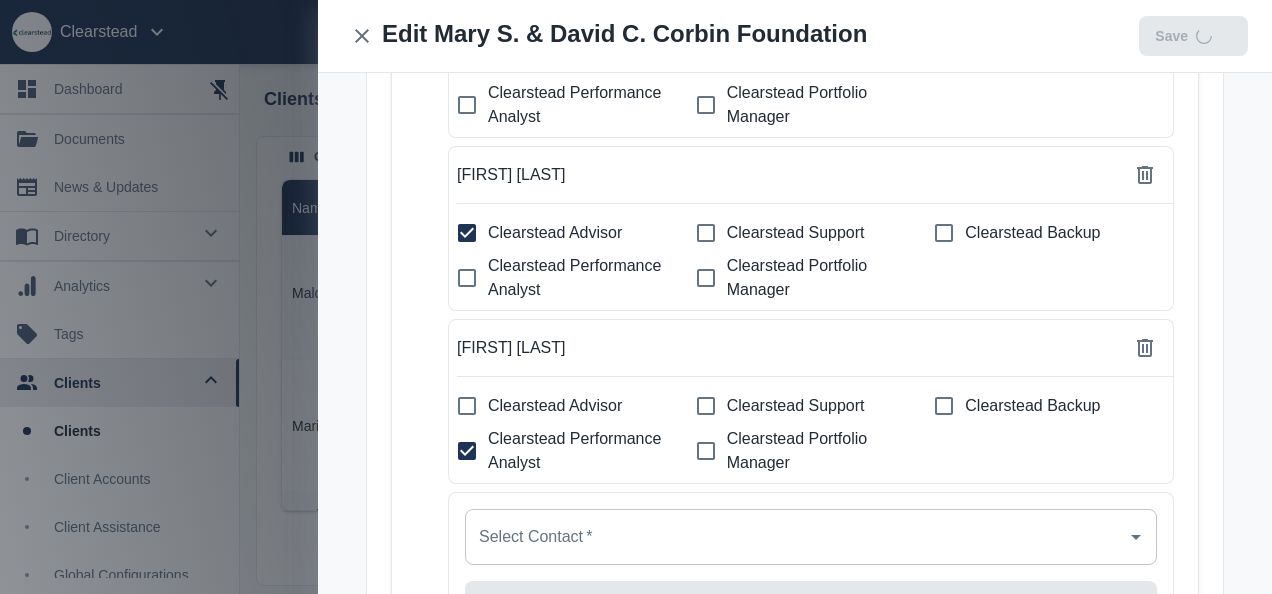 scroll, scrollTop: 880, scrollLeft: 0, axis: vertical 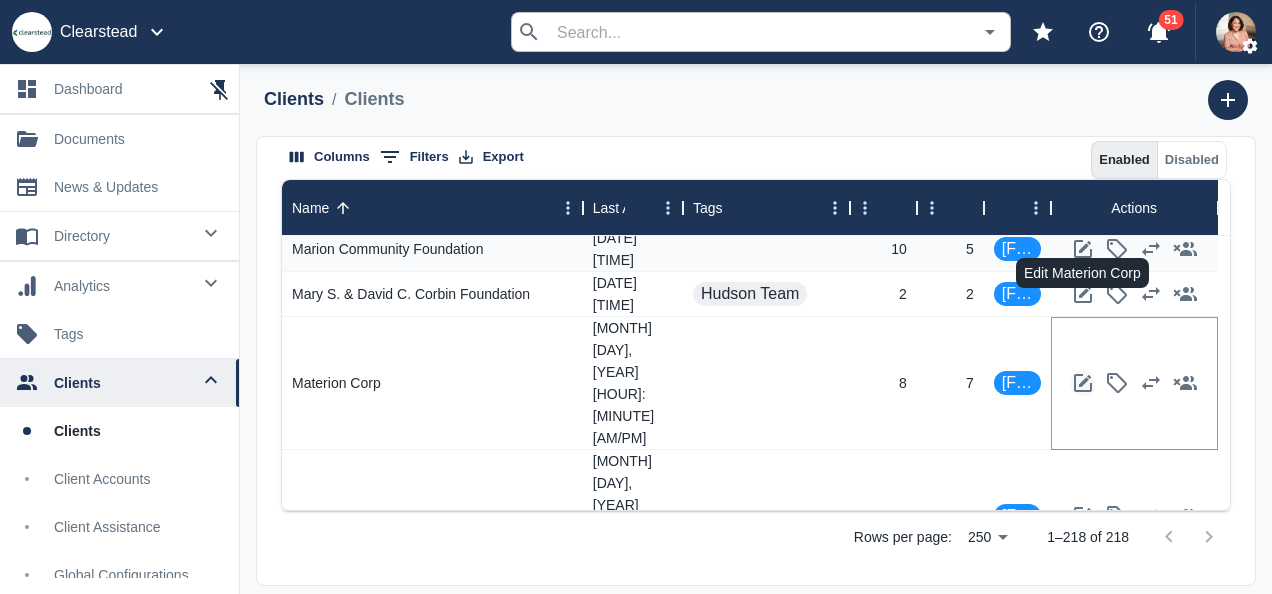 click at bounding box center [1083, 383] 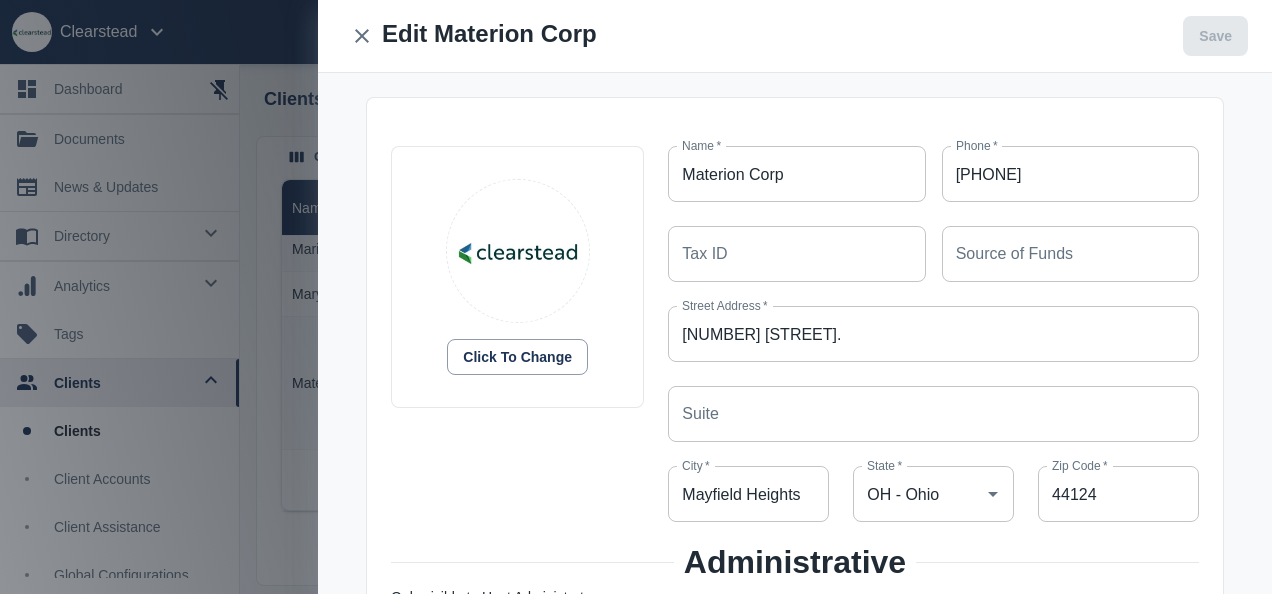 scroll, scrollTop: 347, scrollLeft: 0, axis: vertical 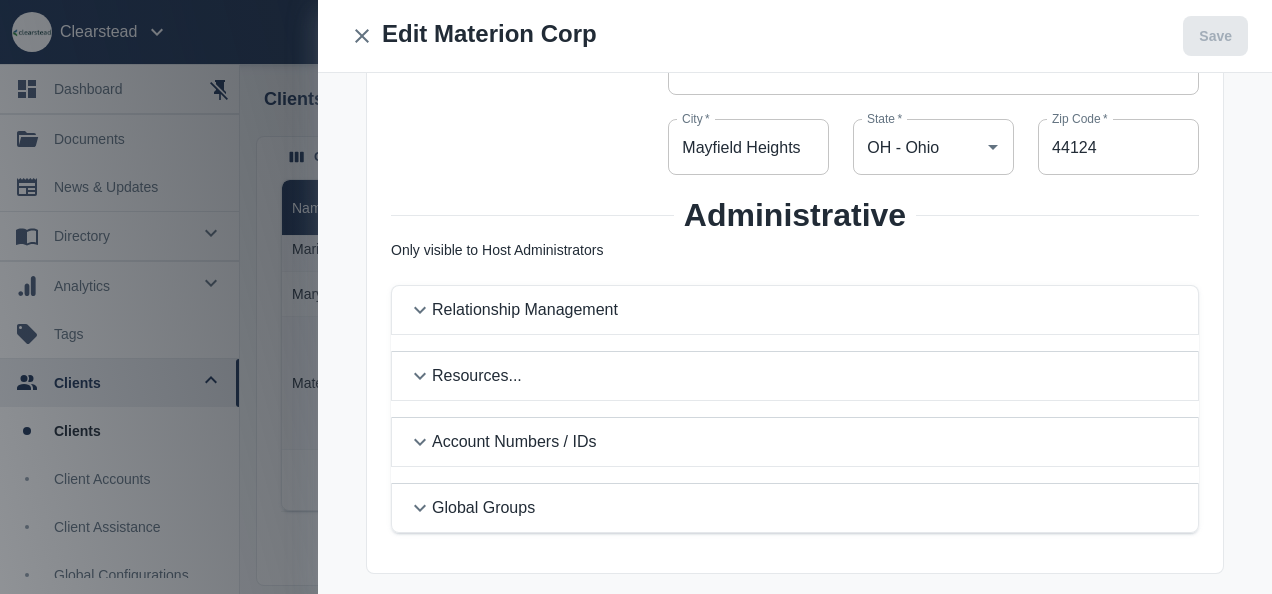click on "Relationship Management" at bounding box center [807, 310] 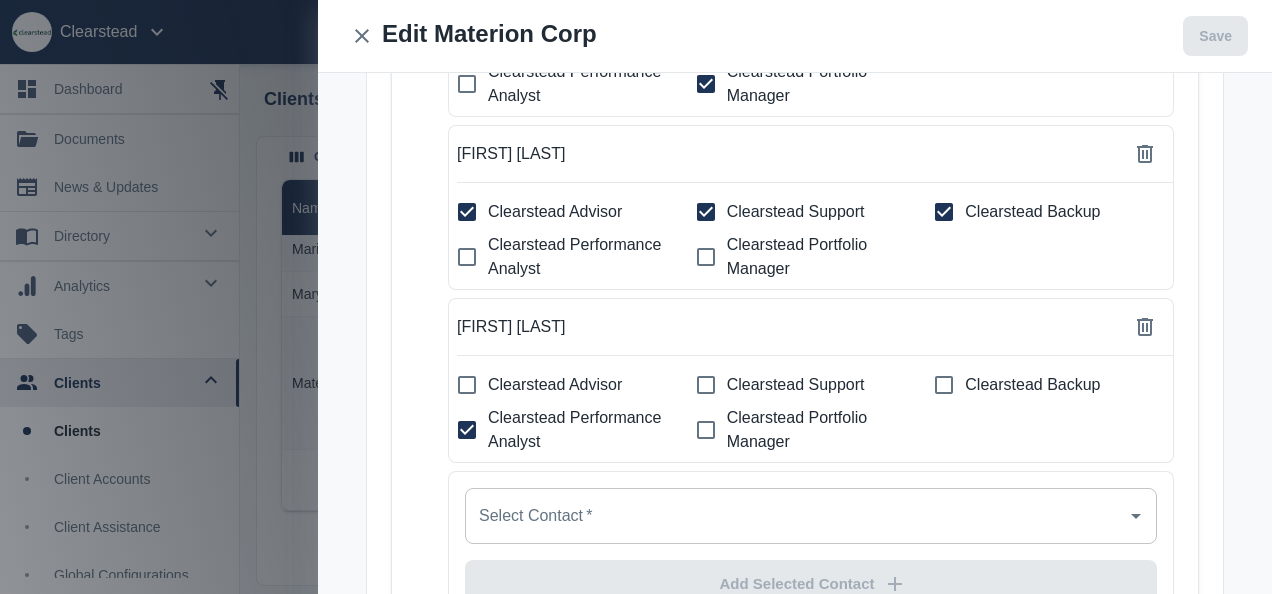 scroll, scrollTop: 710, scrollLeft: 0, axis: vertical 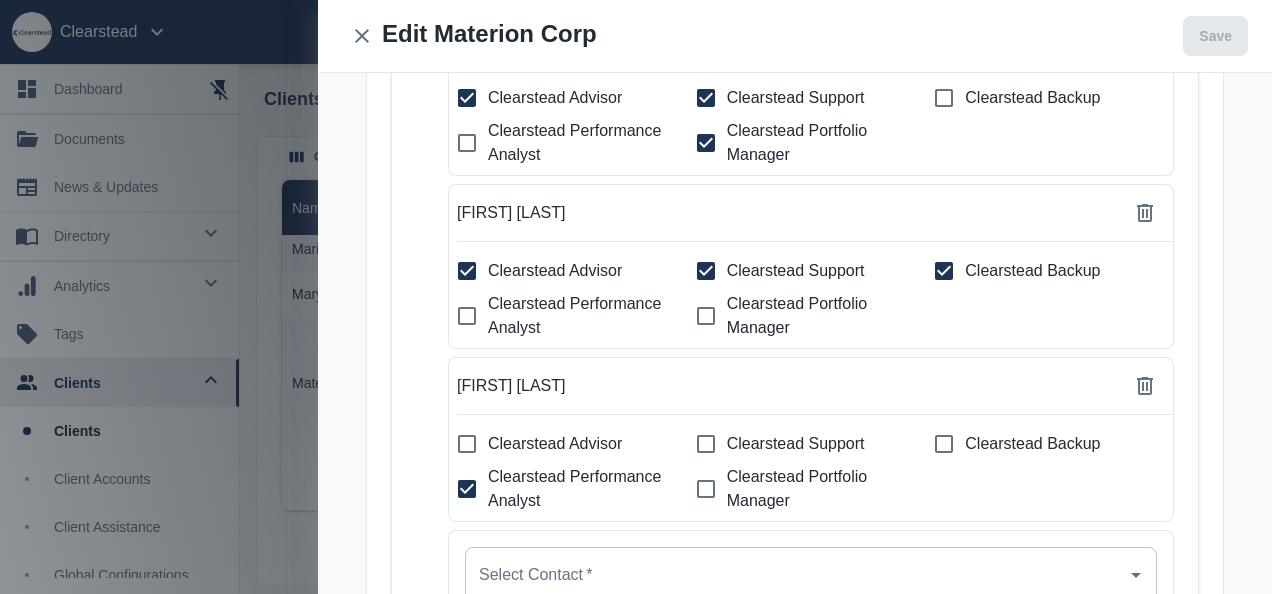 click on "Clearstead Portfolio Manager" at bounding box center [467, 98] 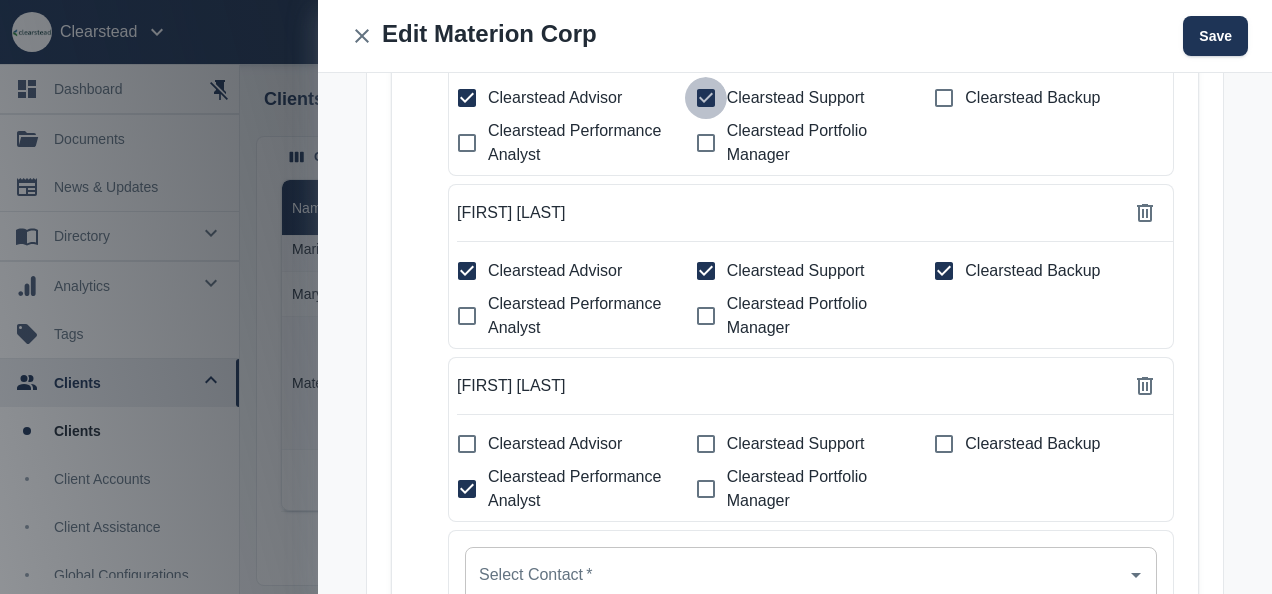 click on "Clearstead Support" at bounding box center (467, 98) 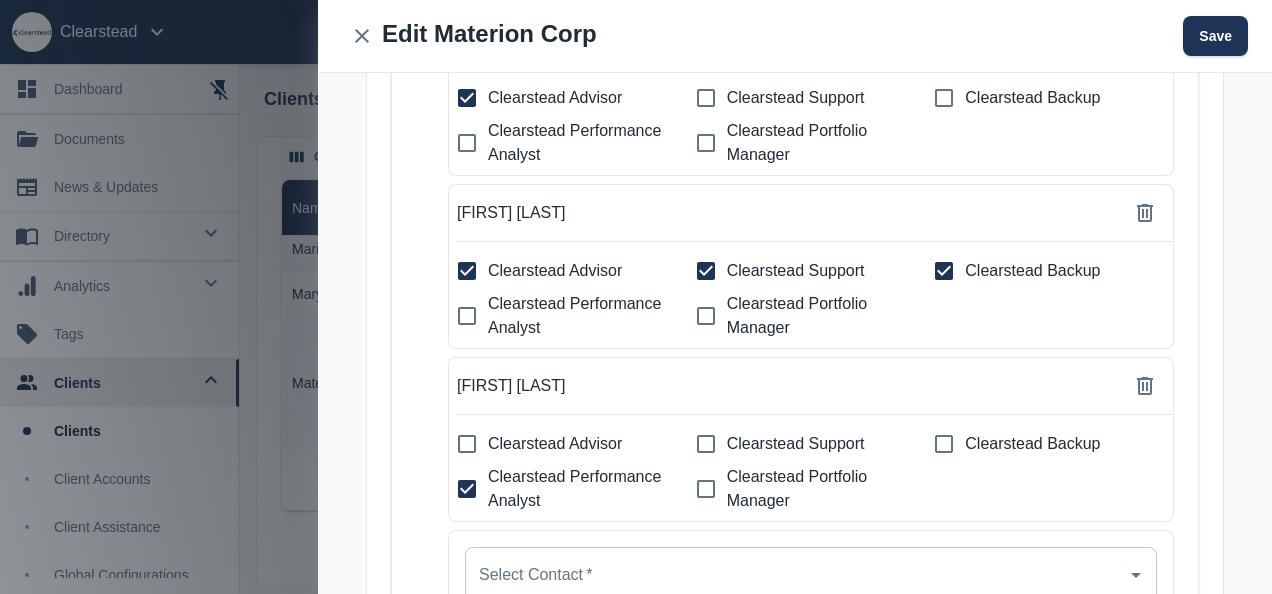 click on "Clearstead Support" at bounding box center (467, 98) 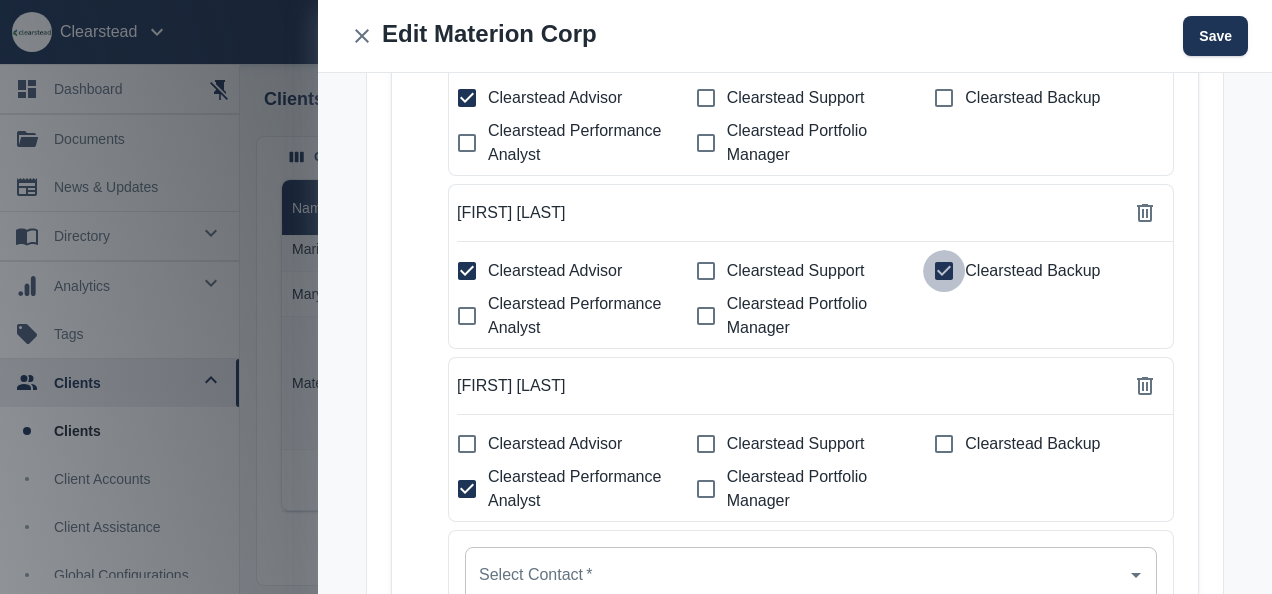 click on "Clearstead Backup" at bounding box center [467, 98] 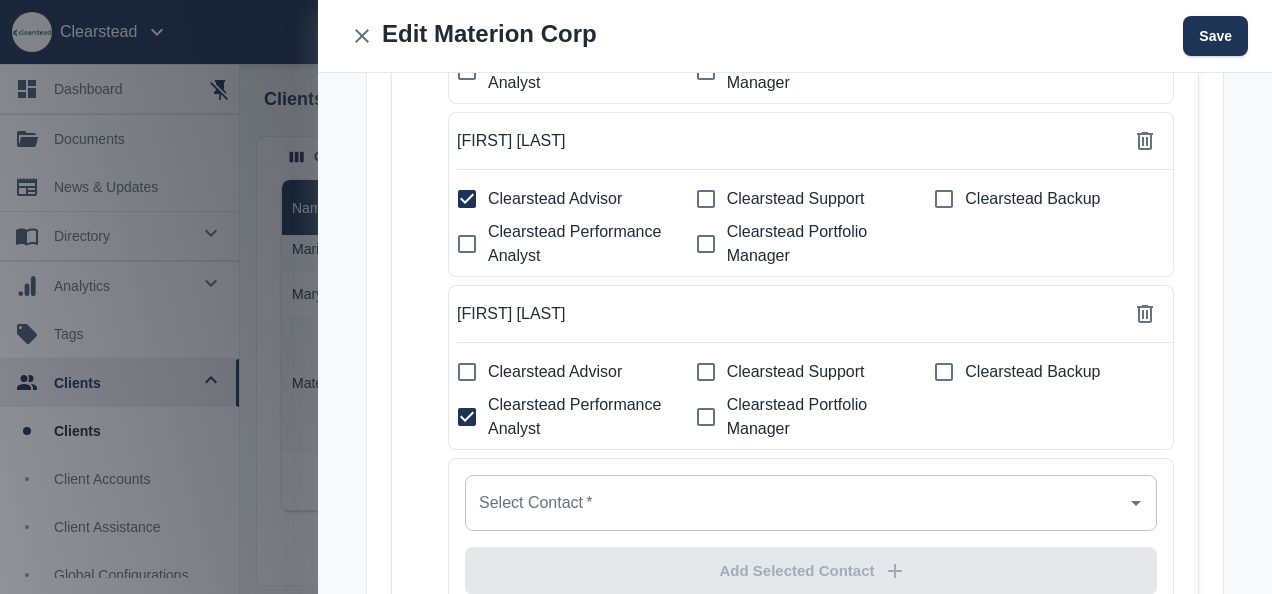 scroll, scrollTop: 779, scrollLeft: 0, axis: vertical 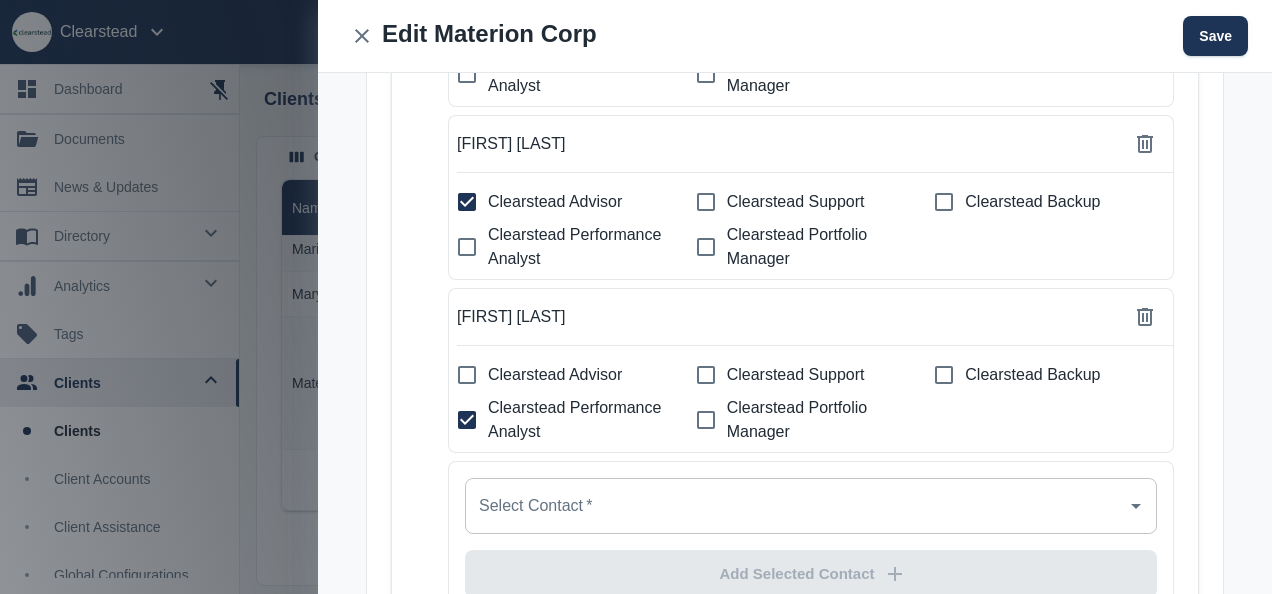 click on "Select Contact   *" at bounding box center [796, 506] 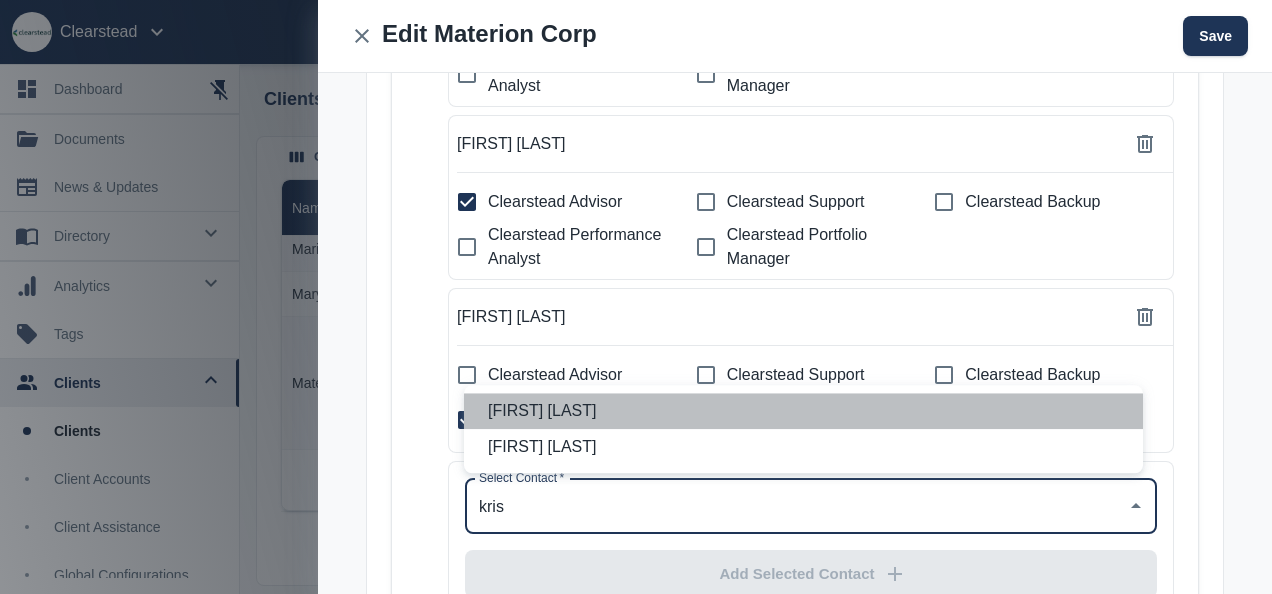 click on "[FIRST] [LAST]" at bounding box center [807, 411] 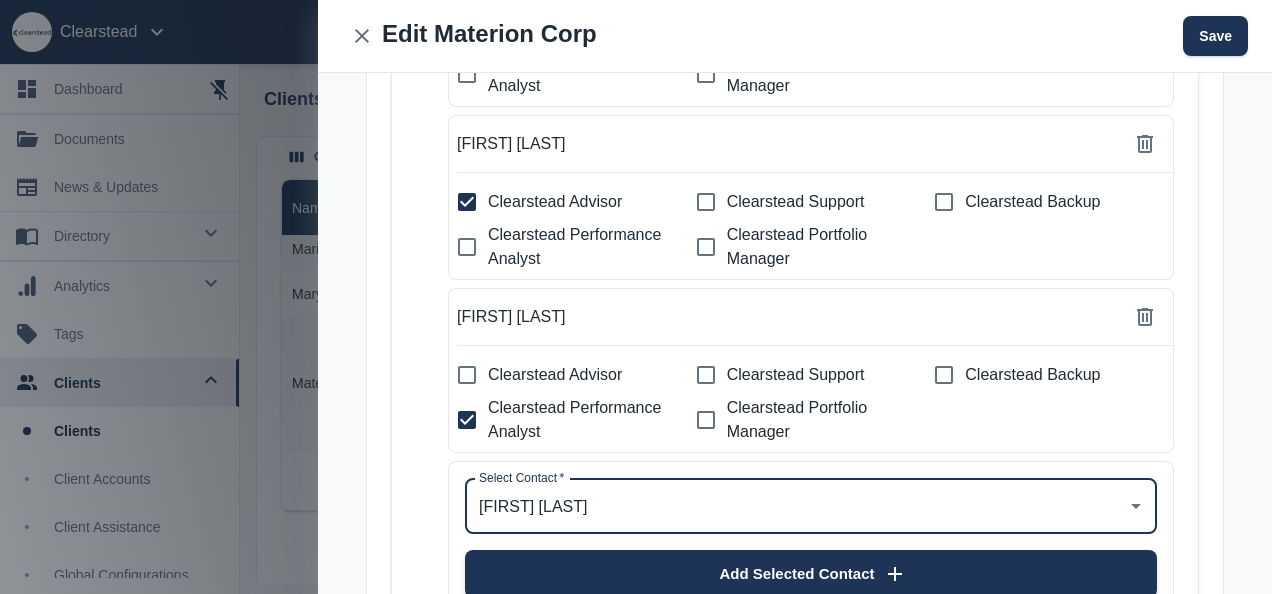 type on "[FIRST] [LAST]" 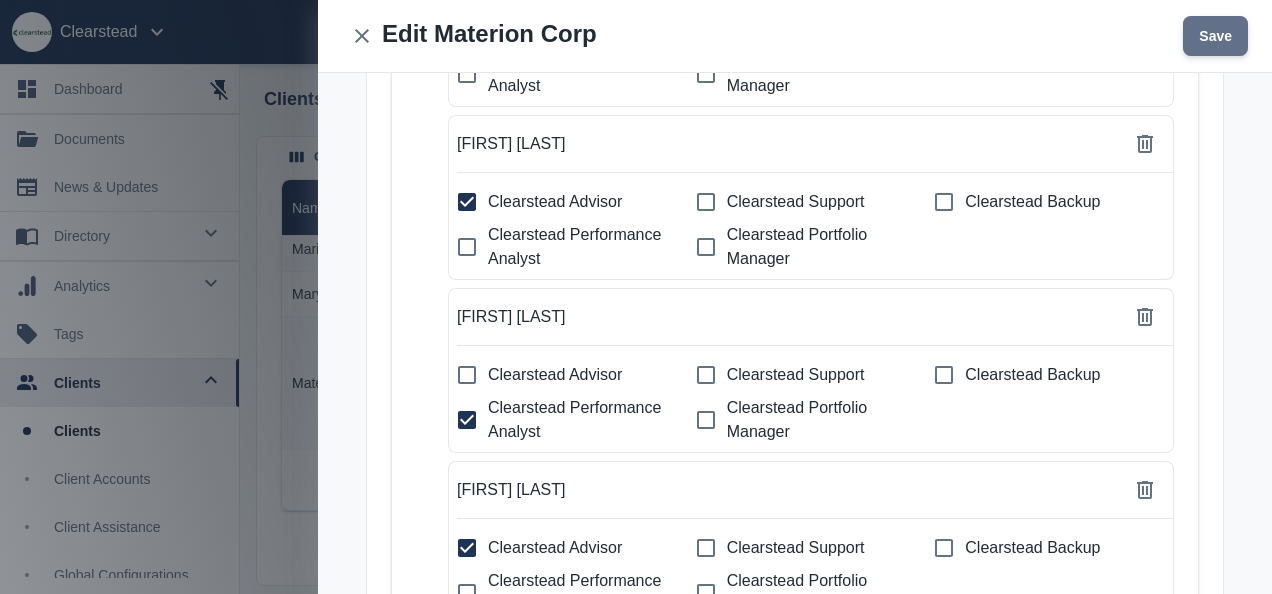 click on "Save" at bounding box center [1215, 36] 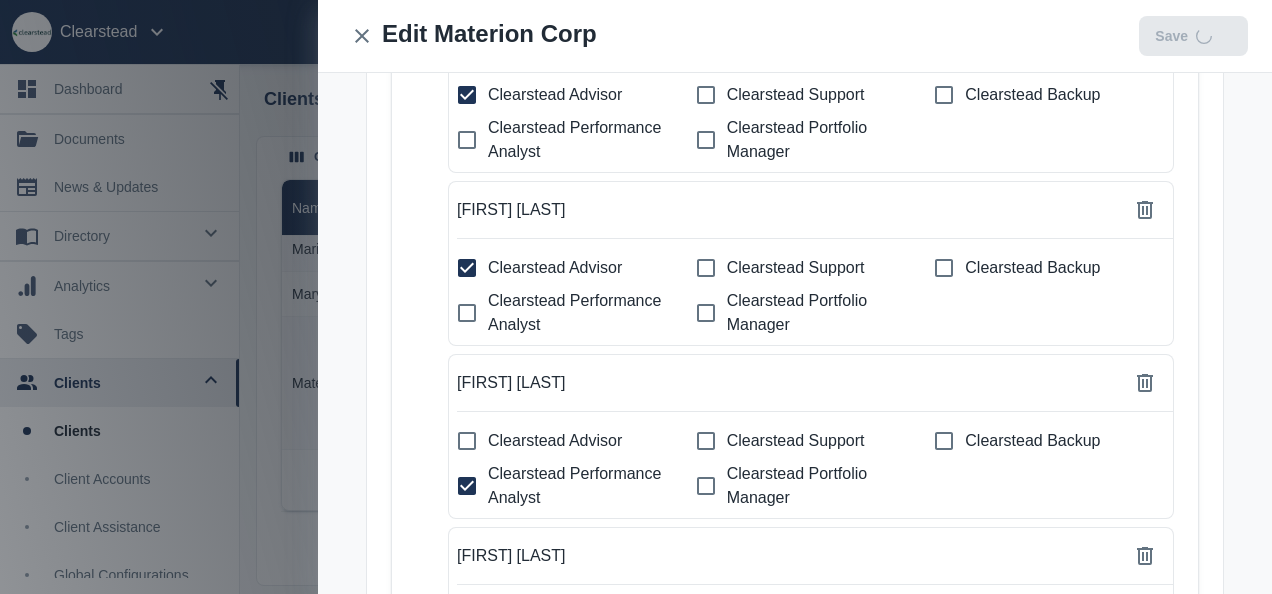 scroll, scrollTop: 845, scrollLeft: 0, axis: vertical 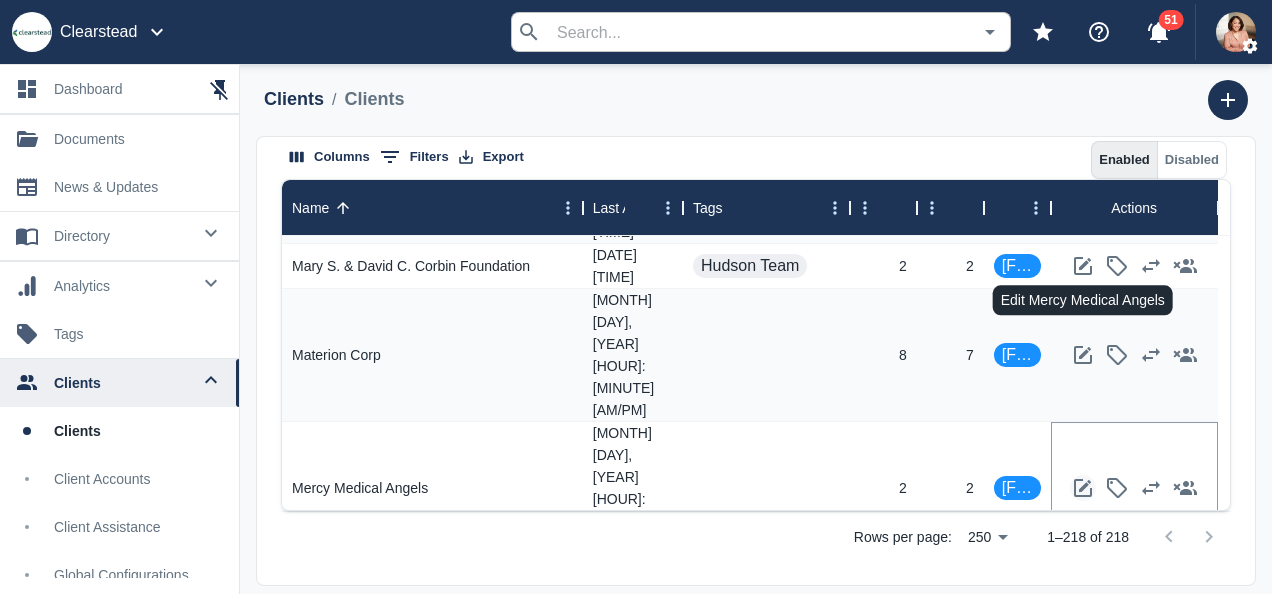 click at bounding box center (1083, 488) 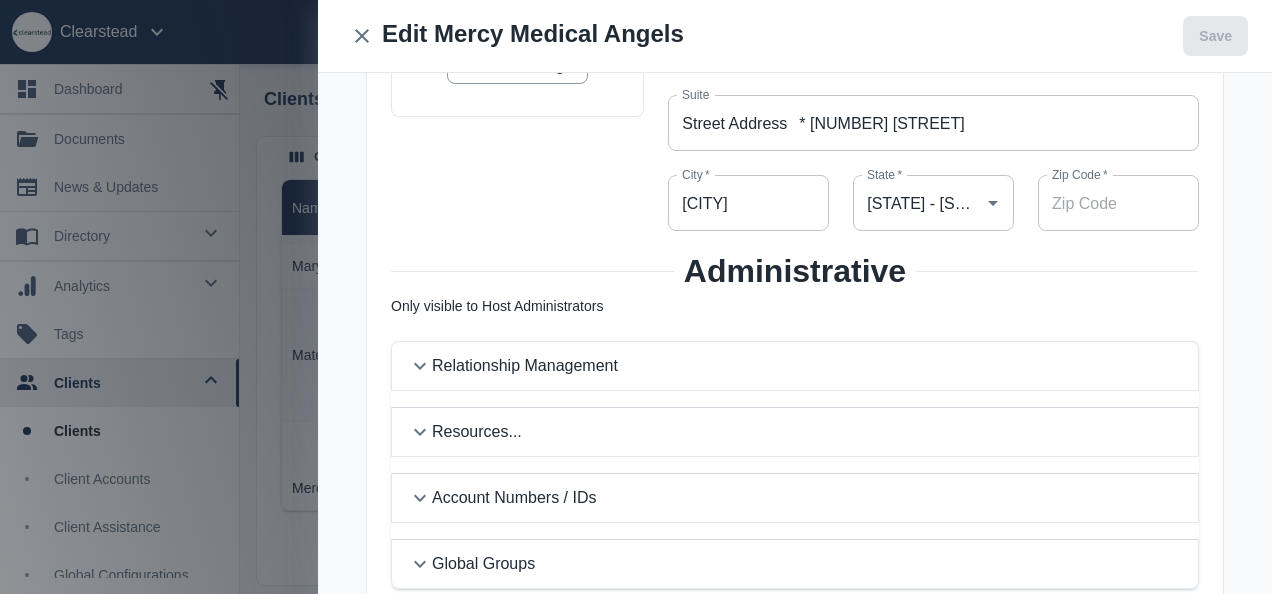 scroll, scrollTop: 318, scrollLeft: 0, axis: vertical 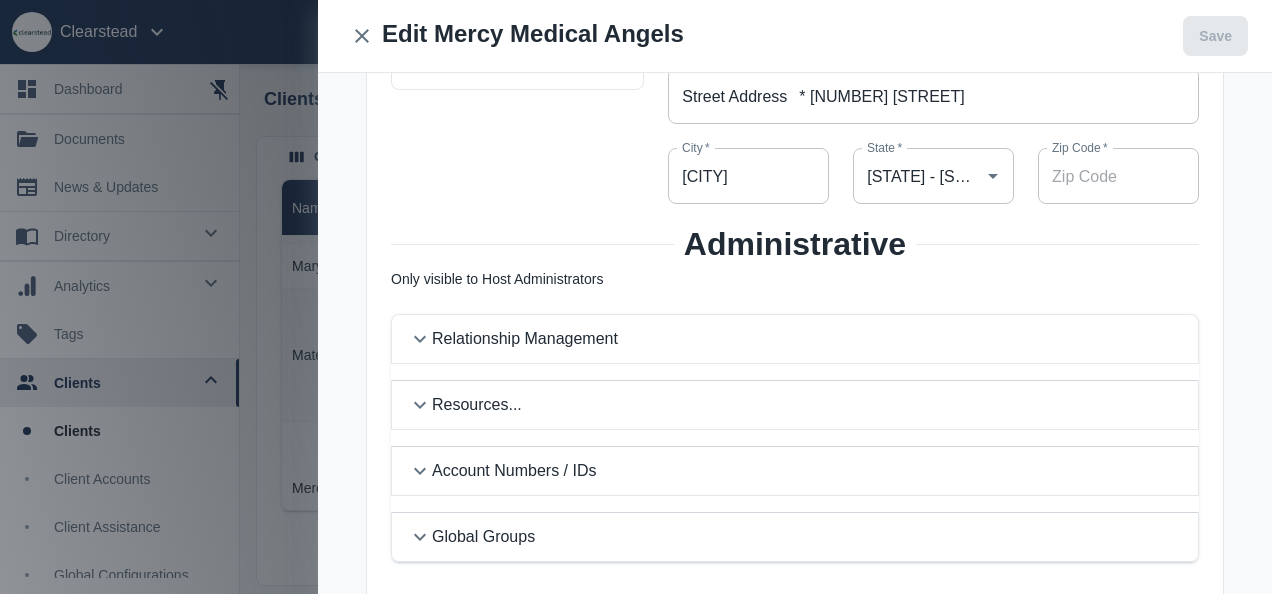 click on "Relationship Management" at bounding box center [795, 339] 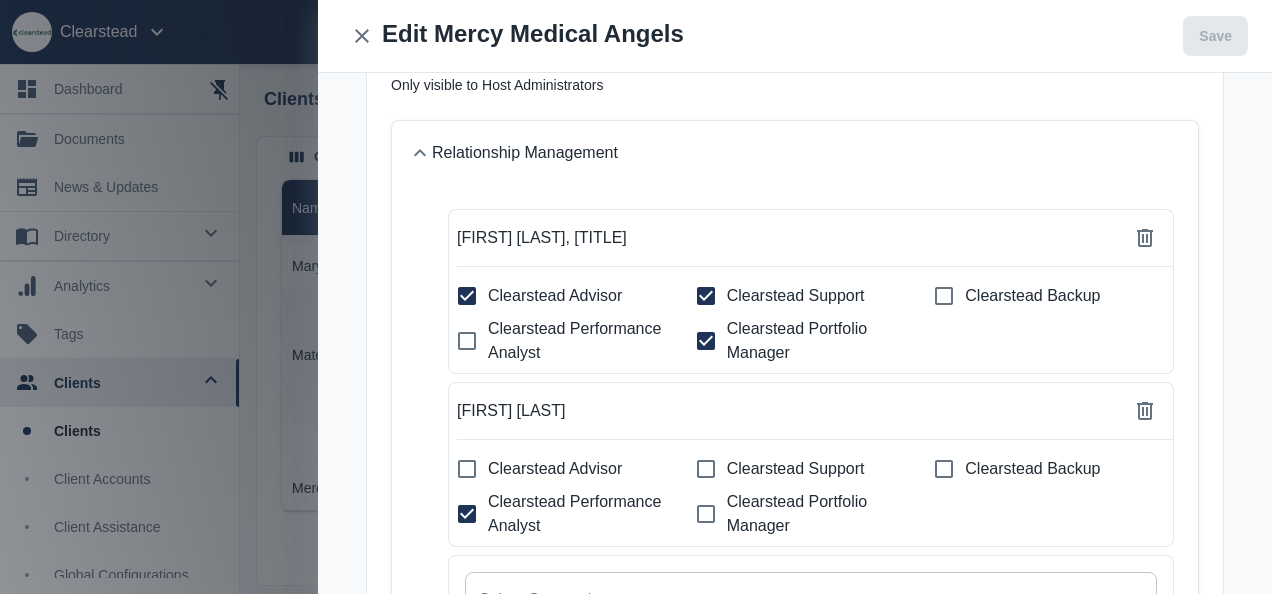 scroll, scrollTop: 578, scrollLeft: 0, axis: vertical 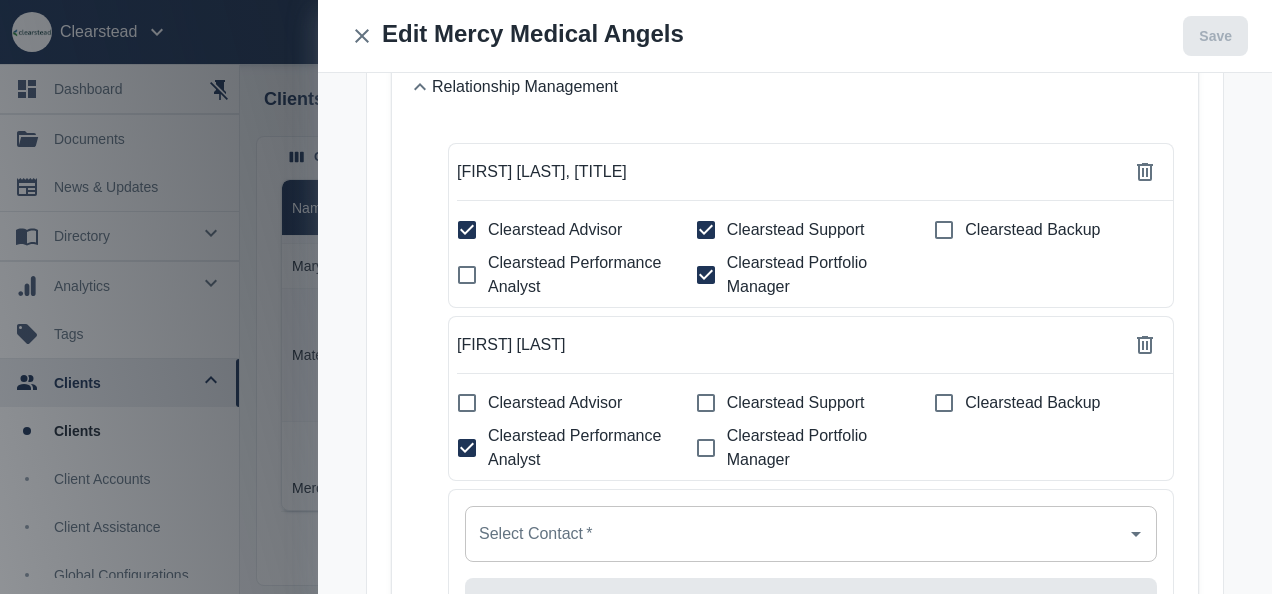 click on "Clearstead Portfolio Manager" at bounding box center [467, 230] 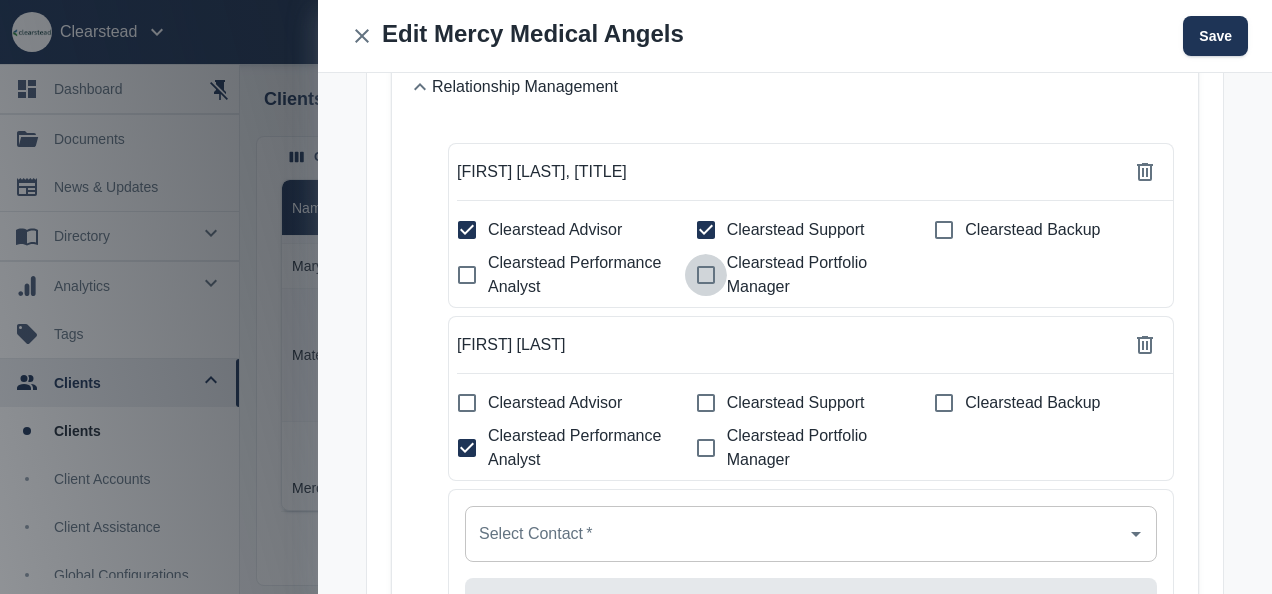 click on "Clearstead Portfolio Manager" at bounding box center (467, 230) 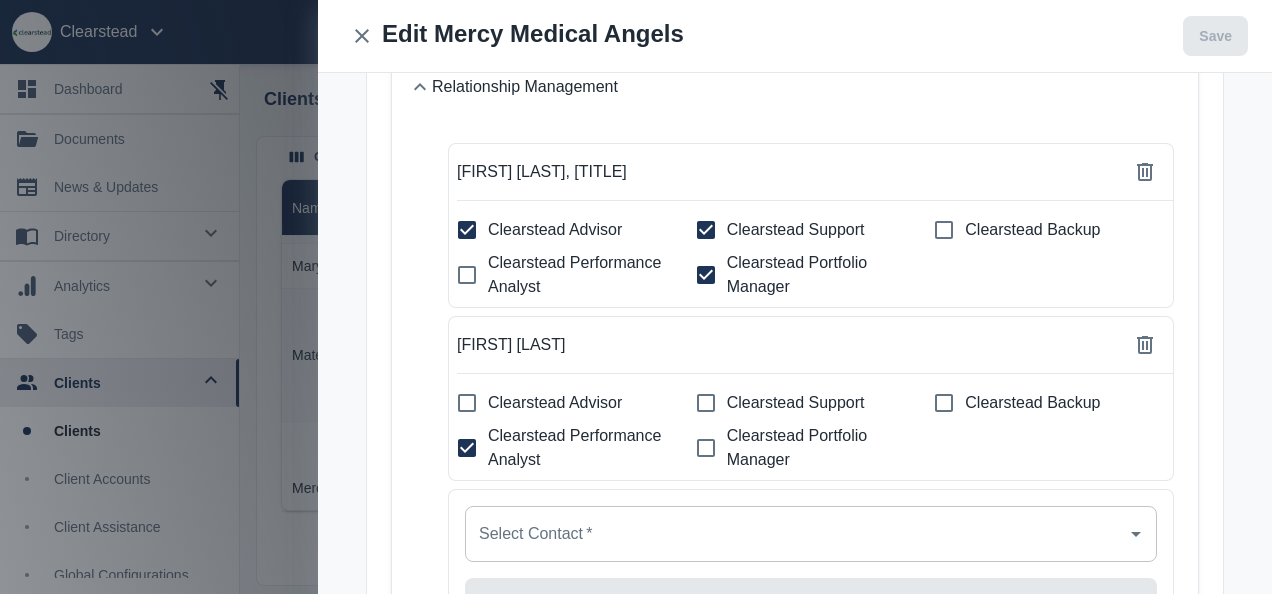 click on "Clearstead Support" at bounding box center (467, 230) 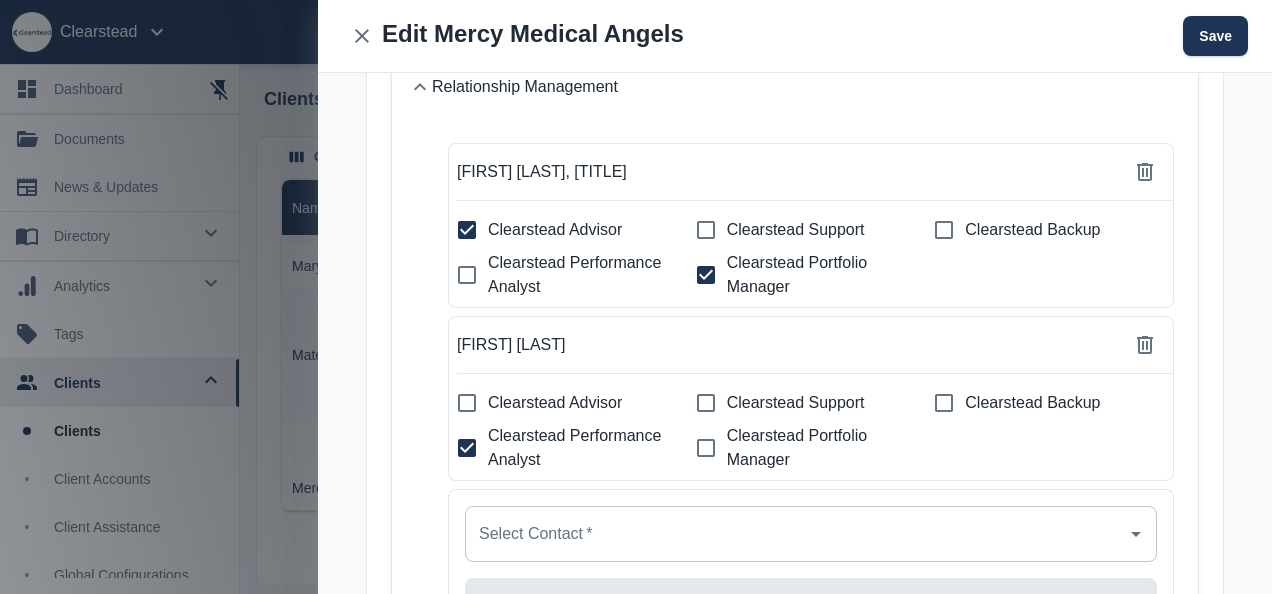 click on "Clearstead Portfolio Manager" at bounding box center (467, 230) 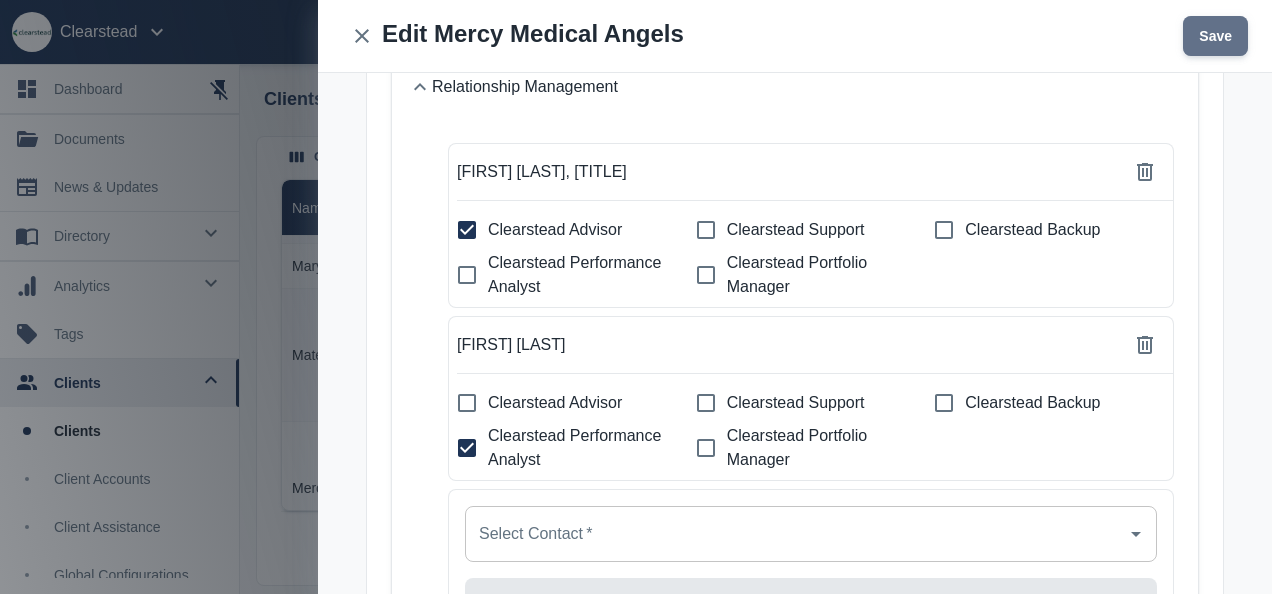 click on "Save" at bounding box center [1215, 36] 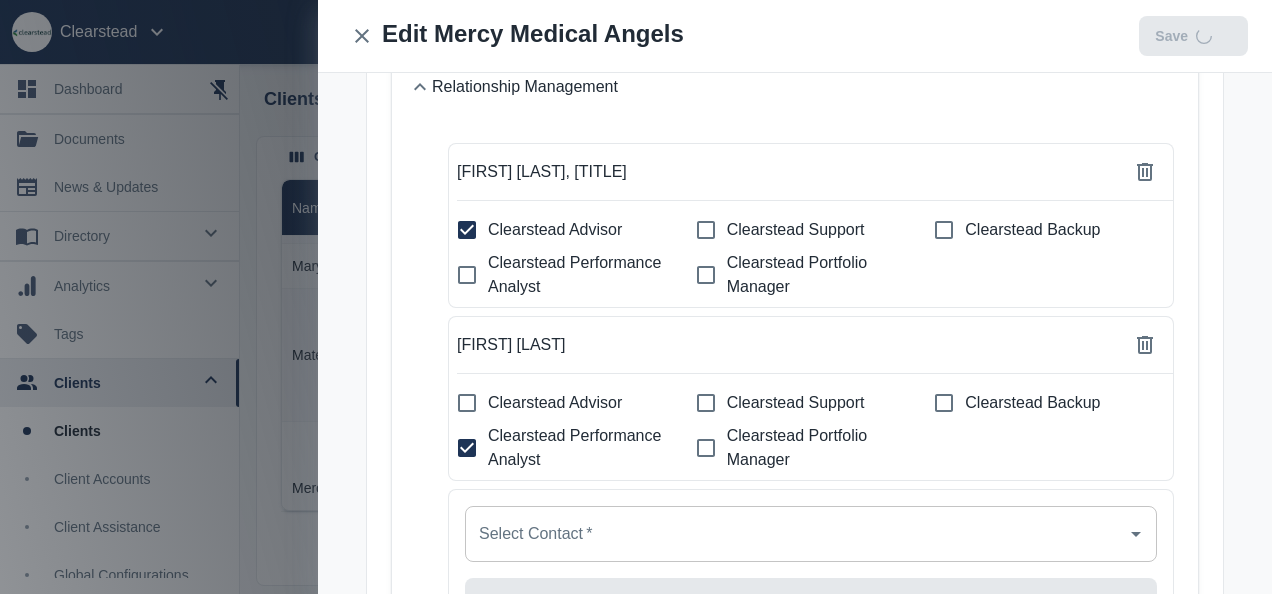 scroll, scrollTop: 644, scrollLeft: 0, axis: vertical 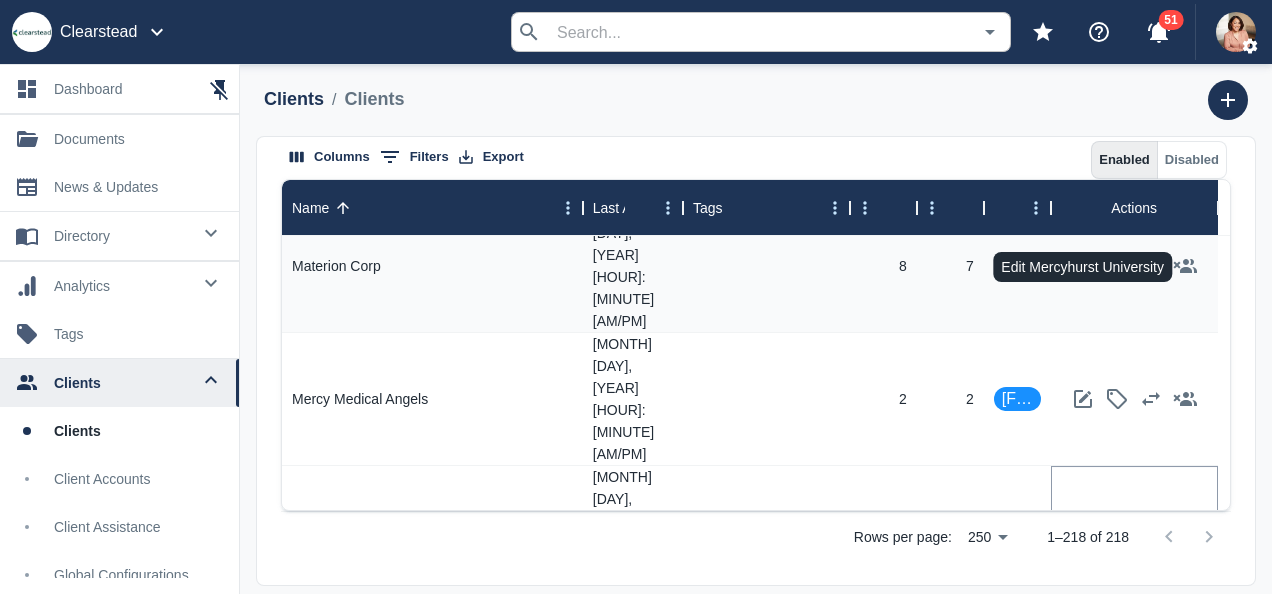 click at bounding box center (1083, 532) 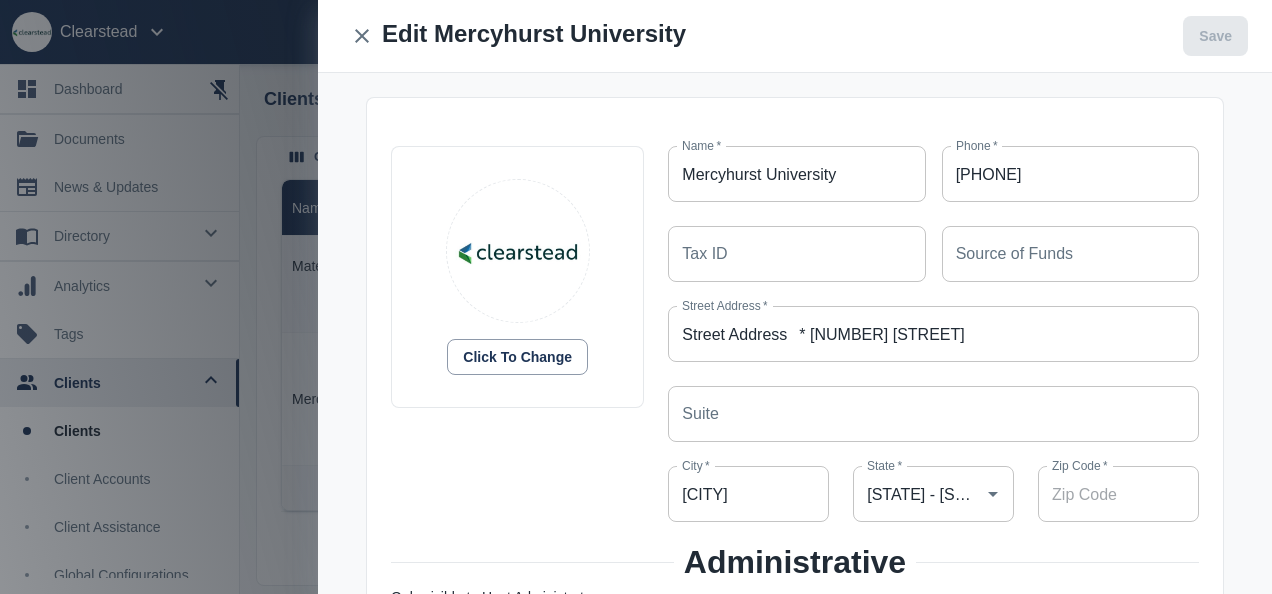 scroll, scrollTop: 347, scrollLeft: 0, axis: vertical 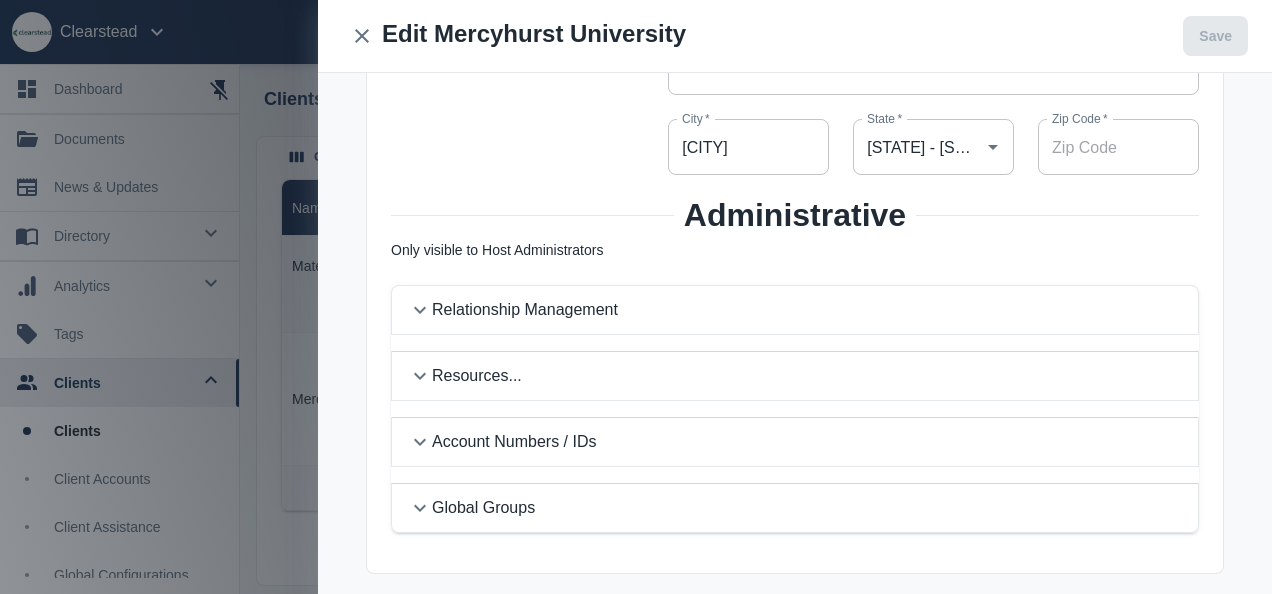 click on "Relationship Management" at bounding box center (807, 310) 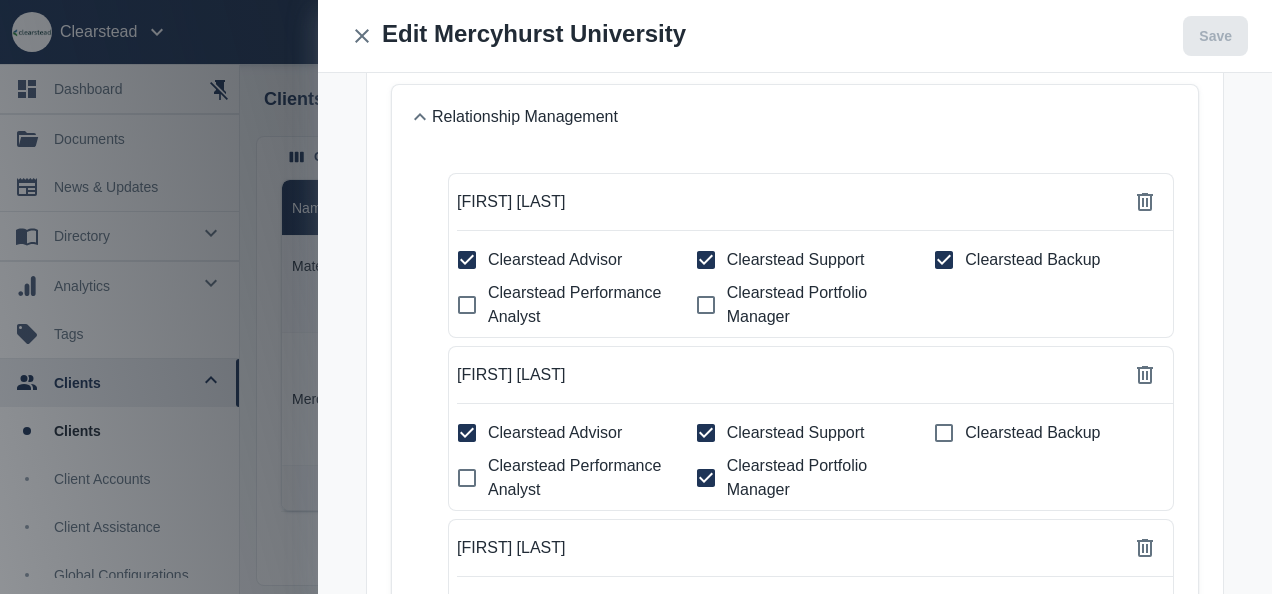 scroll, scrollTop: 592, scrollLeft: 0, axis: vertical 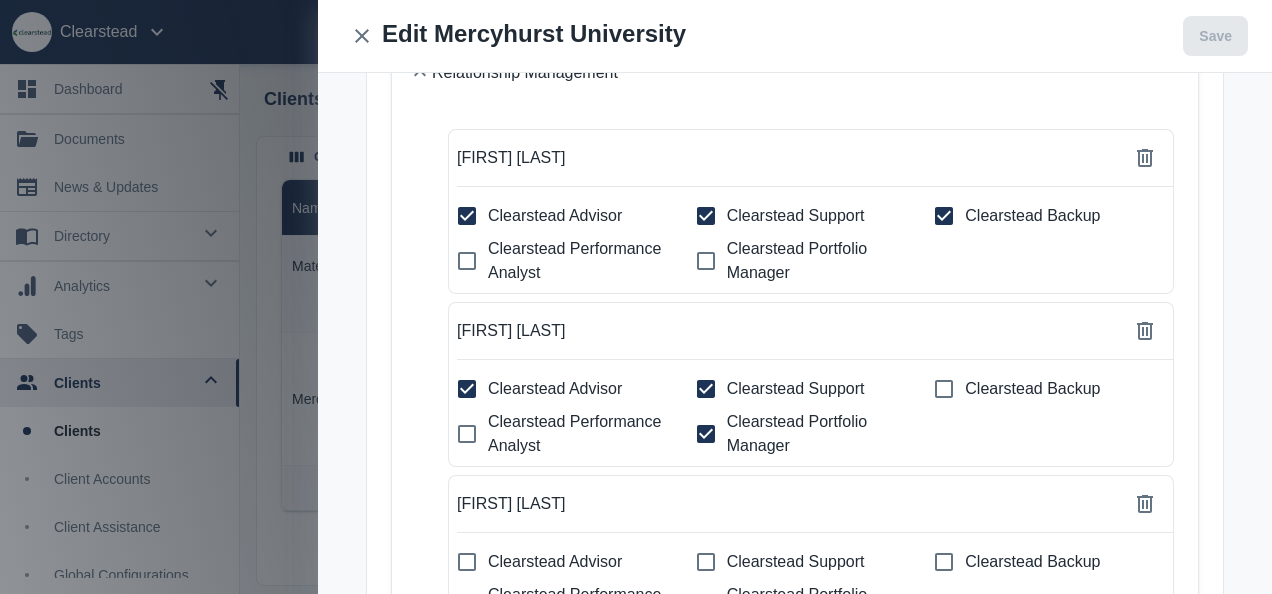 click on "Clearstead Support" at bounding box center (467, 216) 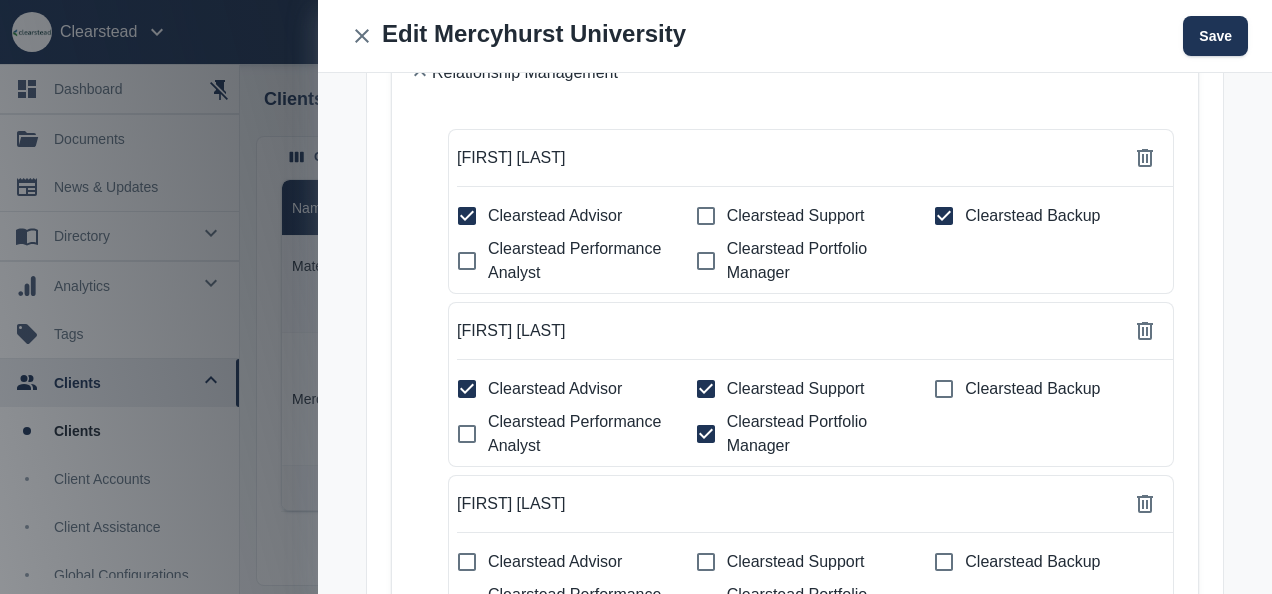 click on "Clearstead Backup" at bounding box center (467, 216) 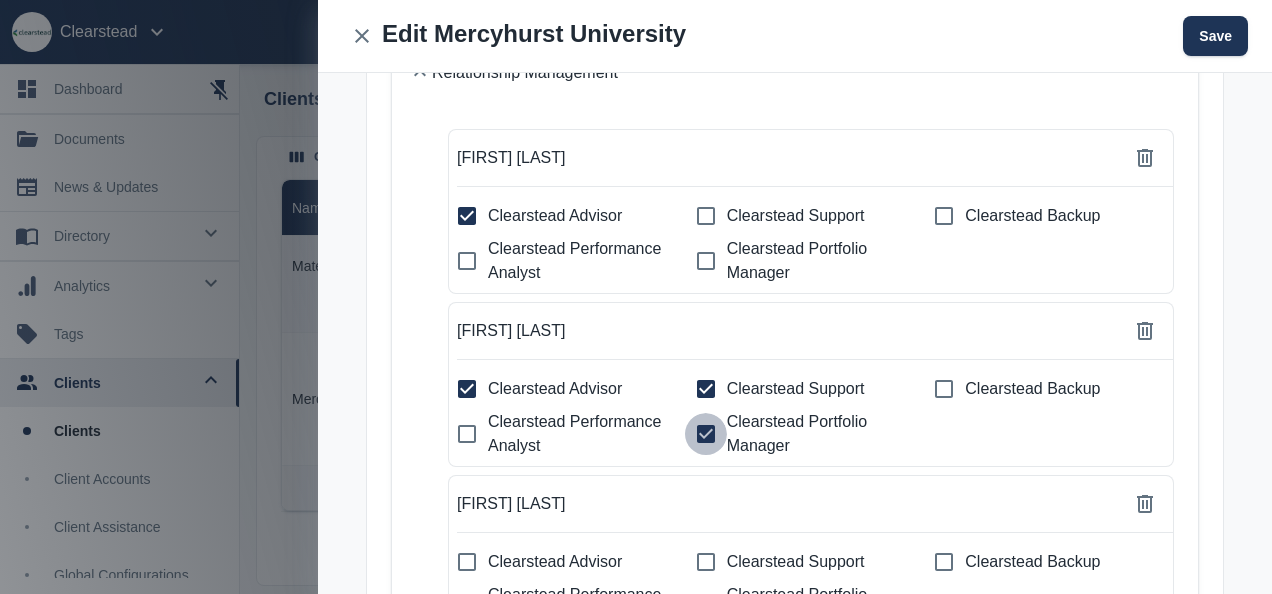 click on "Clearstead Portfolio Manager" at bounding box center [467, 216] 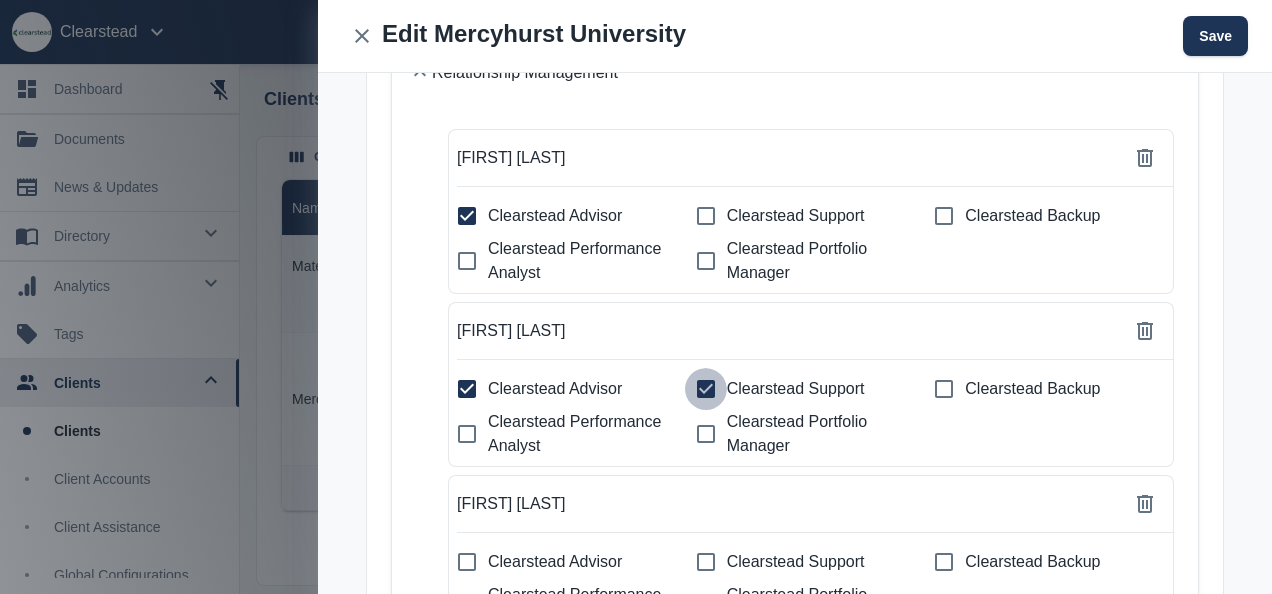 click on "Clearstead Support" at bounding box center [467, 216] 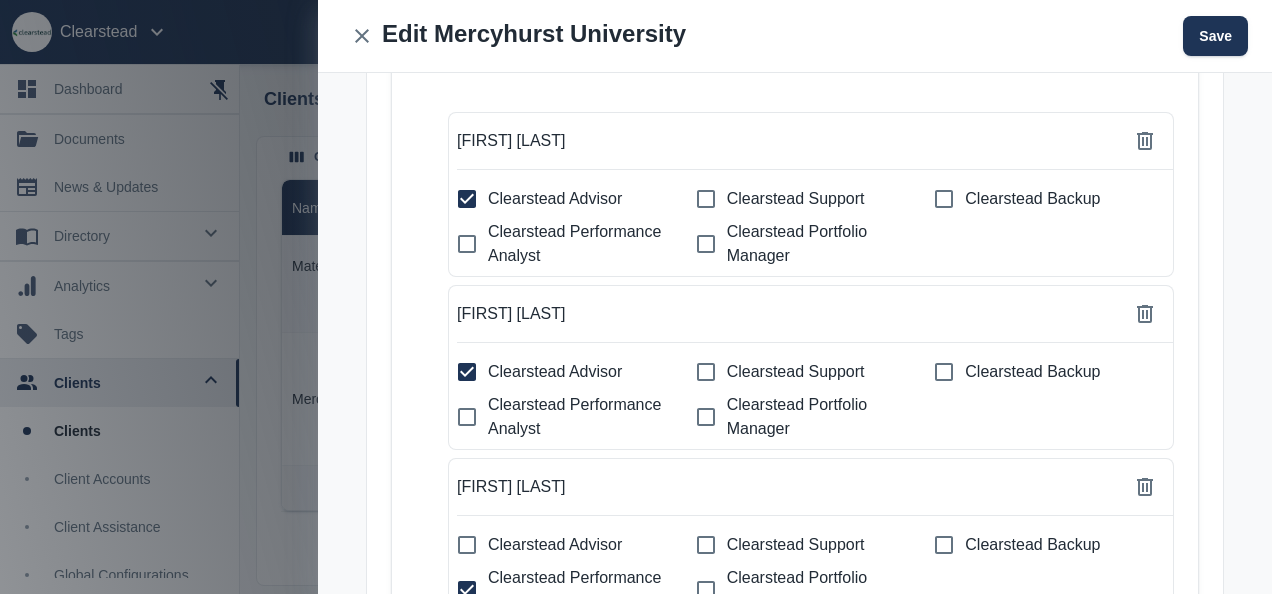 scroll, scrollTop: 610, scrollLeft: 0, axis: vertical 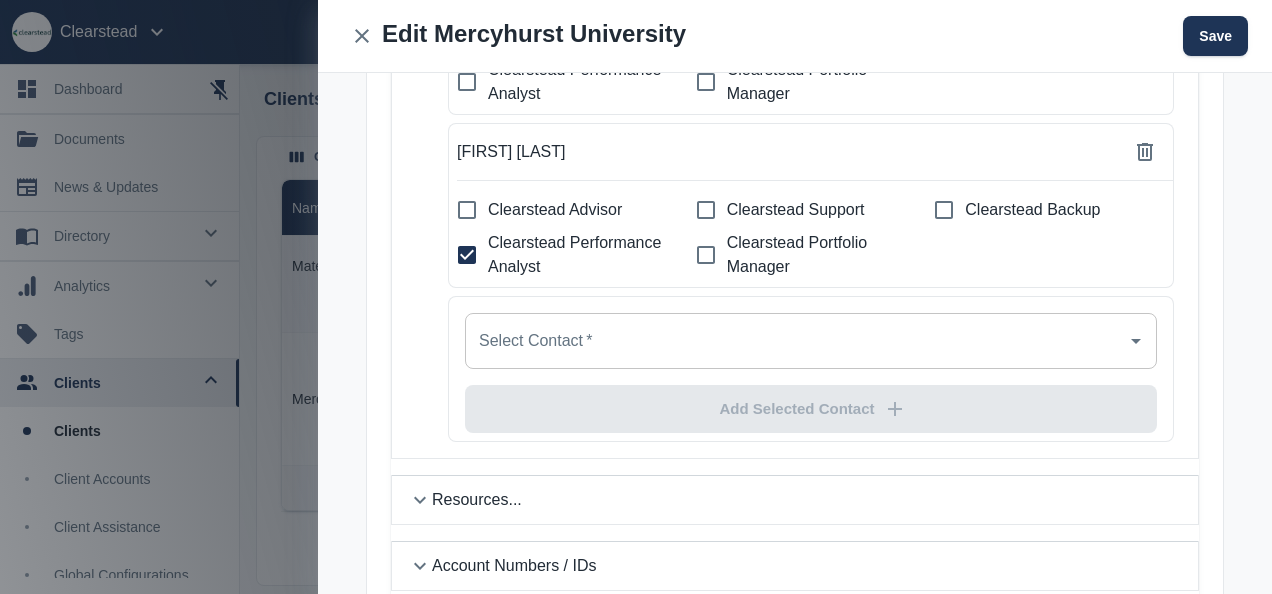 click on "Select Contact   *" at bounding box center [796, 341] 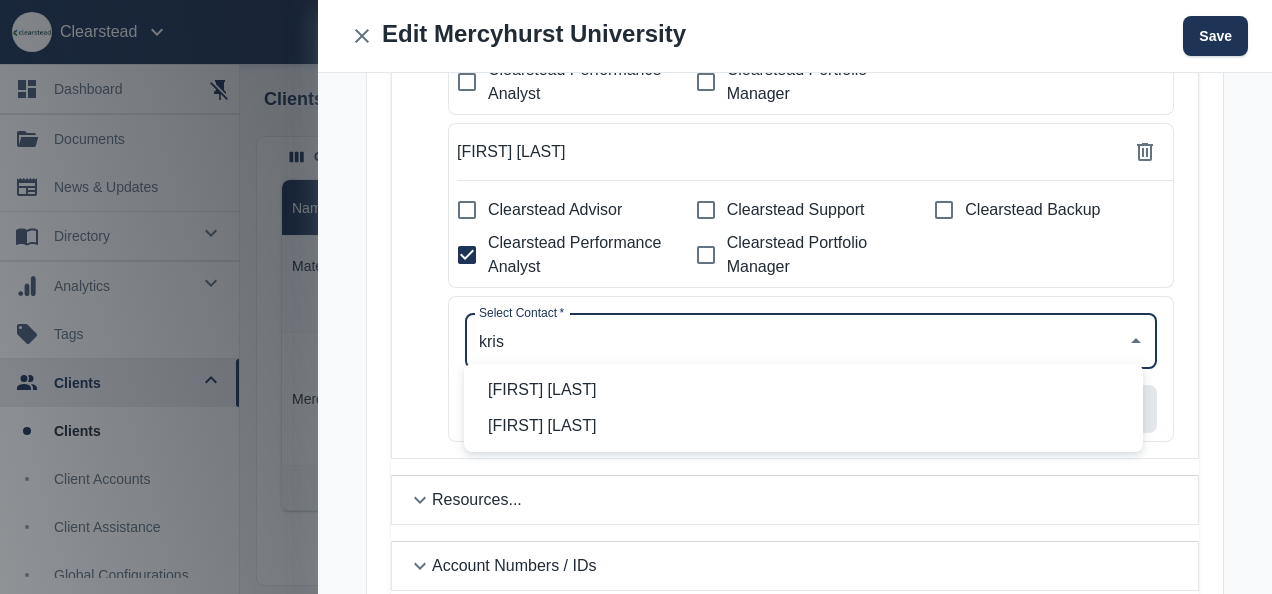 click on "[FIRST] [LAST]" at bounding box center [807, 390] 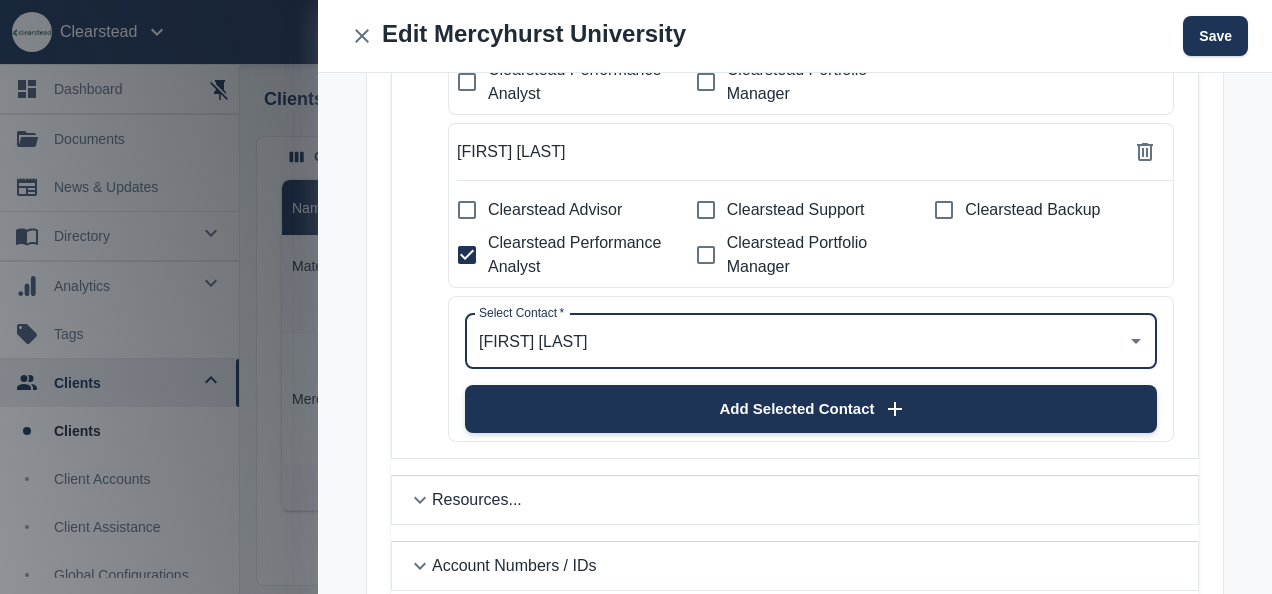 type on "[FIRST] [LAST]" 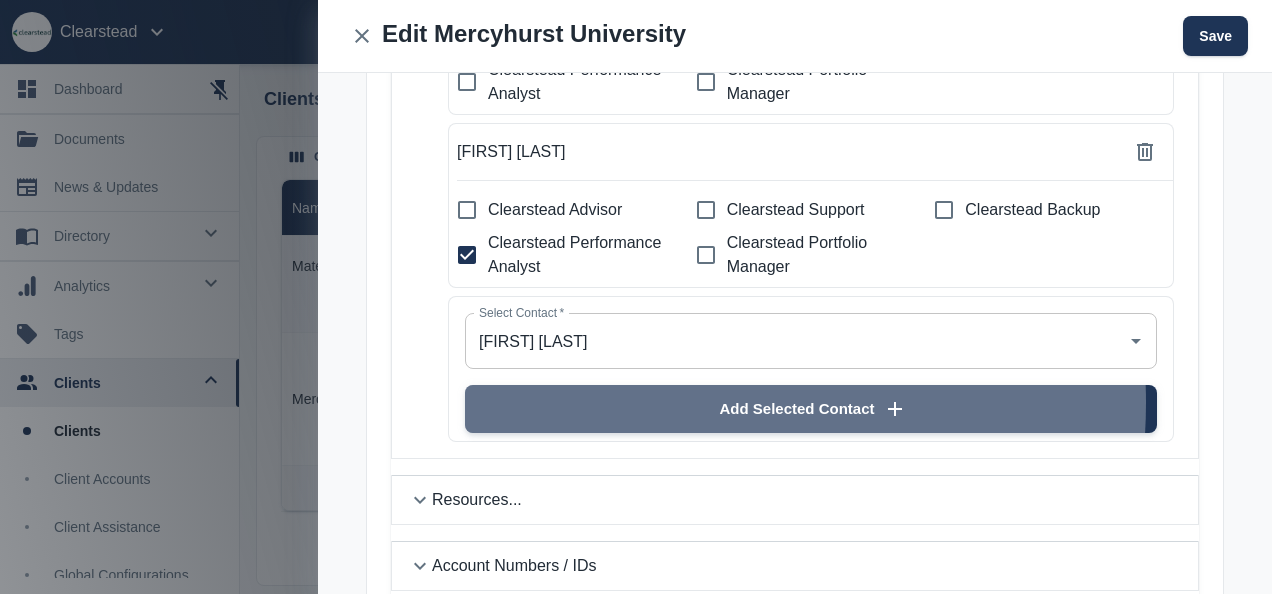 click on "Add Selected Contact" at bounding box center (811, 409) 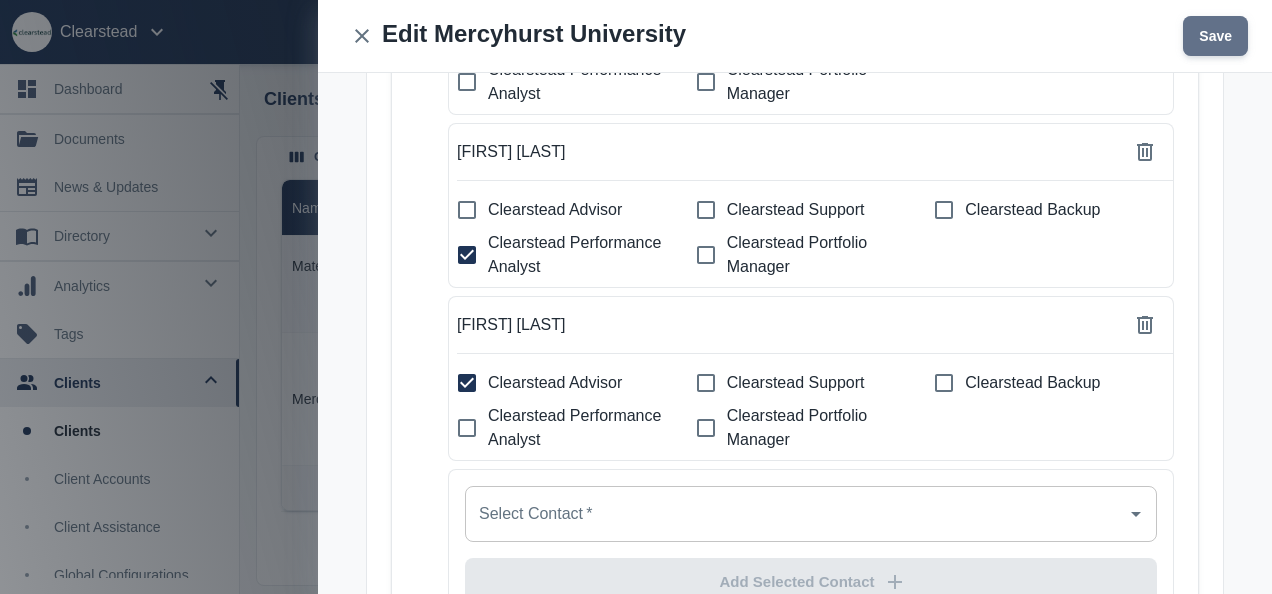 click on "Save" at bounding box center (1215, 36) 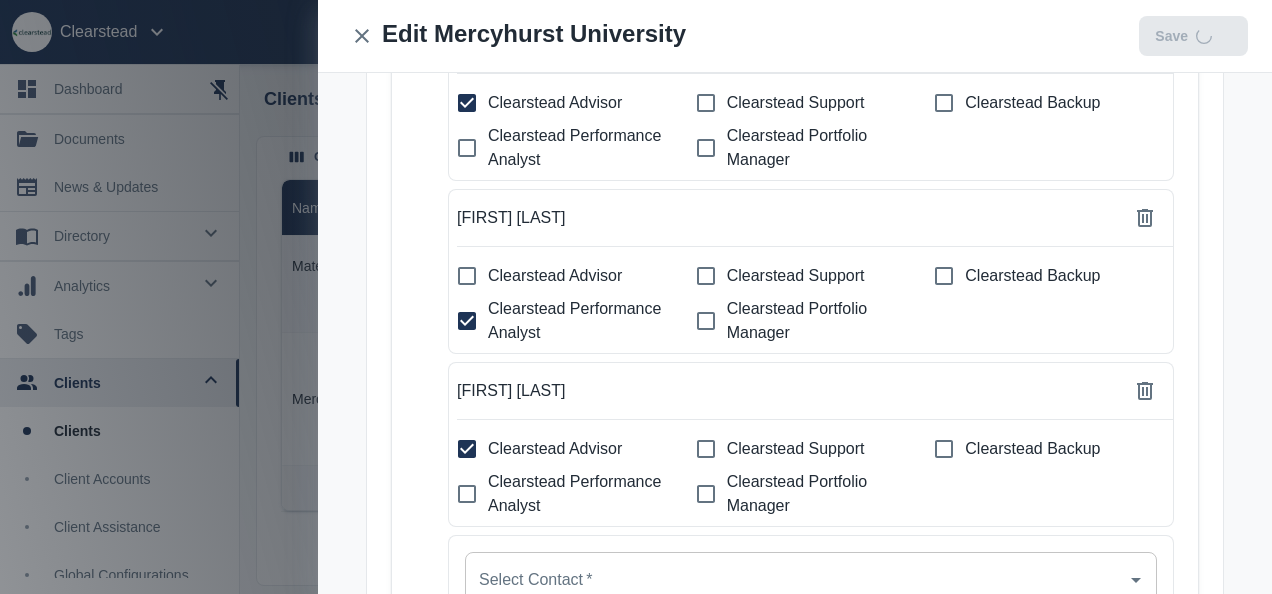 scroll, scrollTop: 1010, scrollLeft: 0, axis: vertical 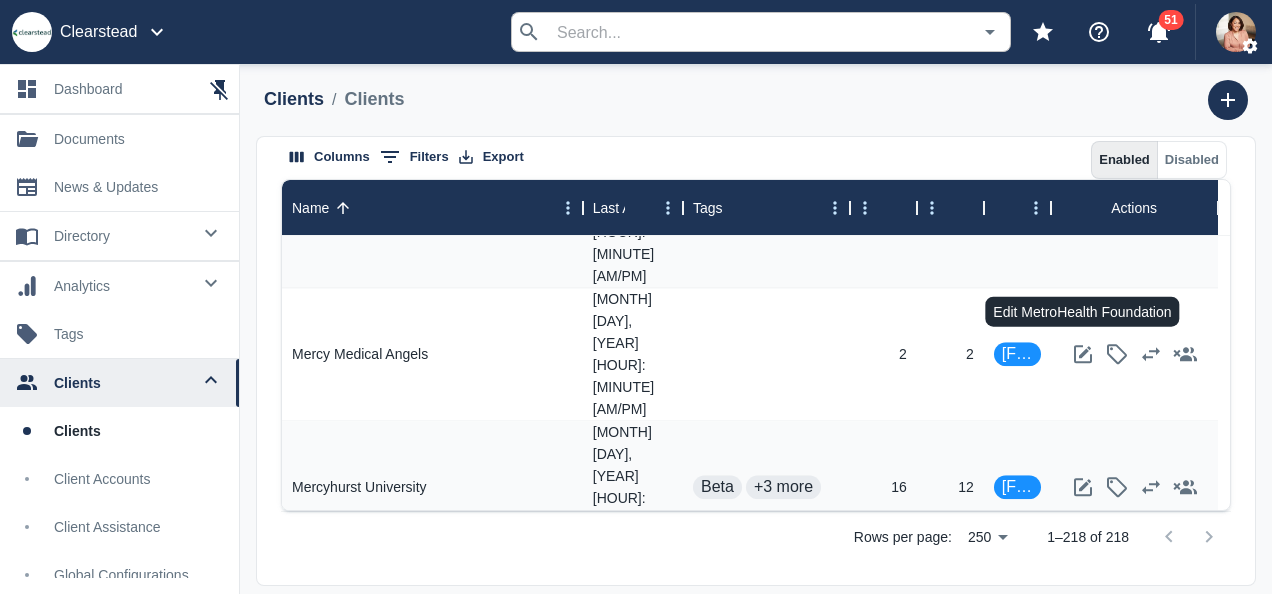click at bounding box center (1083, 621) 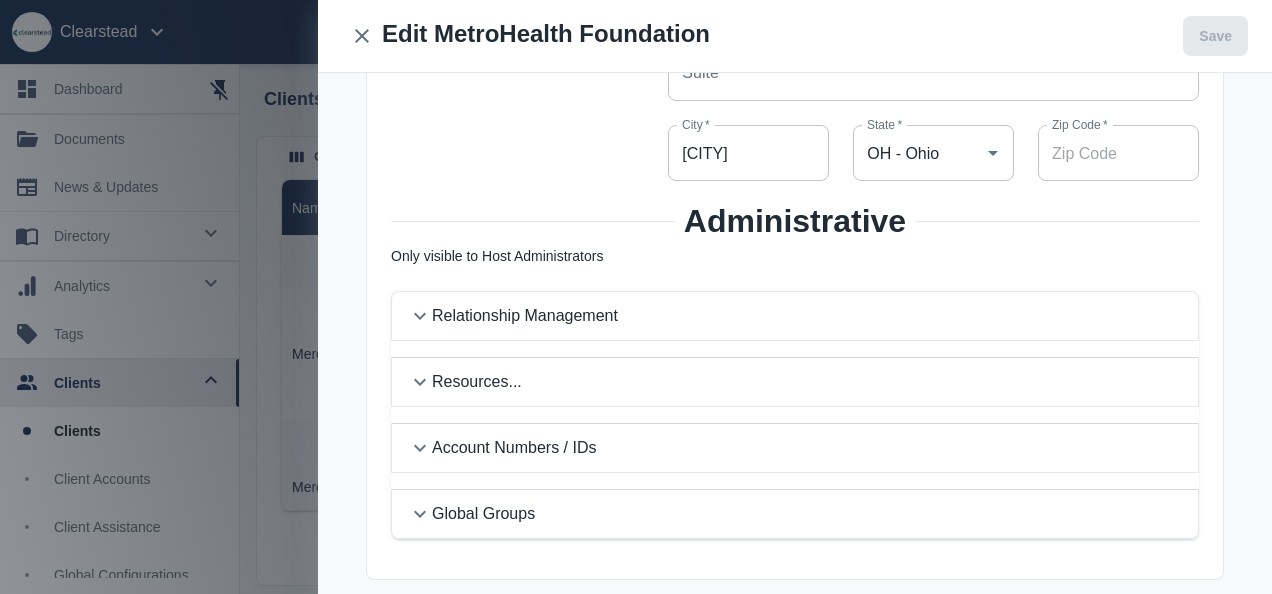 click on "Relationship Management" at bounding box center [807, 316] 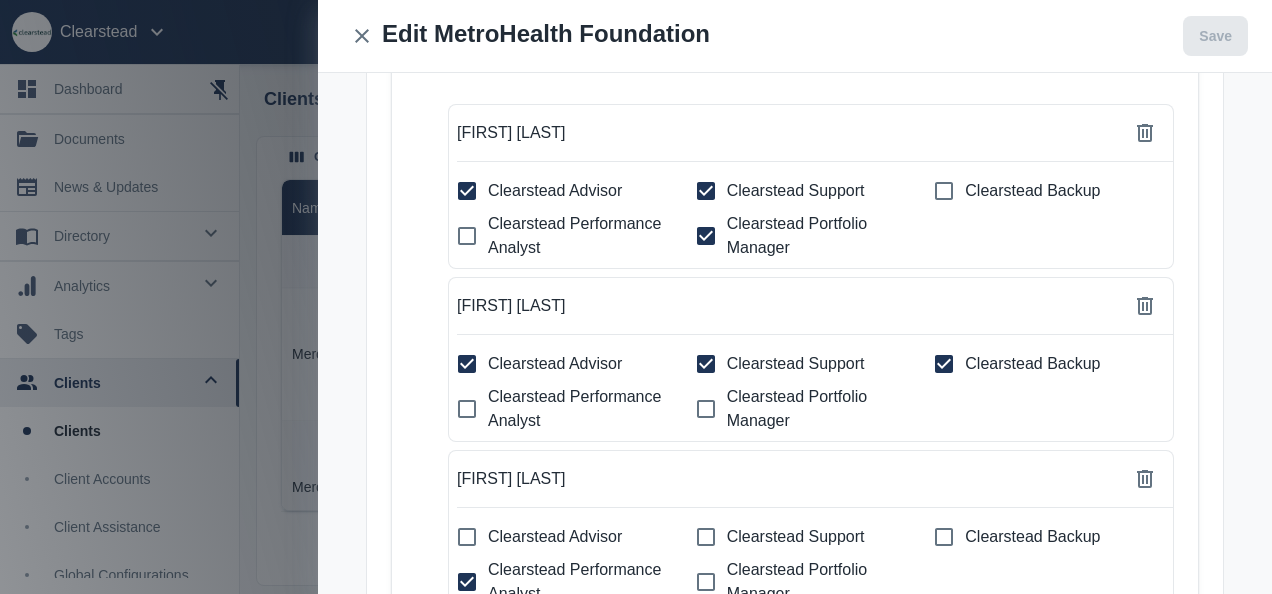 scroll, scrollTop: 628, scrollLeft: 0, axis: vertical 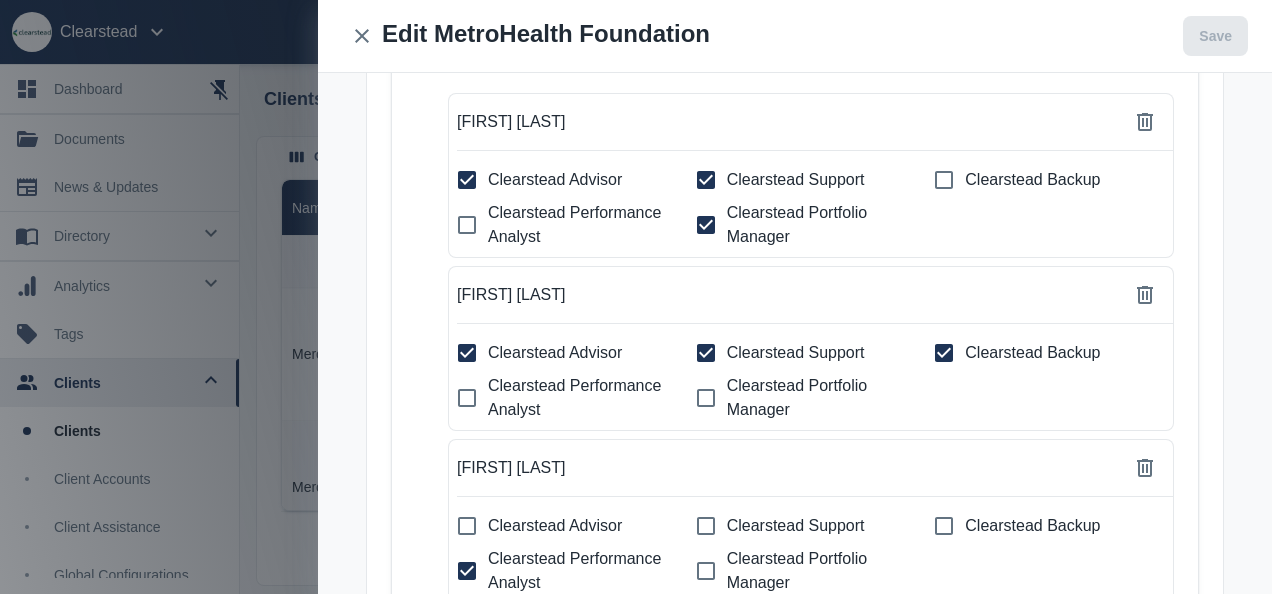 click on "Clearstead Portfolio Manager" at bounding box center (467, 180) 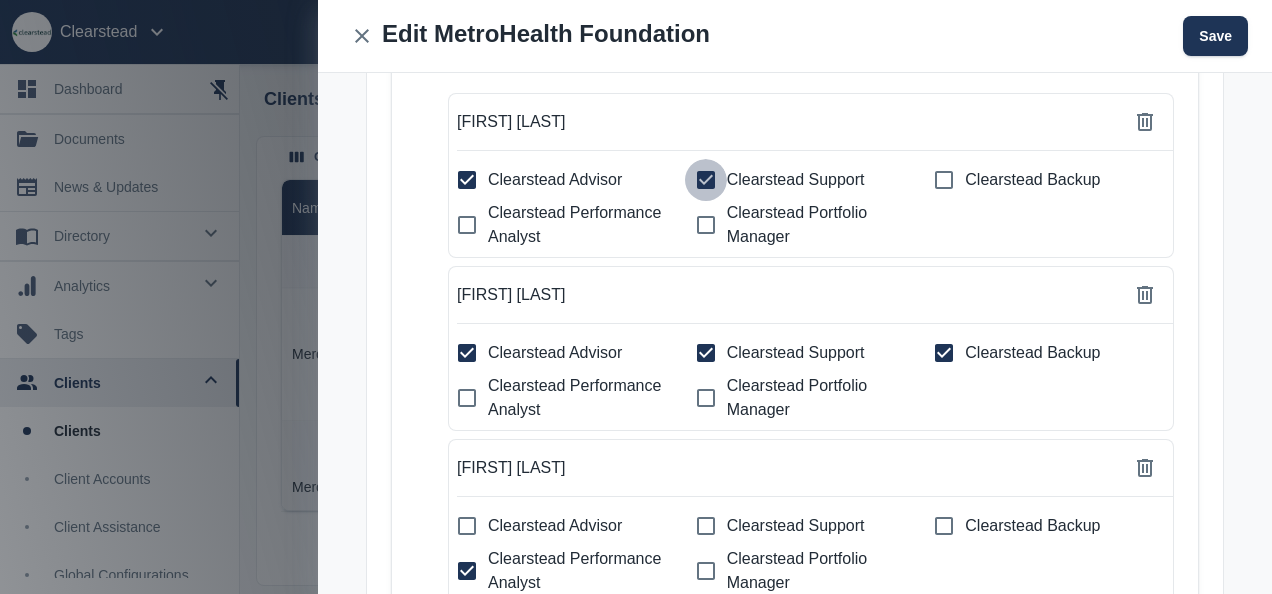 click on "Clearstead Support" at bounding box center (467, 180) 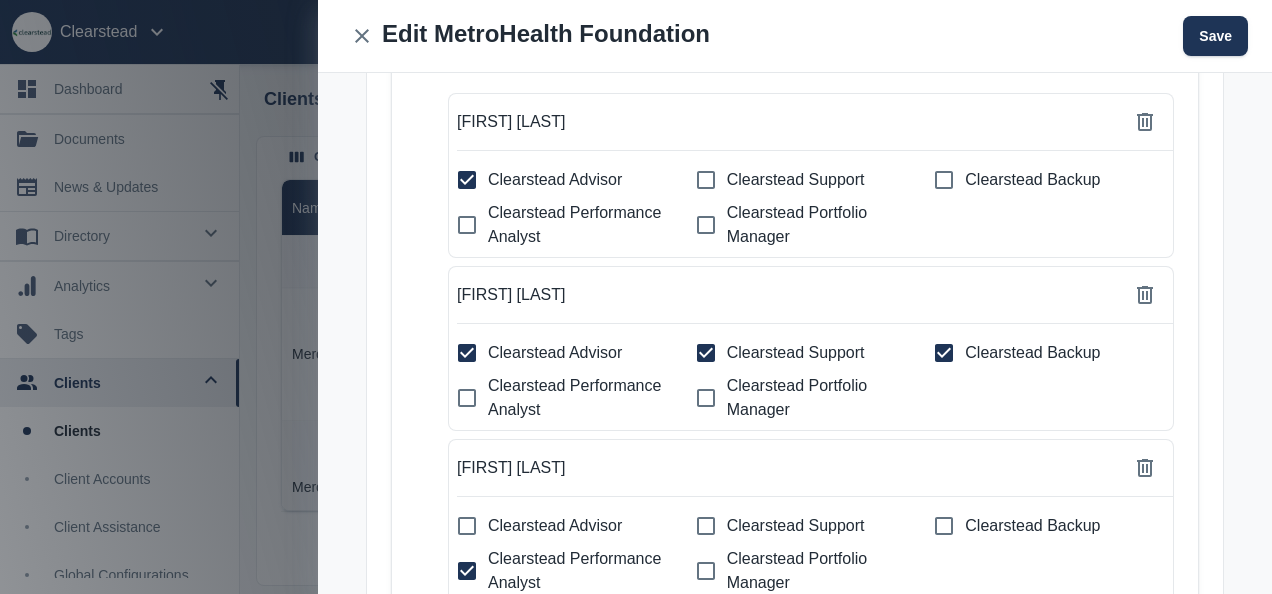 click on "Clearstead Support" at bounding box center (467, 180) 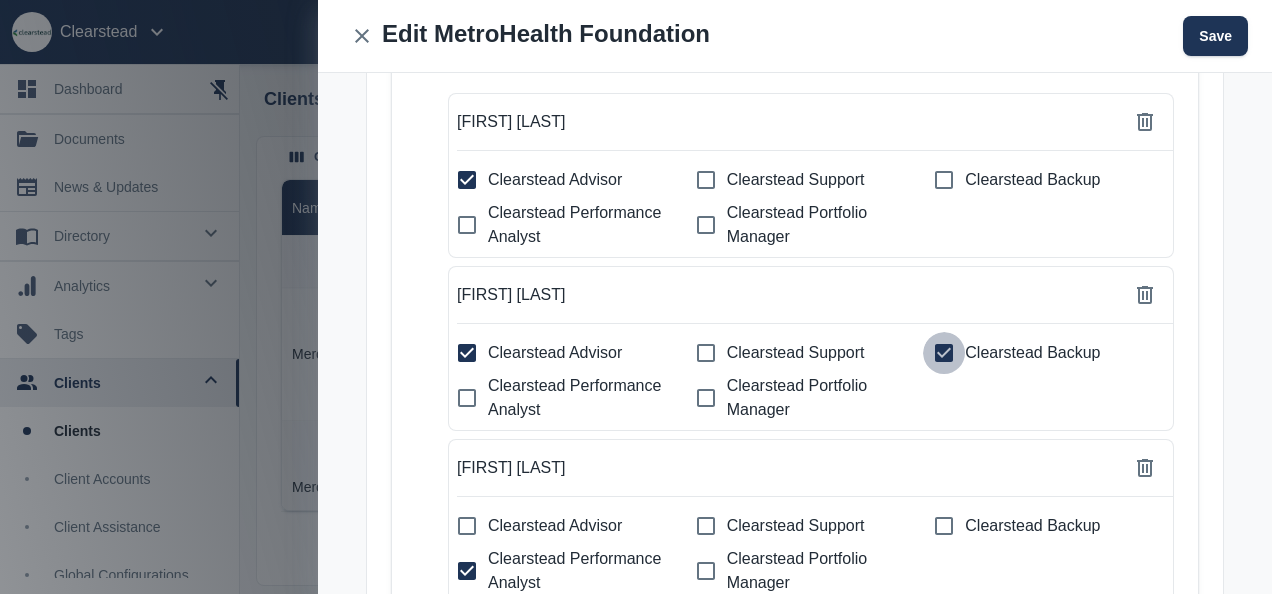 click on "Clearstead Backup" at bounding box center [467, 180] 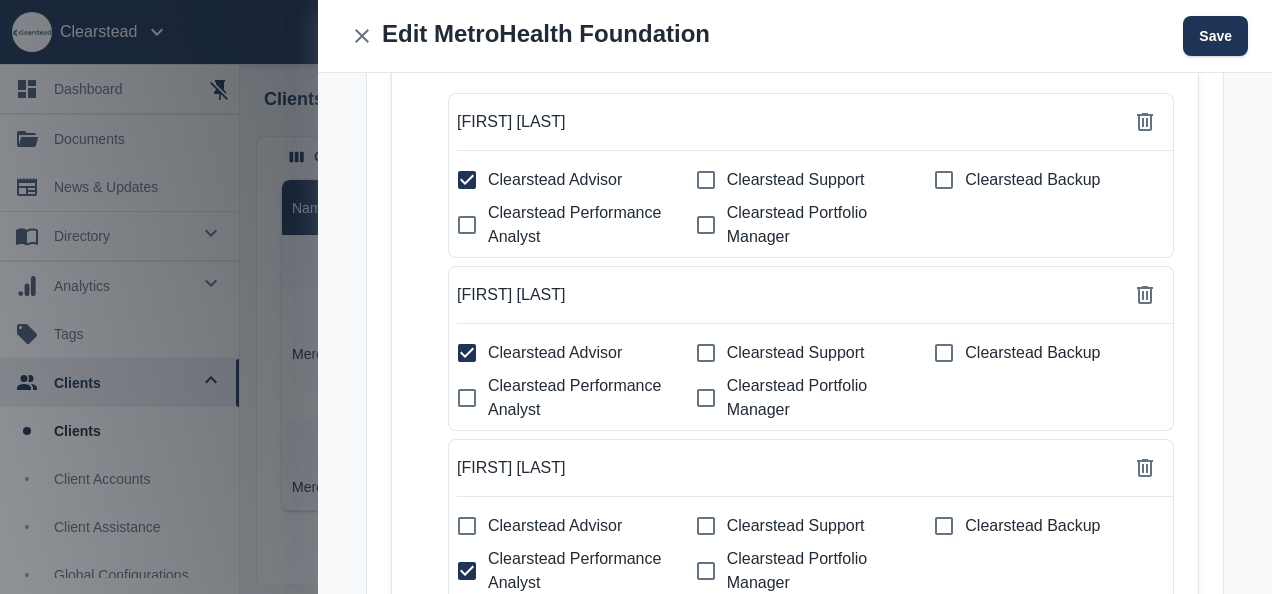 scroll, scrollTop: 794, scrollLeft: 0, axis: vertical 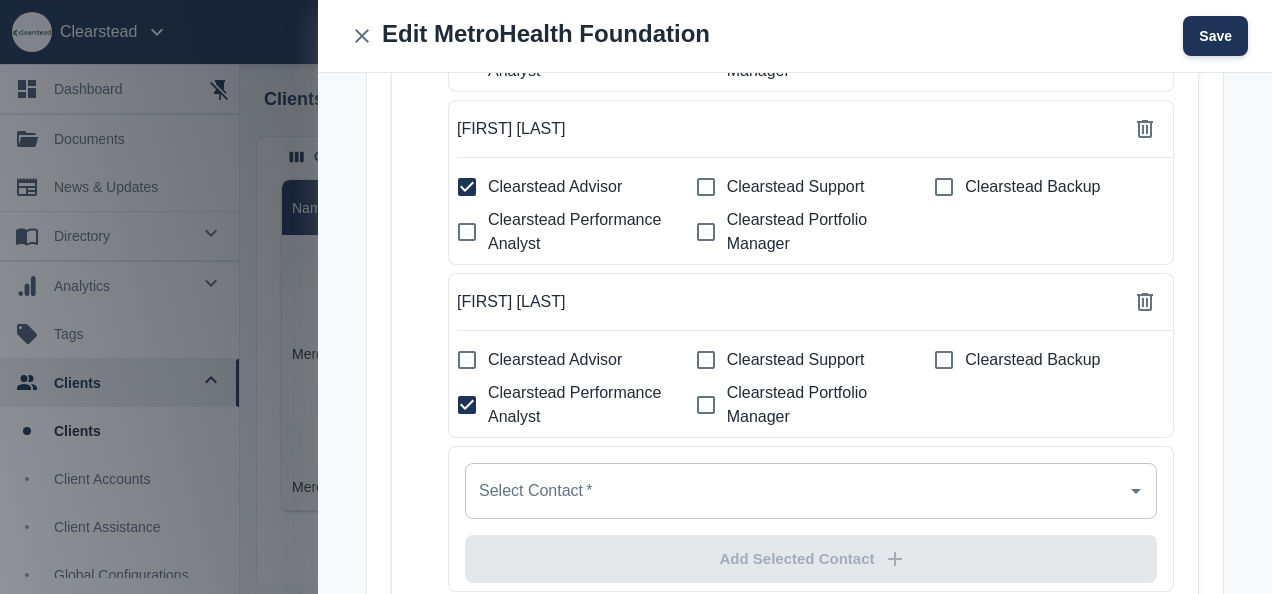 click on "Save" at bounding box center [1215, 36] 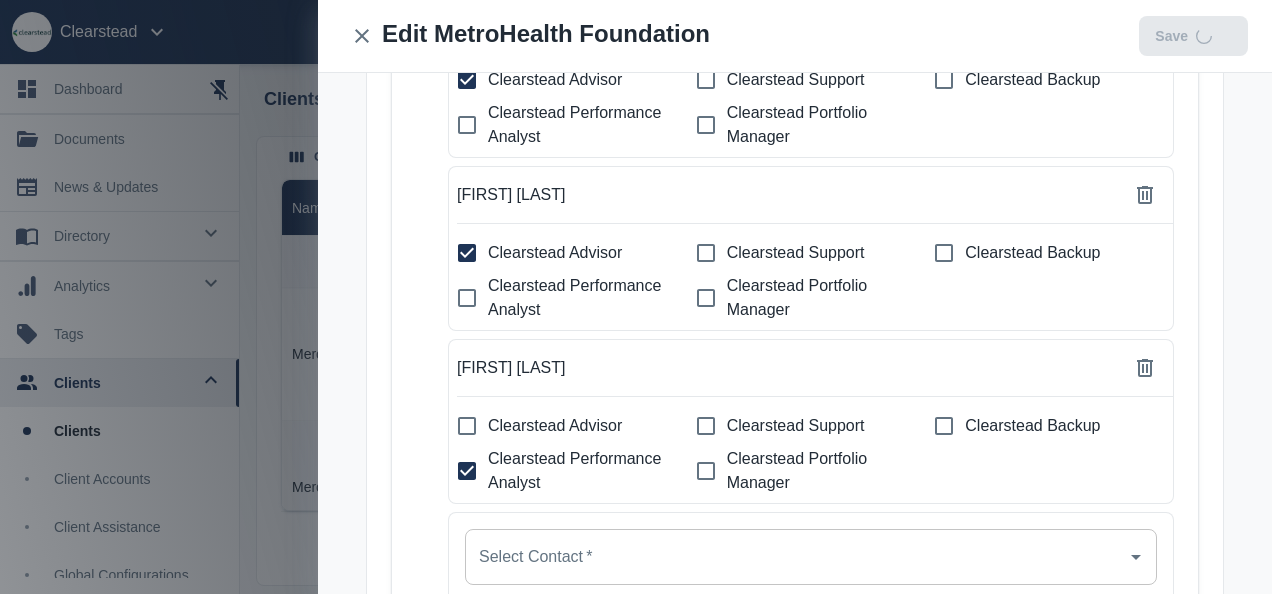 scroll, scrollTop: 860, scrollLeft: 0, axis: vertical 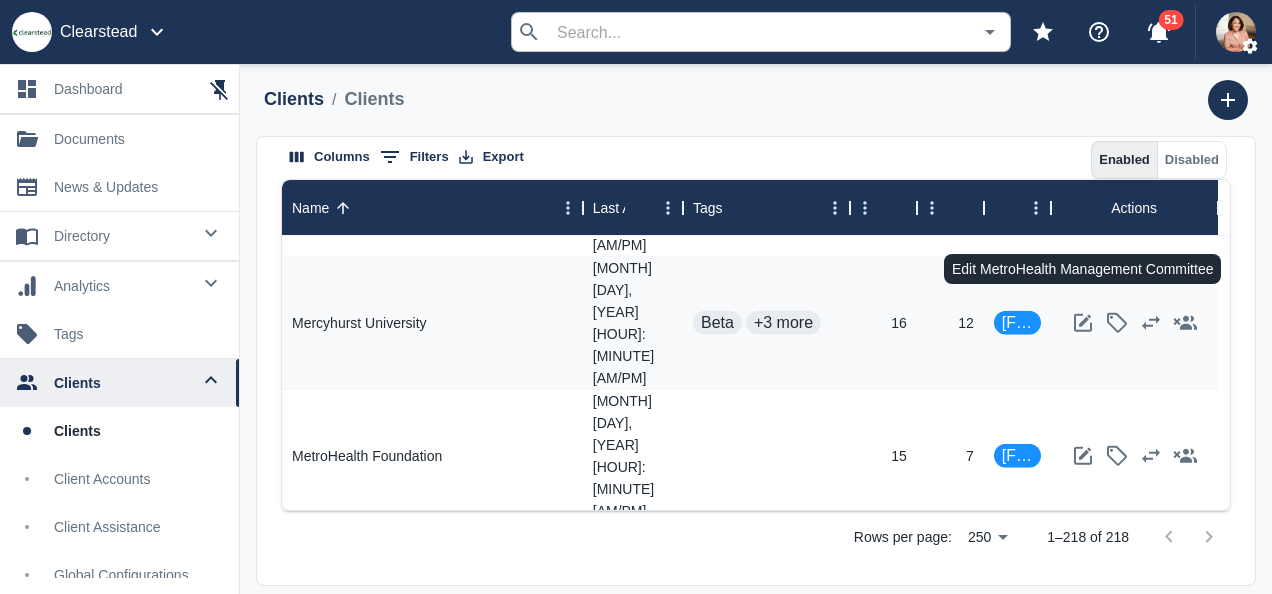 click at bounding box center (1083, 589) 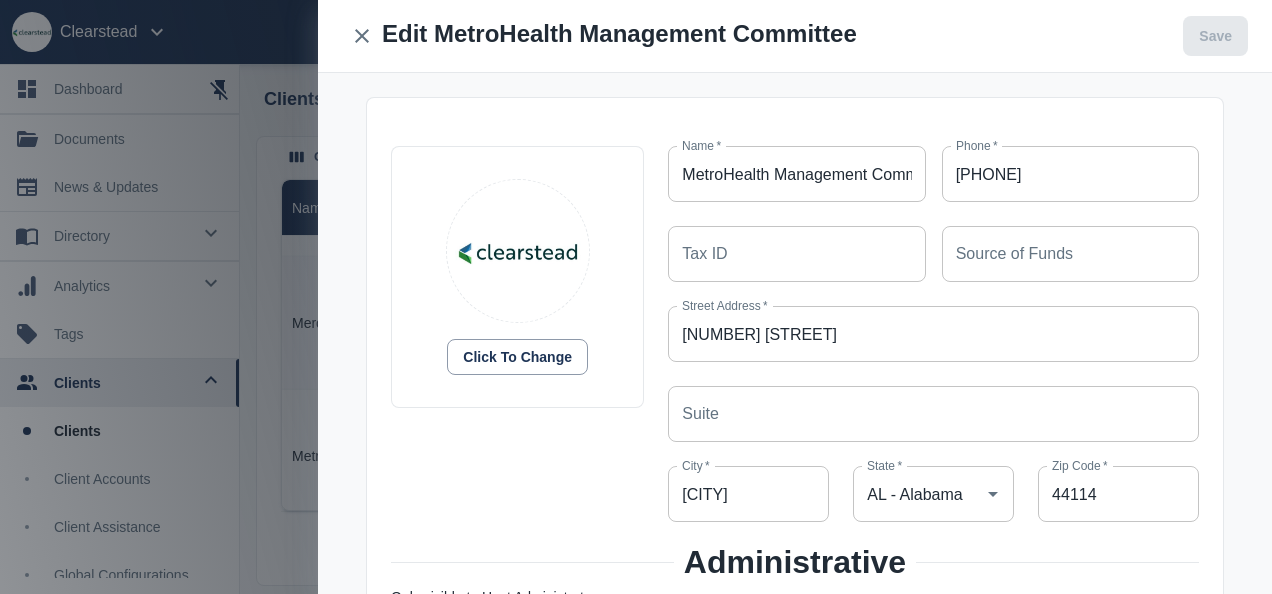 scroll, scrollTop: 347, scrollLeft: 0, axis: vertical 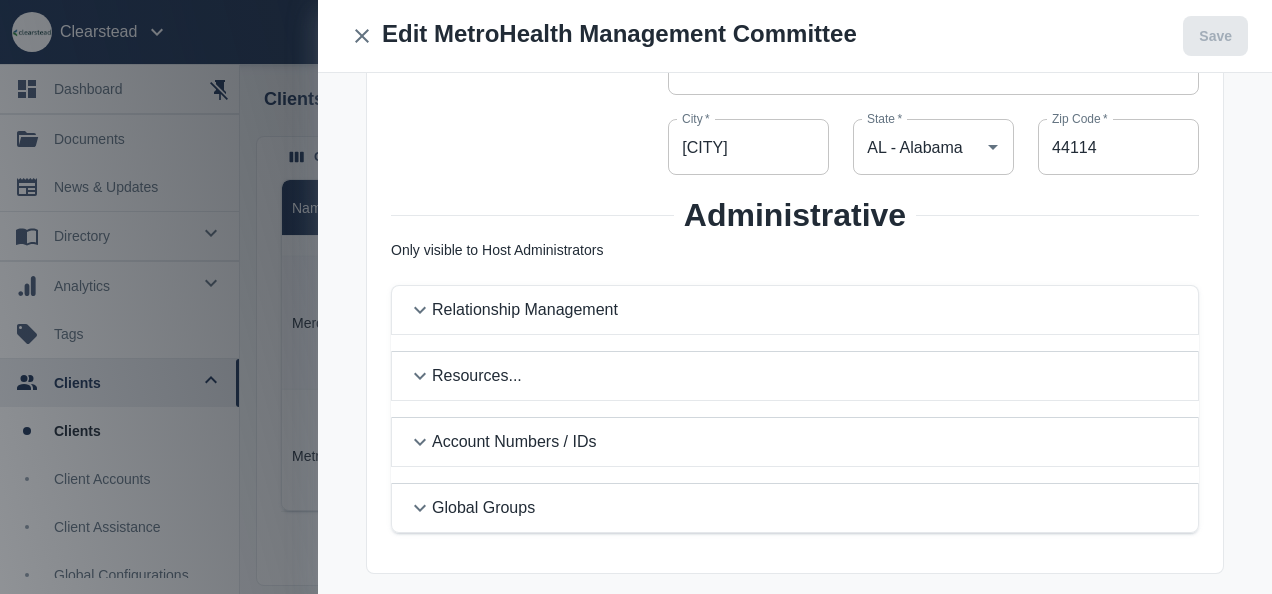 click on "Relationship Management" at bounding box center [807, 310] 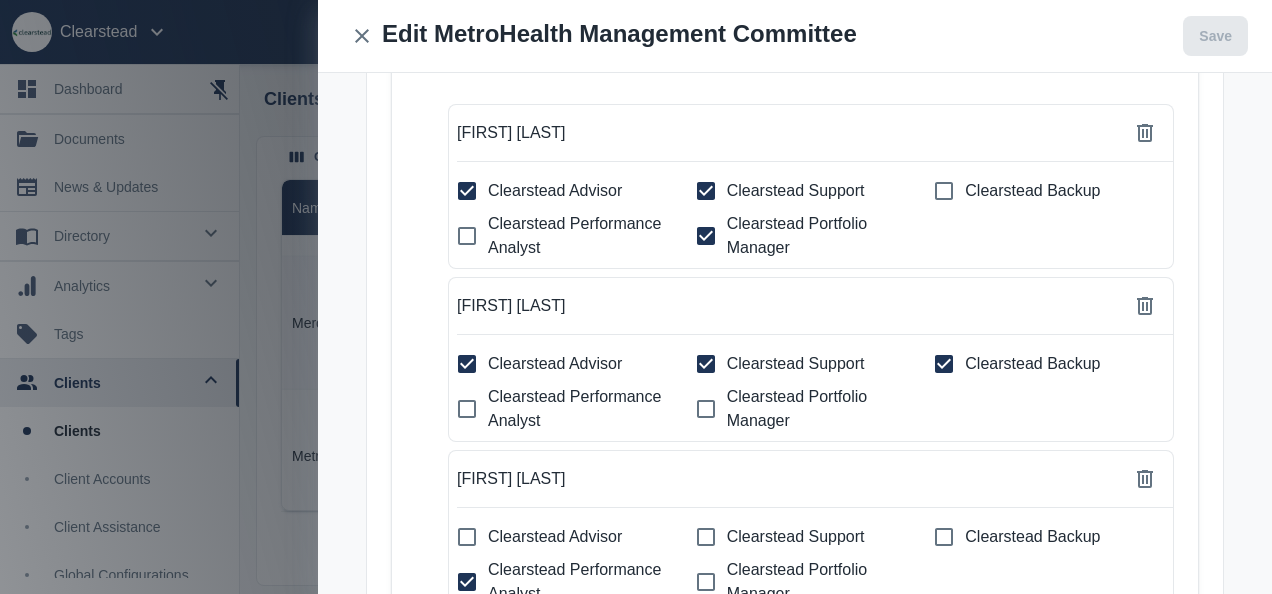 scroll, scrollTop: 713, scrollLeft: 0, axis: vertical 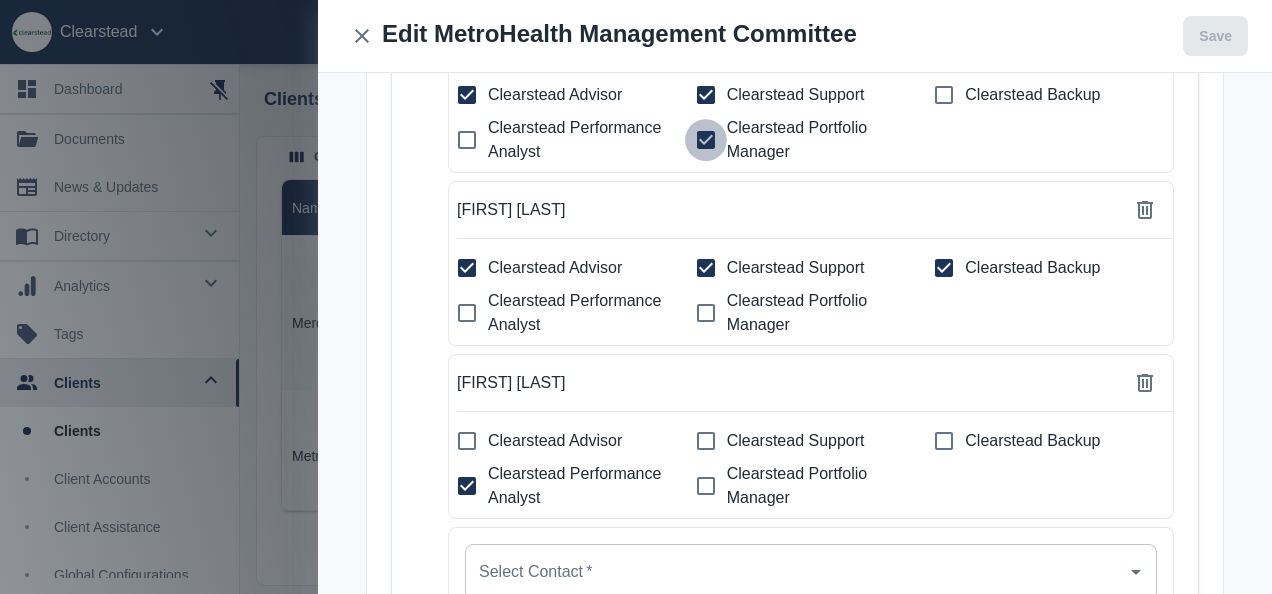 click on "Clearstead Portfolio Manager" at bounding box center [467, 95] 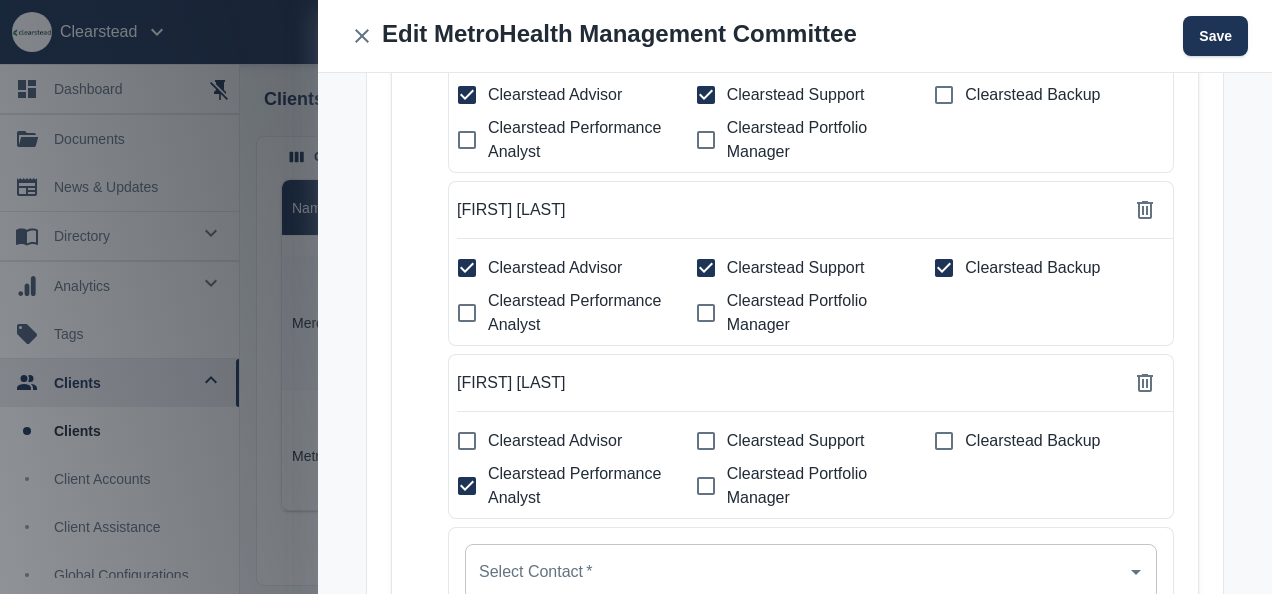click on "Clearstead Support" at bounding box center [467, 95] 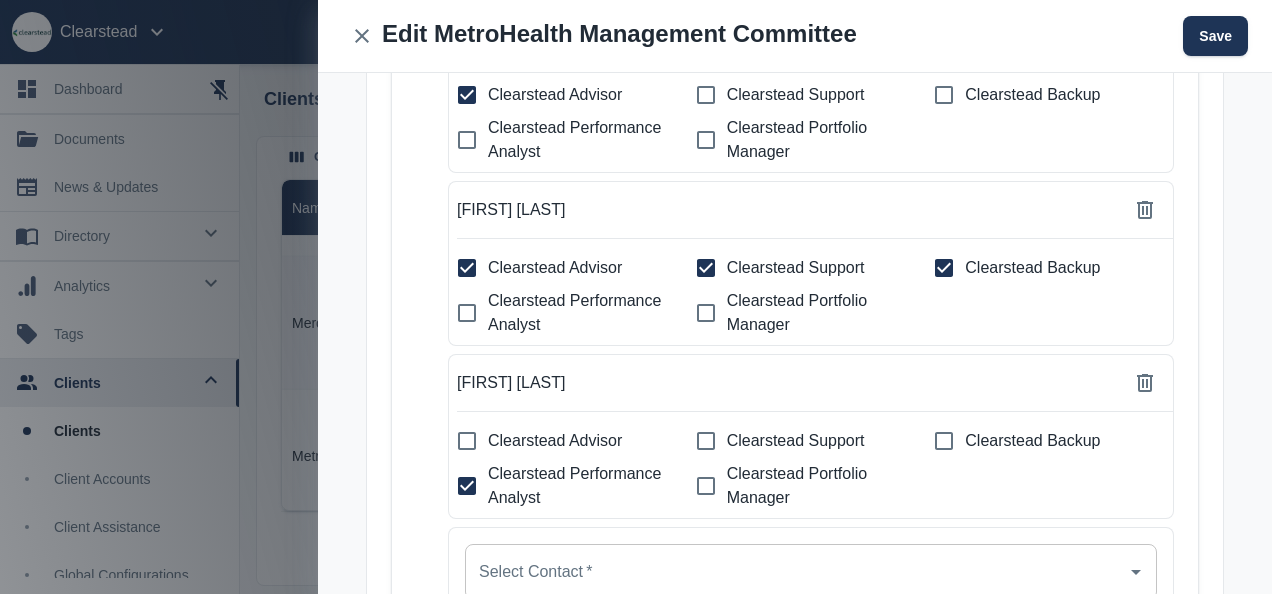 click on "Clearstead Support" at bounding box center [467, 95] 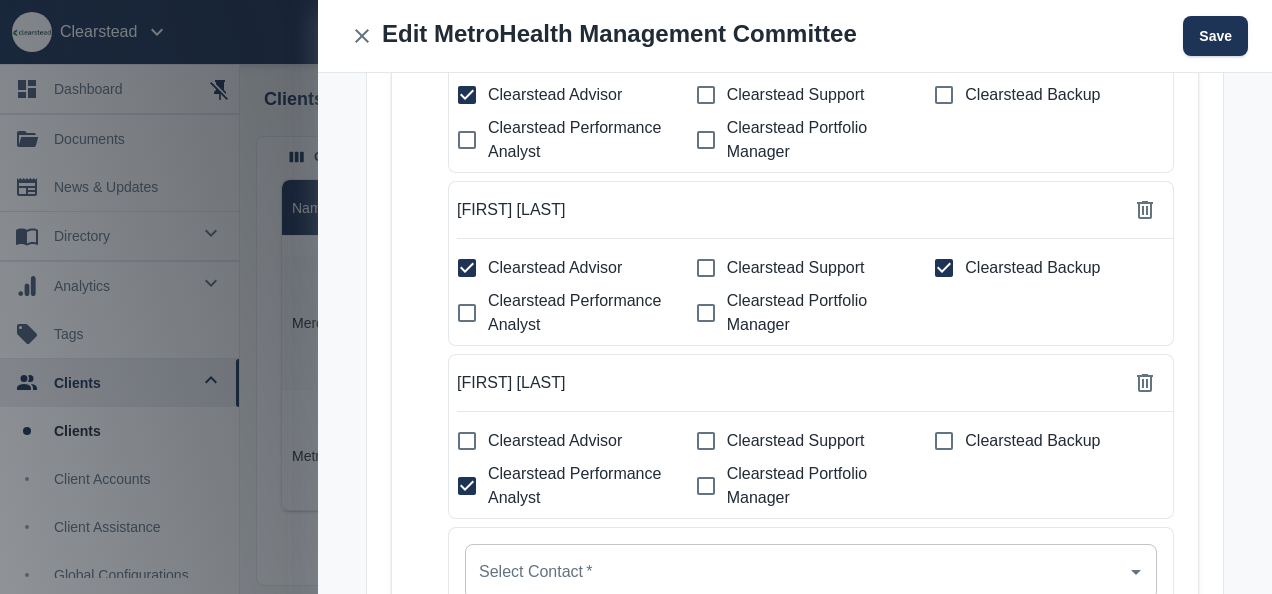 click on "Clearstead Backup" at bounding box center [467, 95] 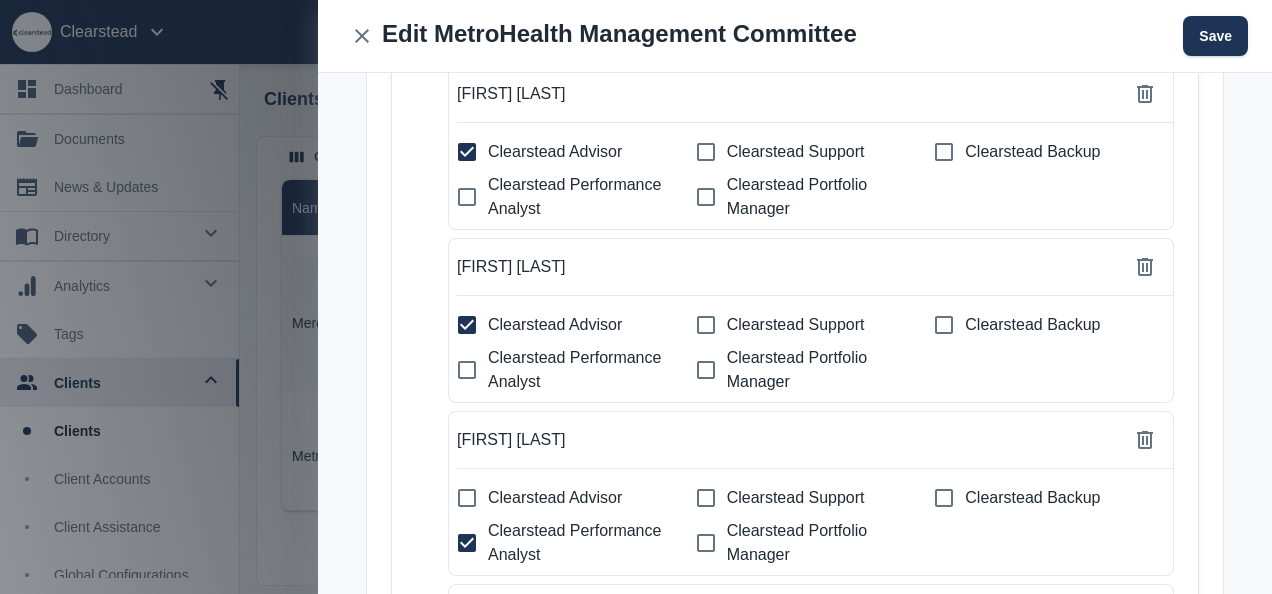 scroll, scrollTop: 655, scrollLeft: 0, axis: vertical 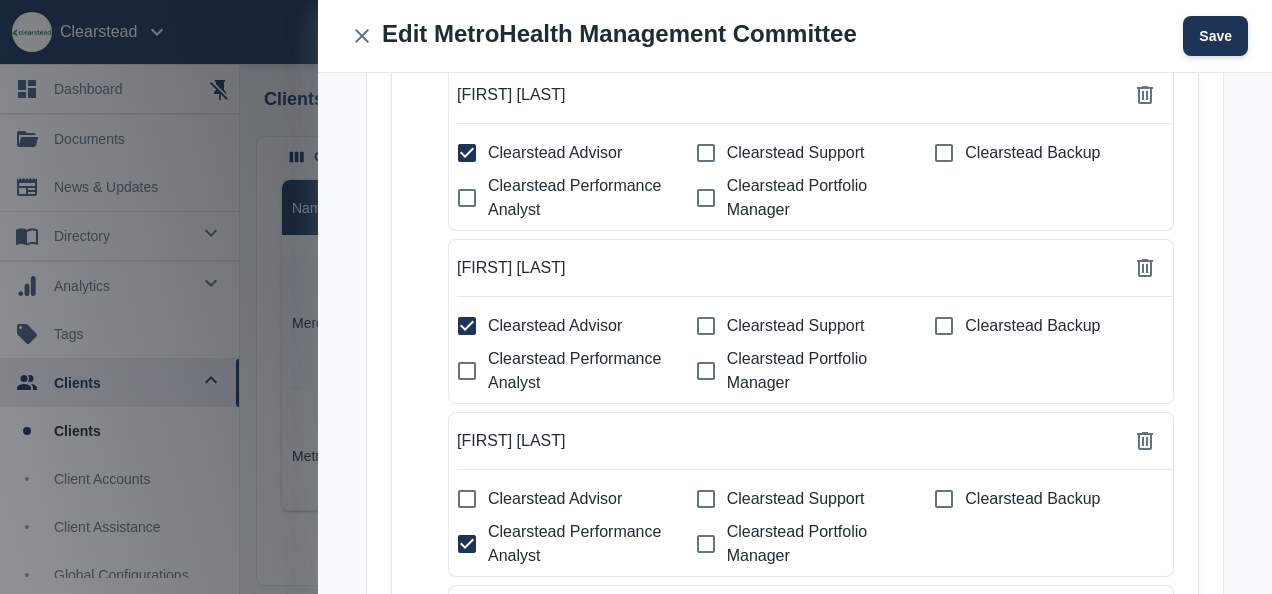 click on "Save" at bounding box center (1215, 36) 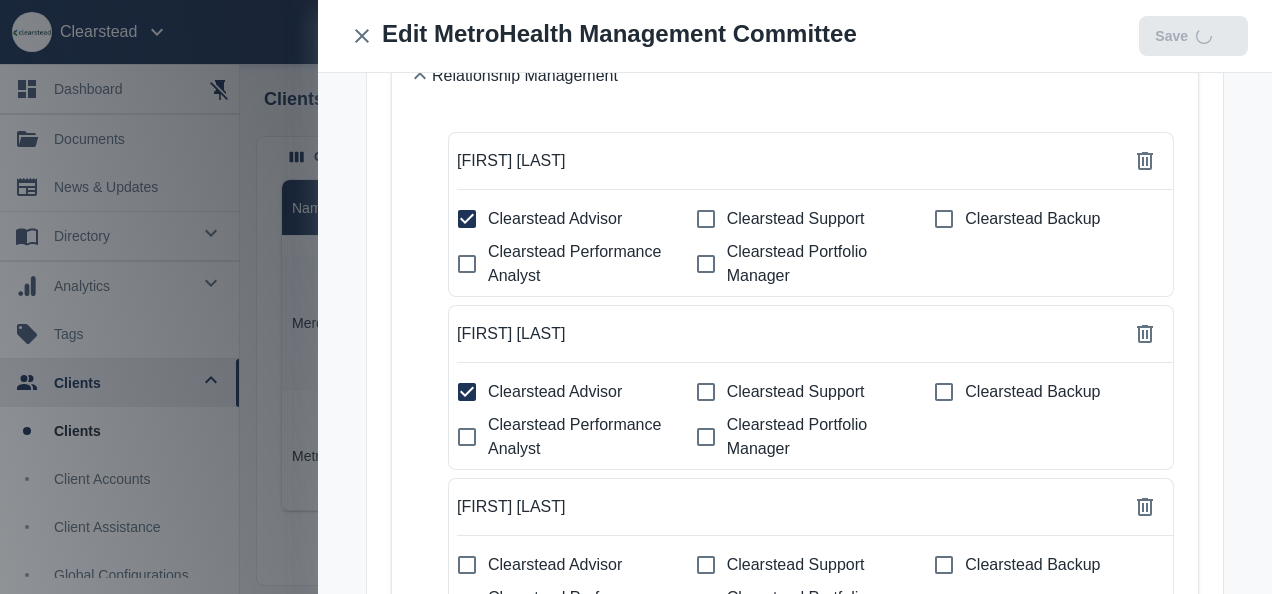 scroll, scrollTop: 721, scrollLeft: 0, axis: vertical 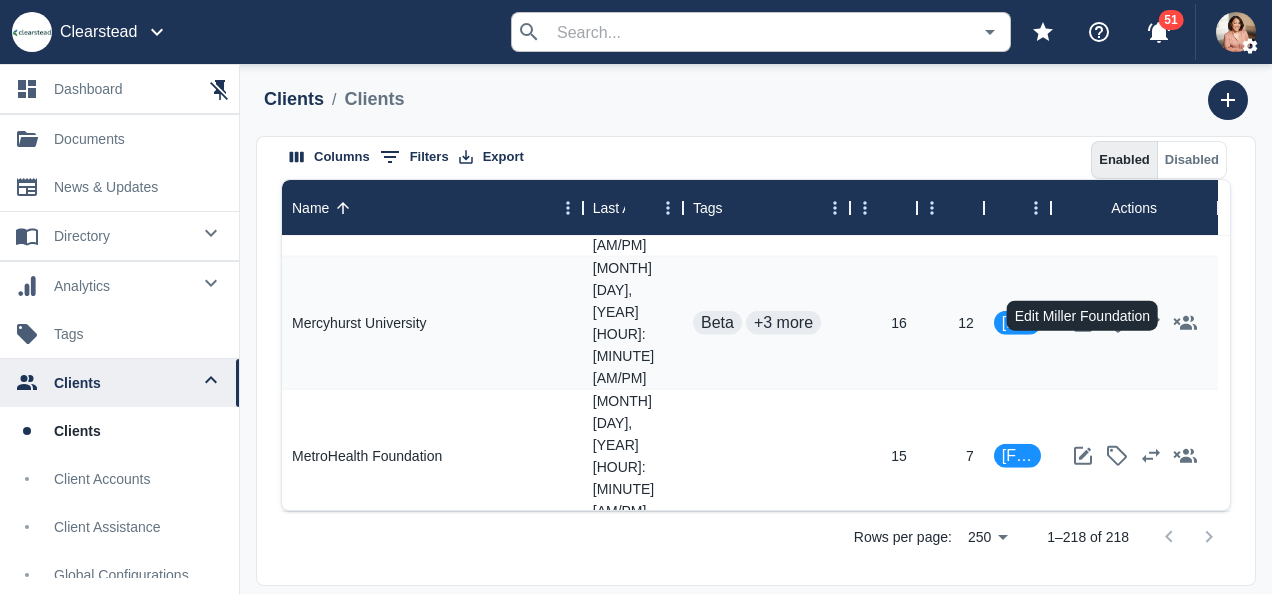 click at bounding box center (1083, 669) 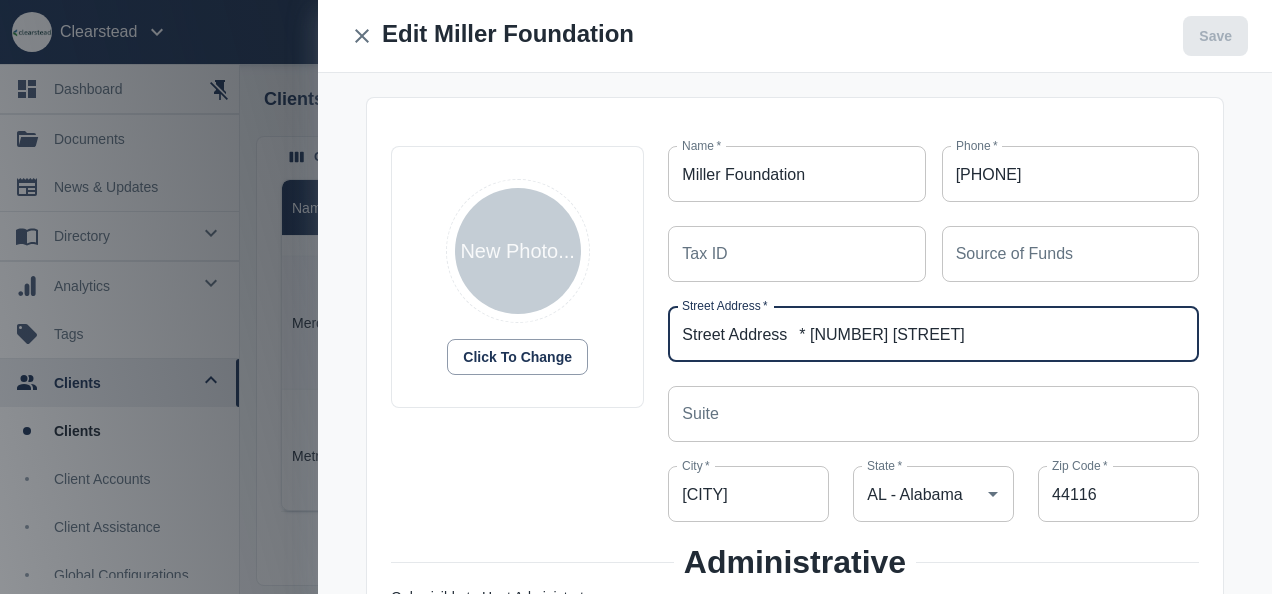 drag, startPoint x: 1094, startPoint y: 354, endPoint x: 814, endPoint y: 439, distance: 292.6175 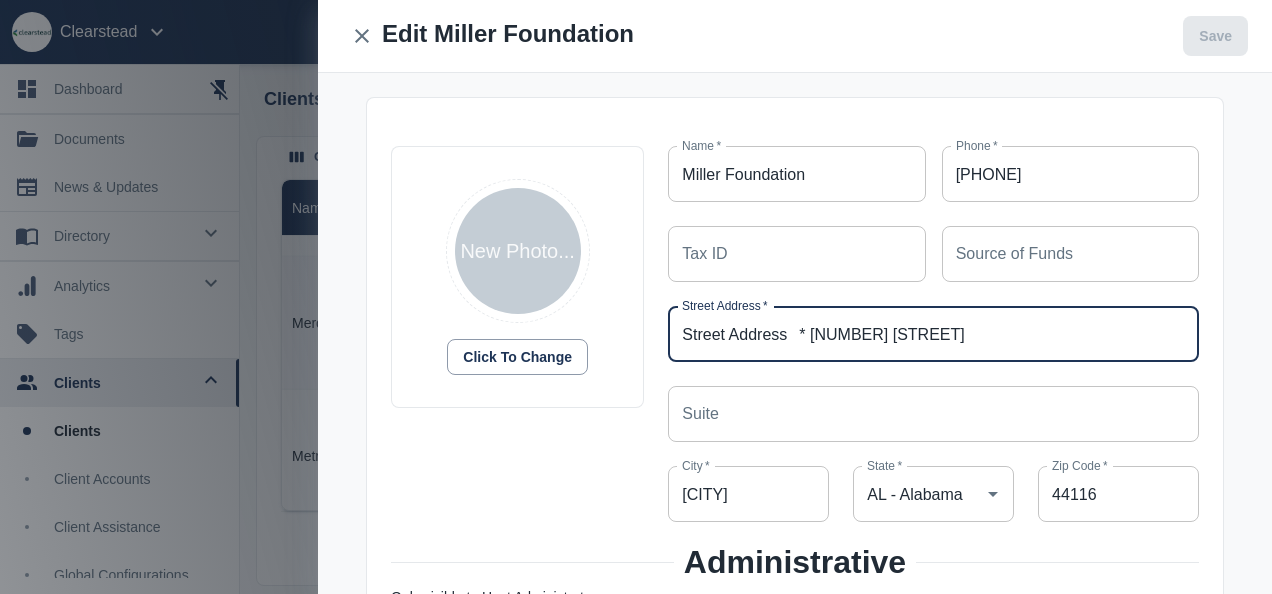 click on "New Photo... Click to Change" at bounding box center (505, 322) 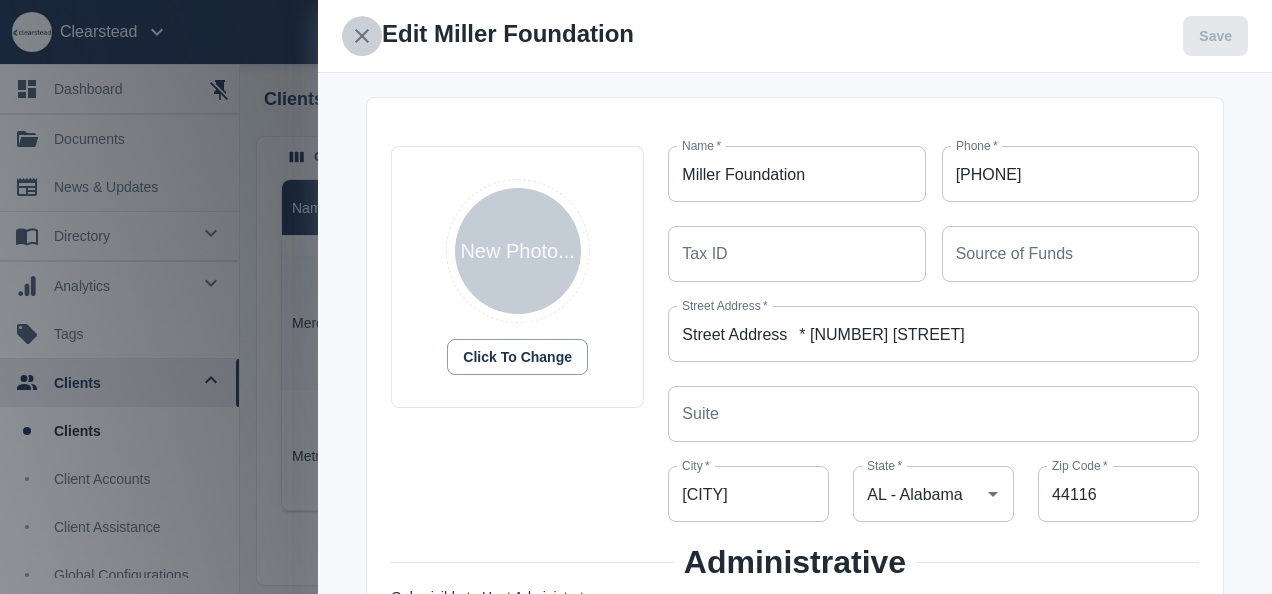 click at bounding box center [362, 36] 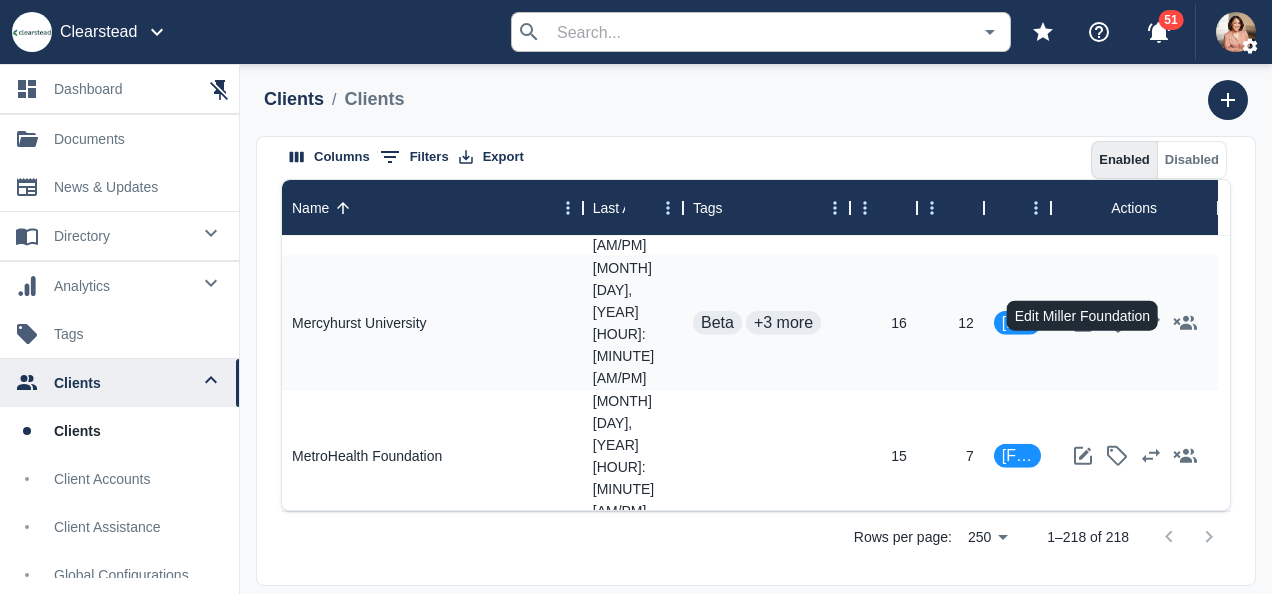 click at bounding box center (1083, 669) 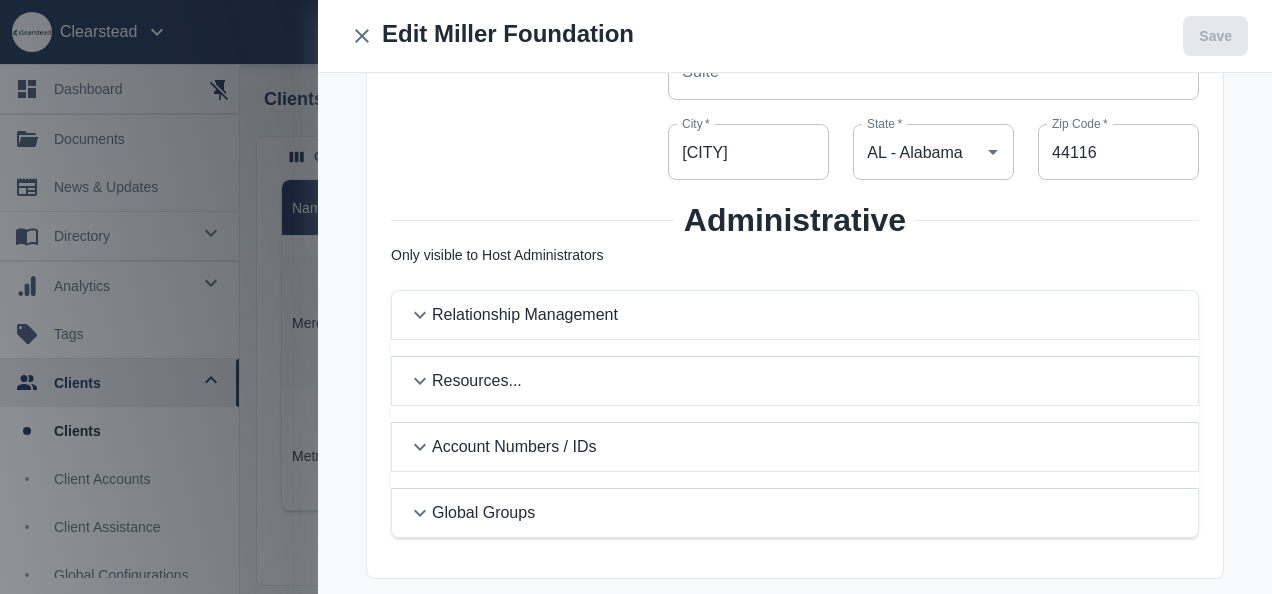 scroll, scrollTop: 347, scrollLeft: 0, axis: vertical 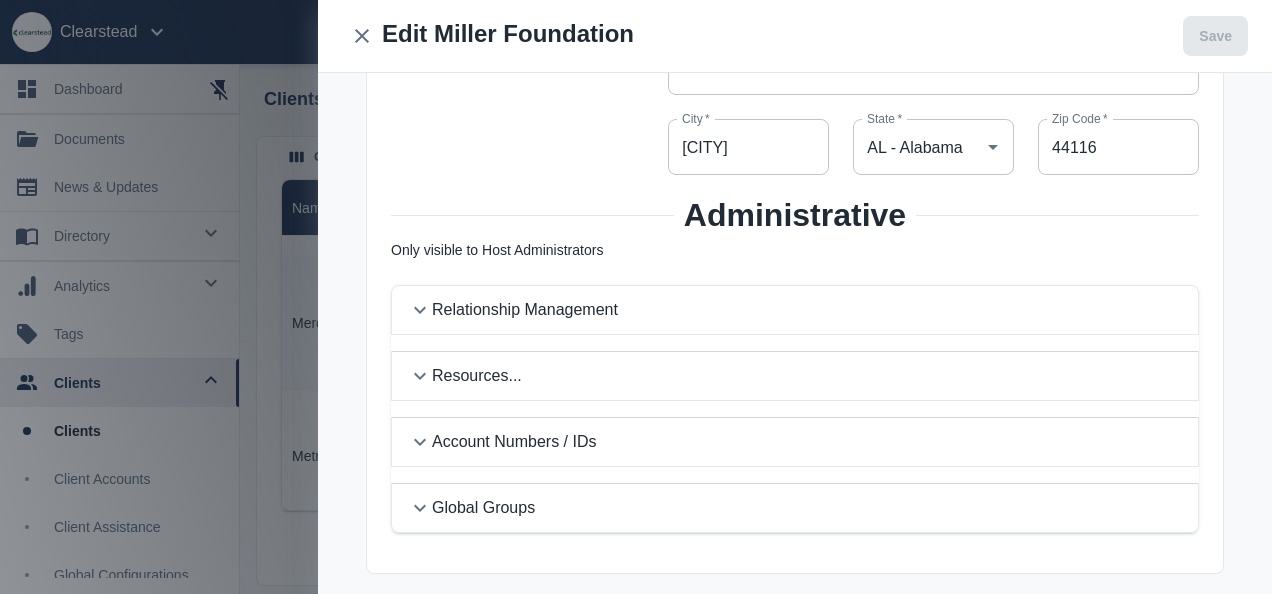 click on "Relationship Management" at bounding box center [525, 310] 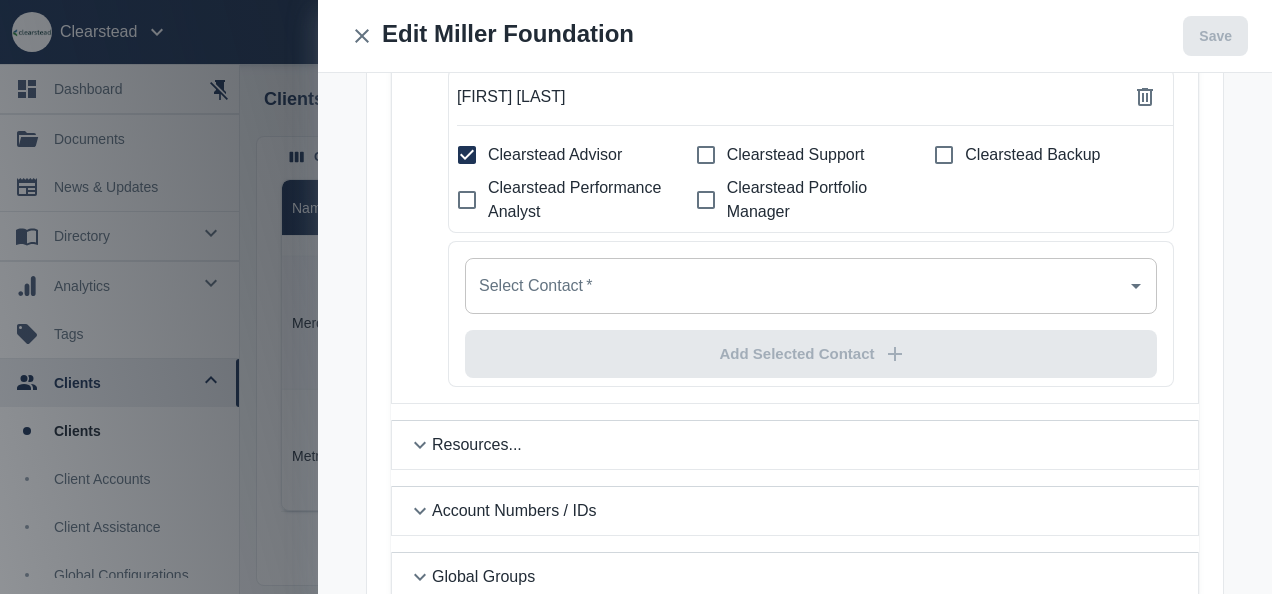 scroll, scrollTop: 659, scrollLeft: 0, axis: vertical 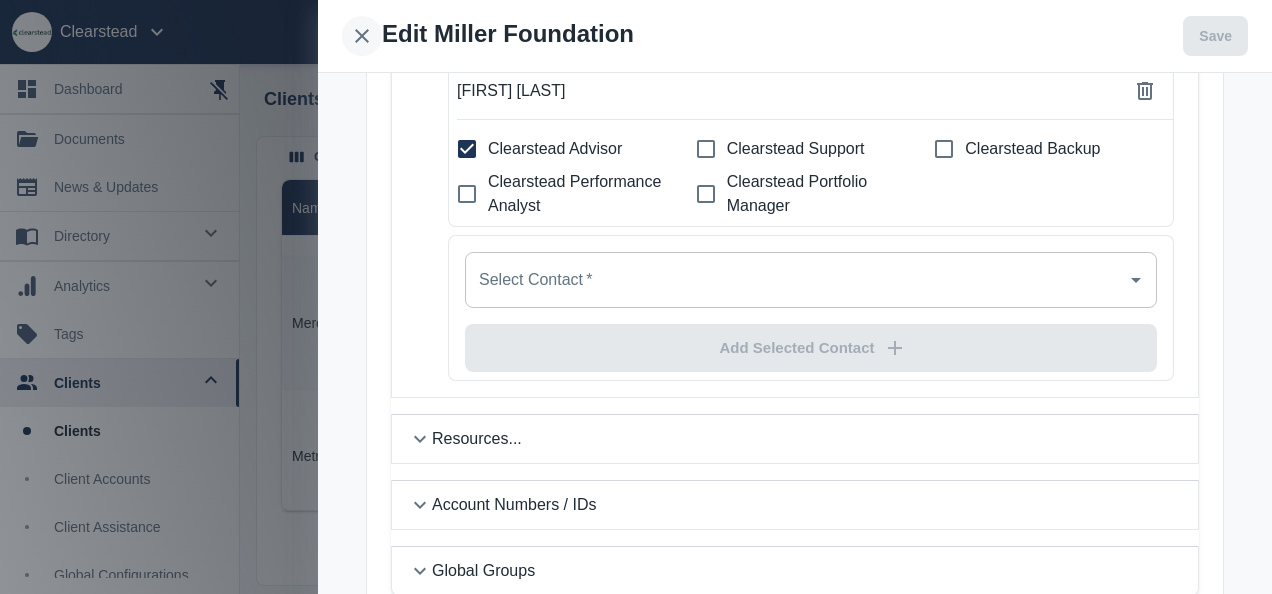 click at bounding box center (362, 36) 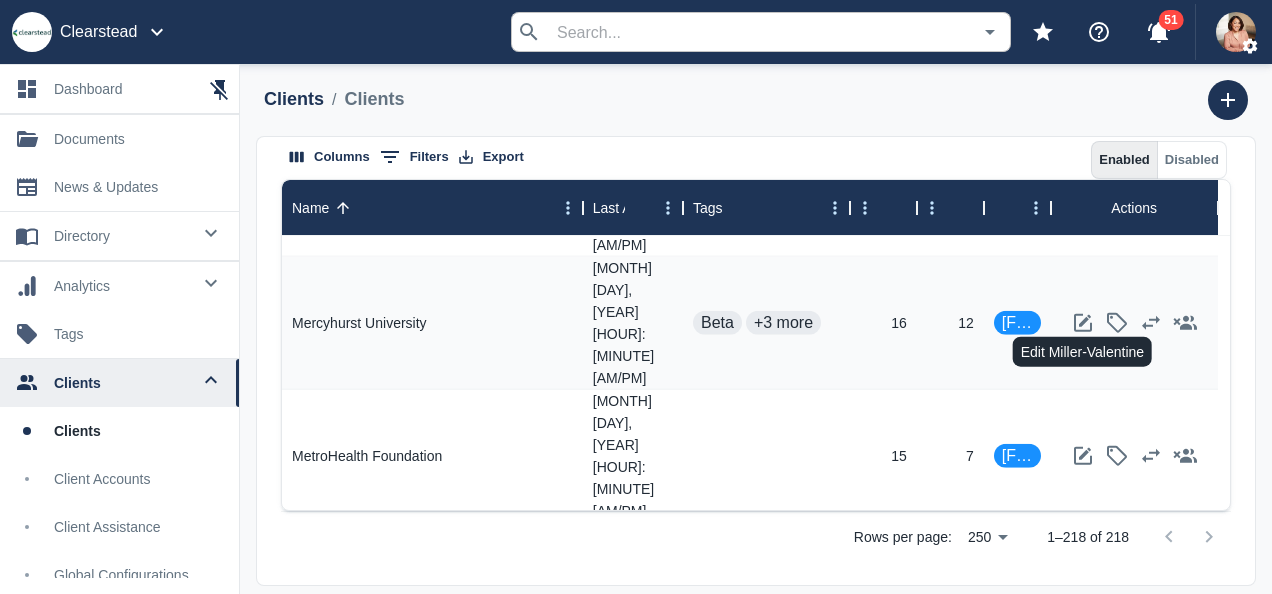 click at bounding box center [1083, 749] 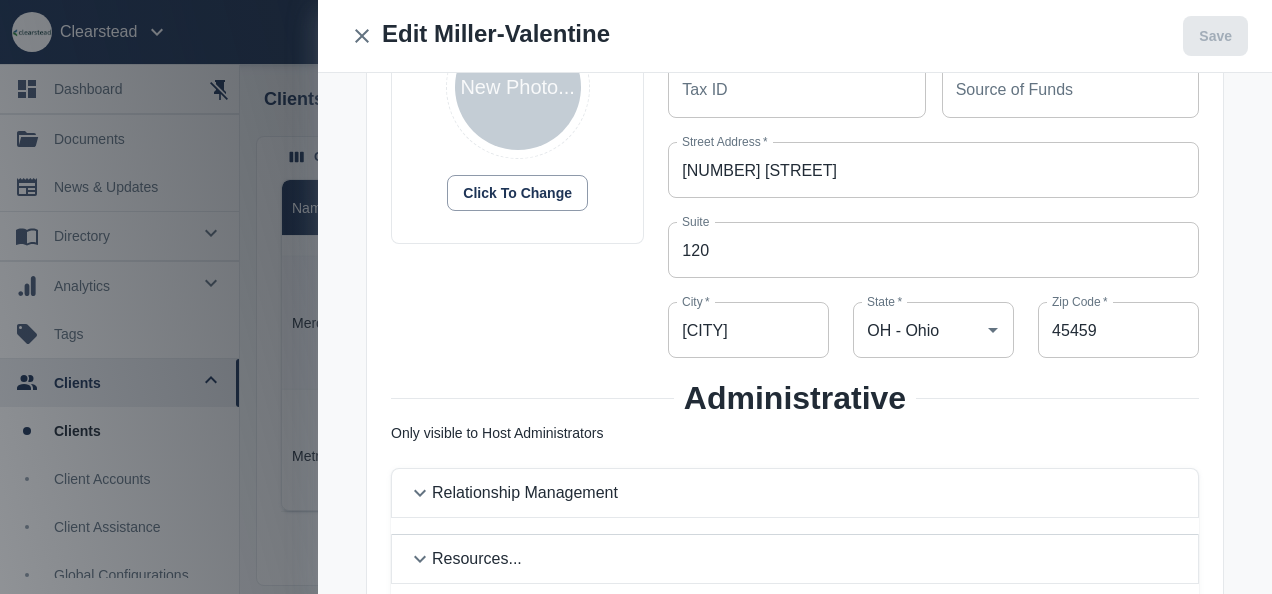 scroll, scrollTop: 347, scrollLeft: 0, axis: vertical 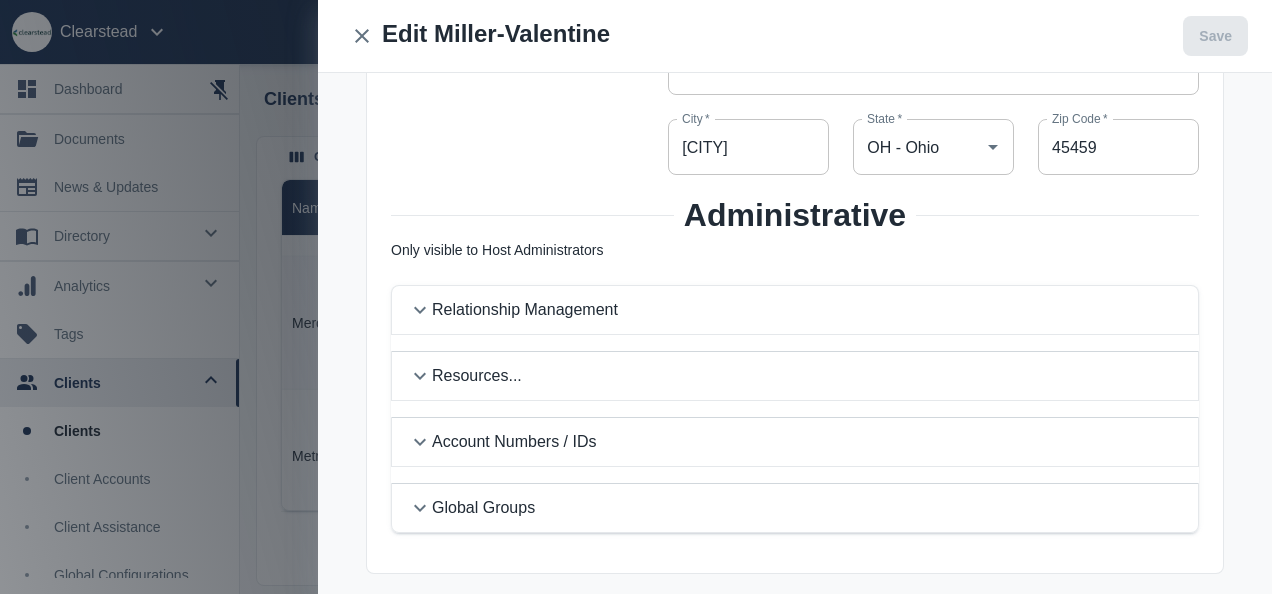 click on "Relationship Management" at bounding box center [807, 310] 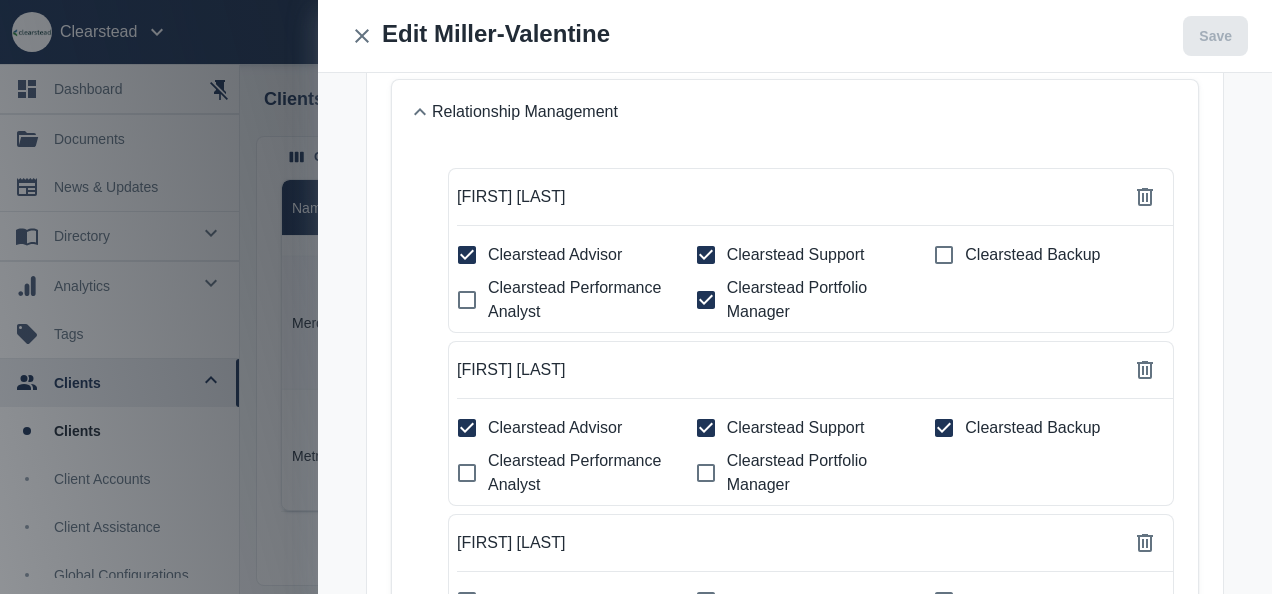 scroll, scrollTop: 563, scrollLeft: 0, axis: vertical 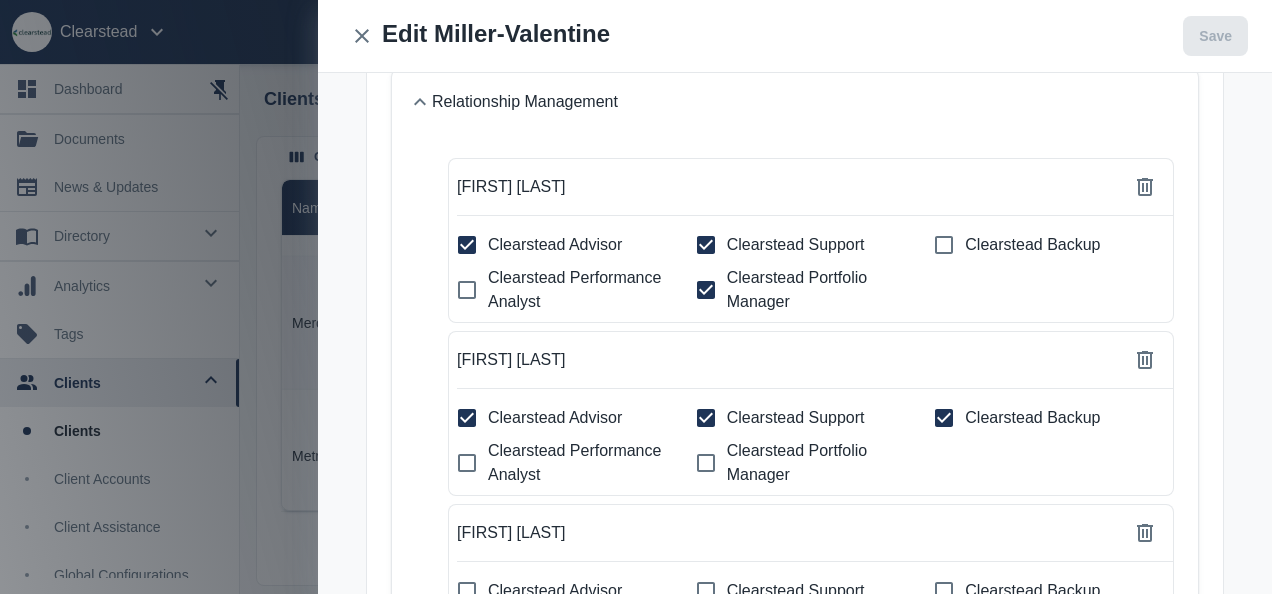 click on "Clearstead Portfolio Manager" at bounding box center (467, 245) 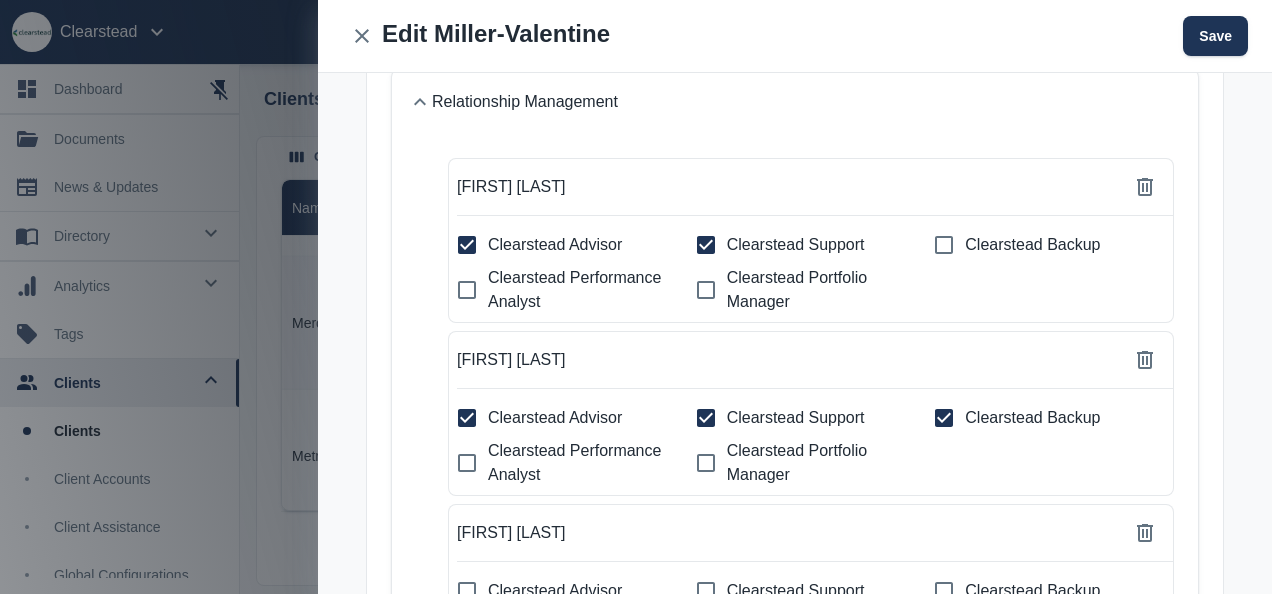 click on "Clearstead Support" at bounding box center [467, 245] 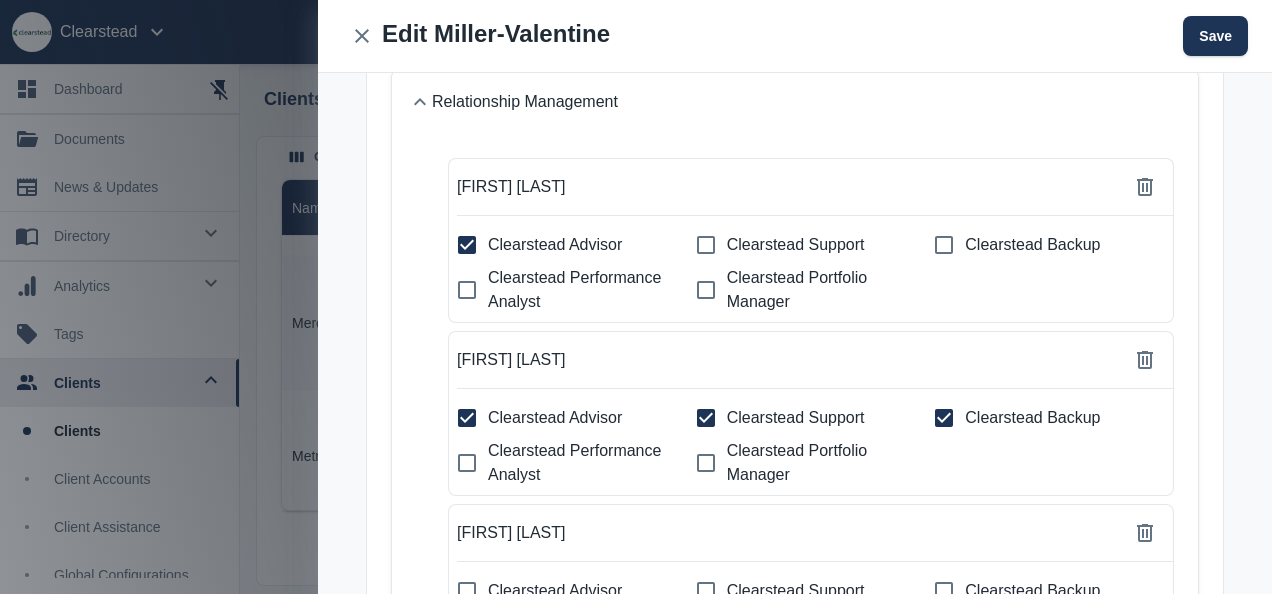 click on "Clearstead Support" at bounding box center (467, 245) 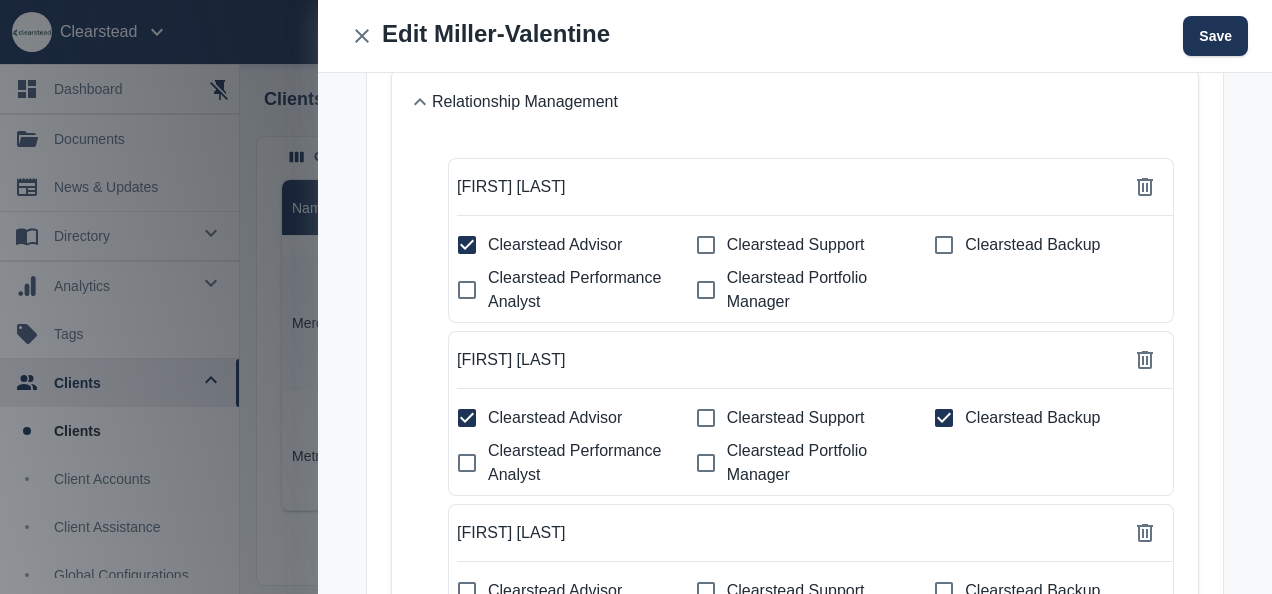 click on "Clearstead Backup" at bounding box center [555, 245] 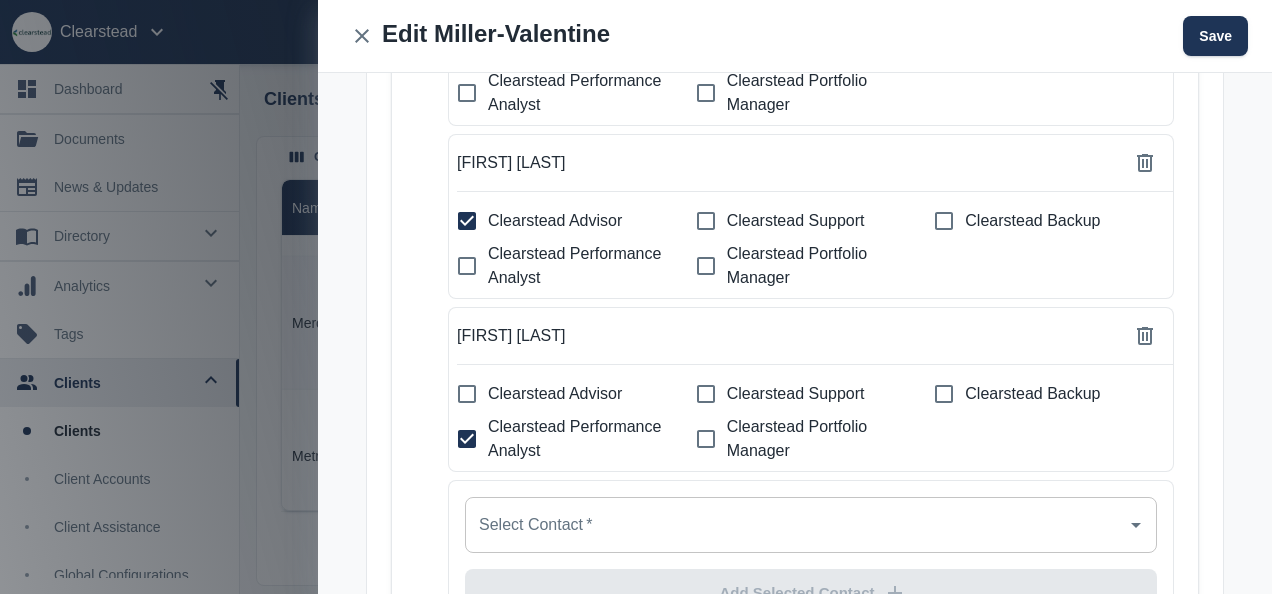 scroll, scrollTop: 763, scrollLeft: 0, axis: vertical 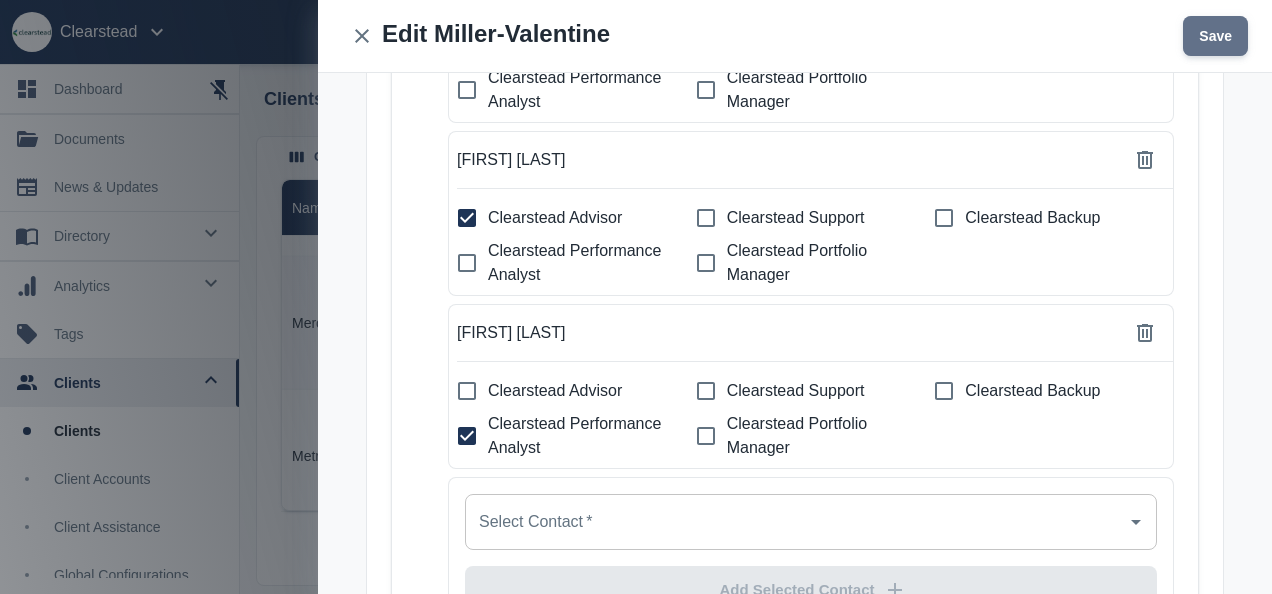 click on "Save" at bounding box center (1215, 36) 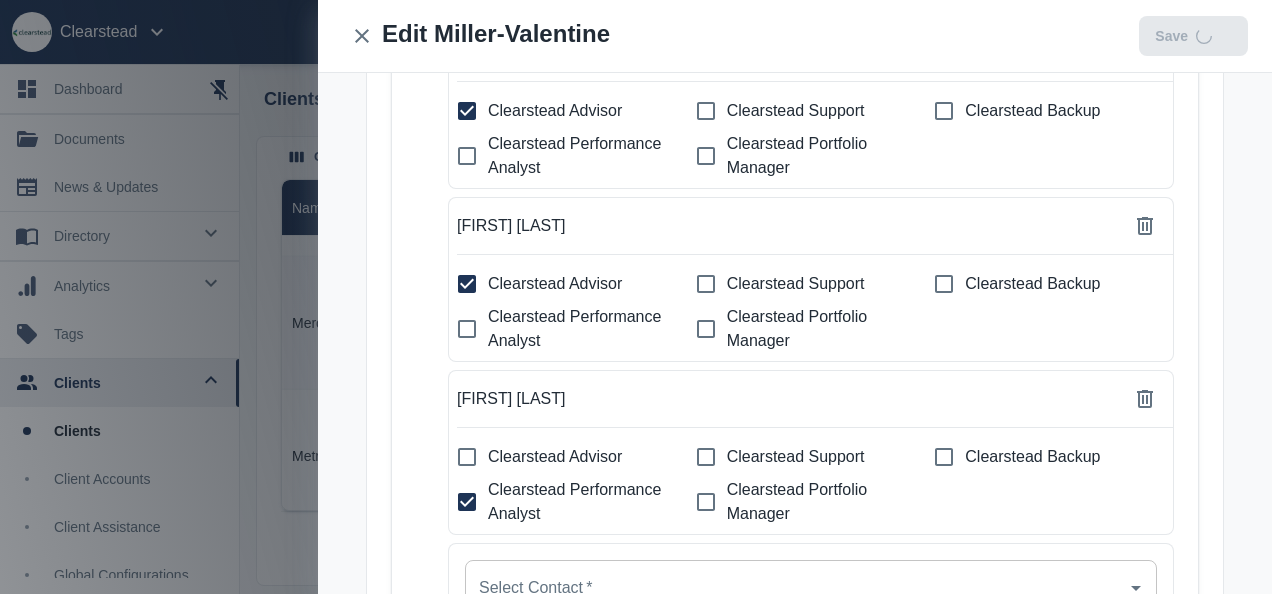 scroll, scrollTop: 829, scrollLeft: 0, axis: vertical 